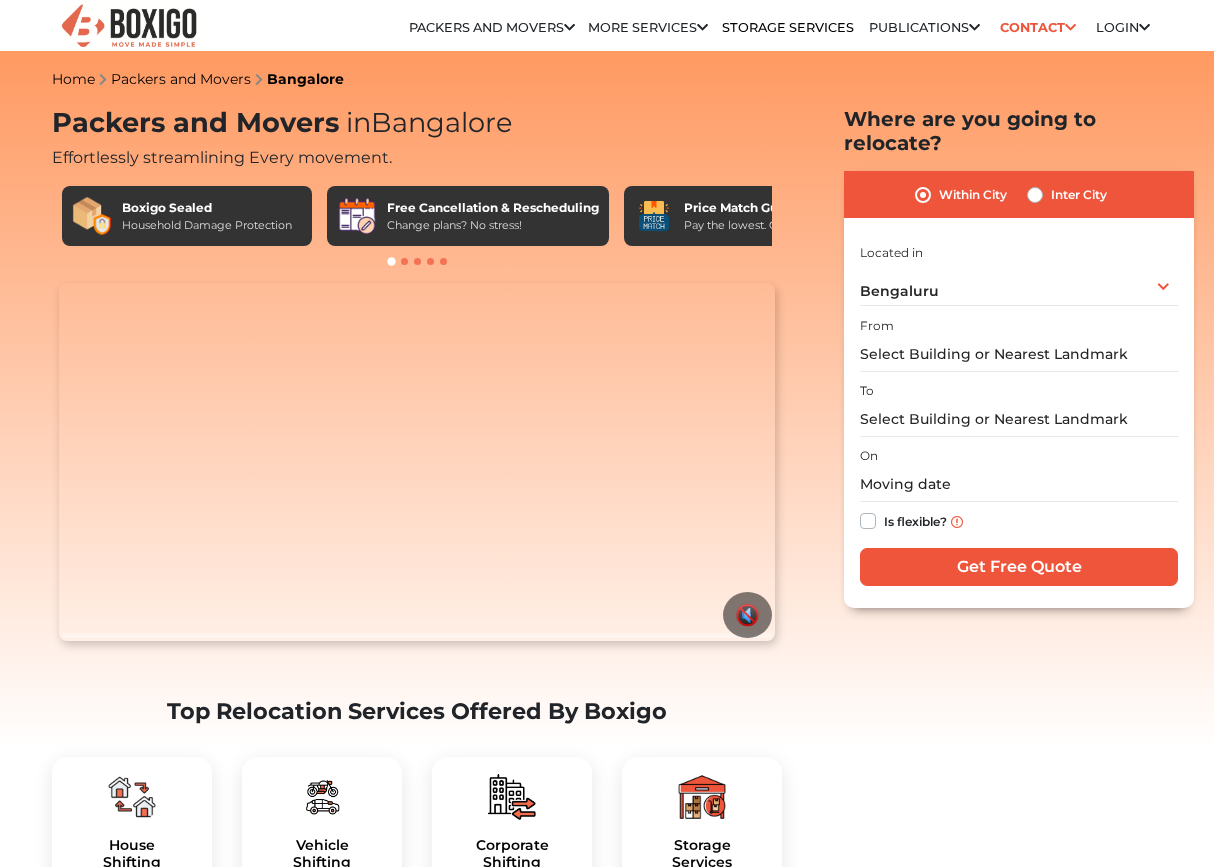scroll, scrollTop: 0, scrollLeft: 0, axis: both 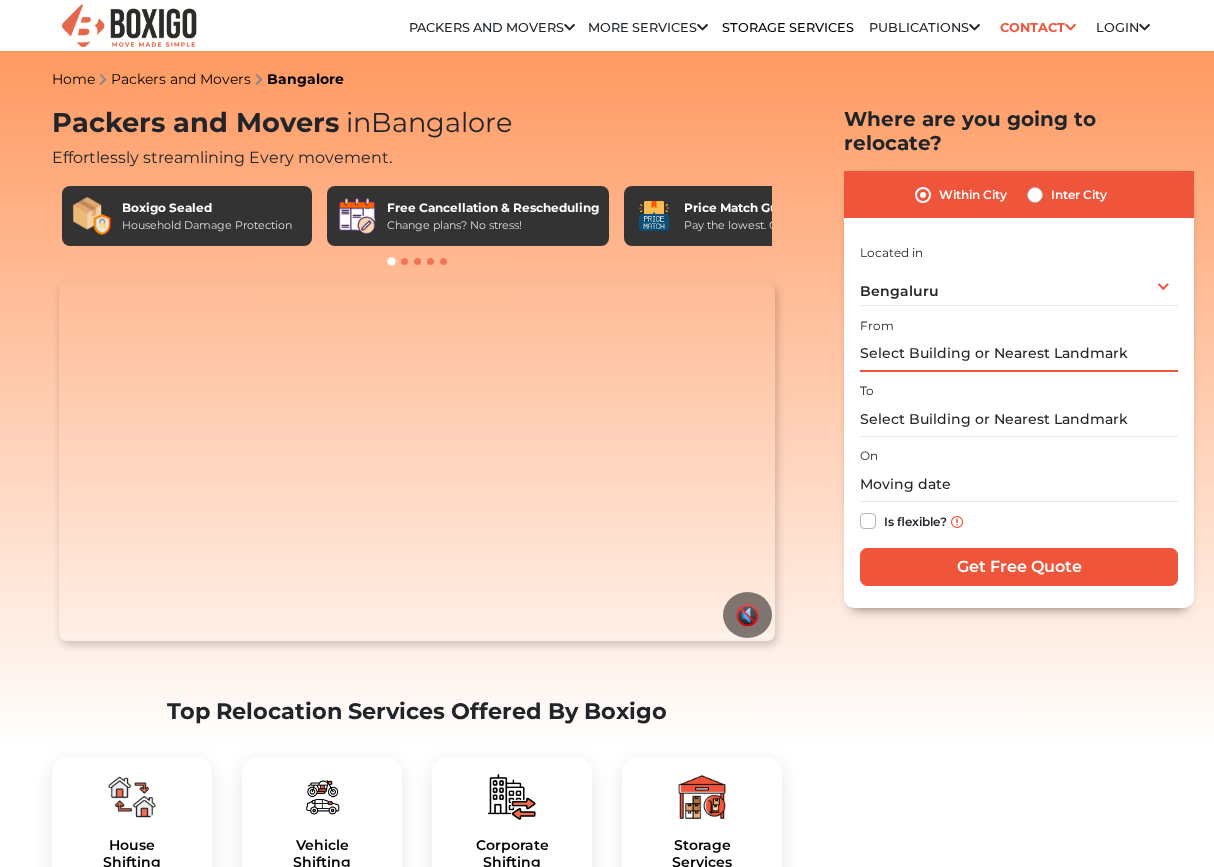 click at bounding box center (1019, 354) 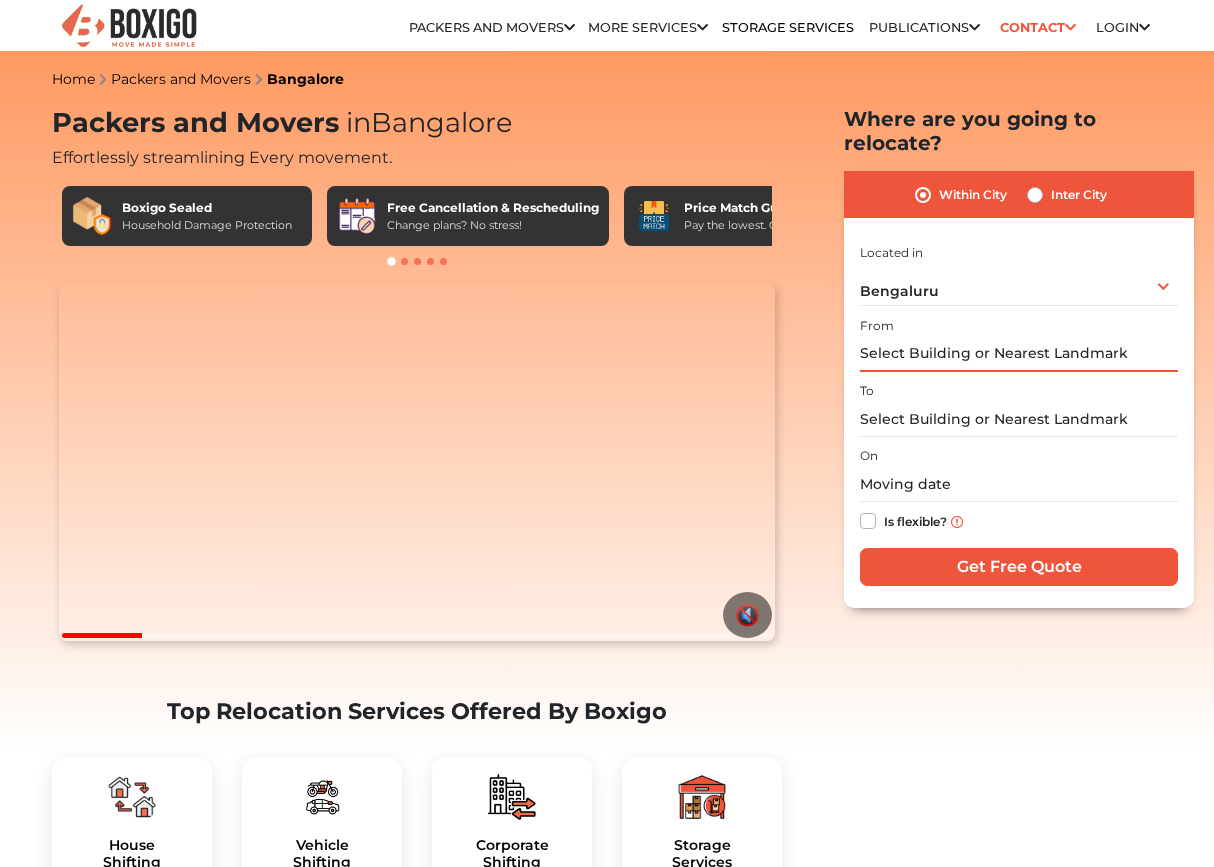 click at bounding box center [1019, 354] 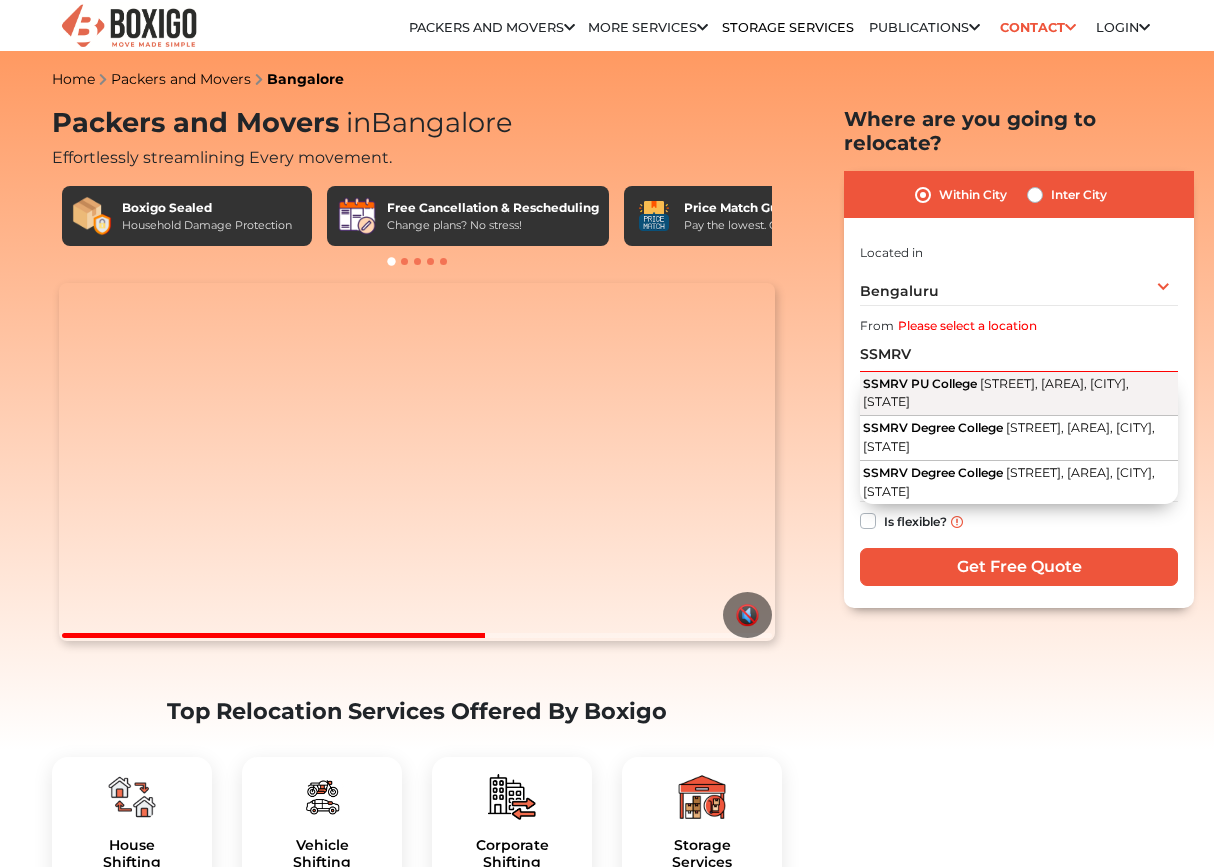 click on "[STREET], [AREA], [CITY], [STATE]" at bounding box center (996, 393) 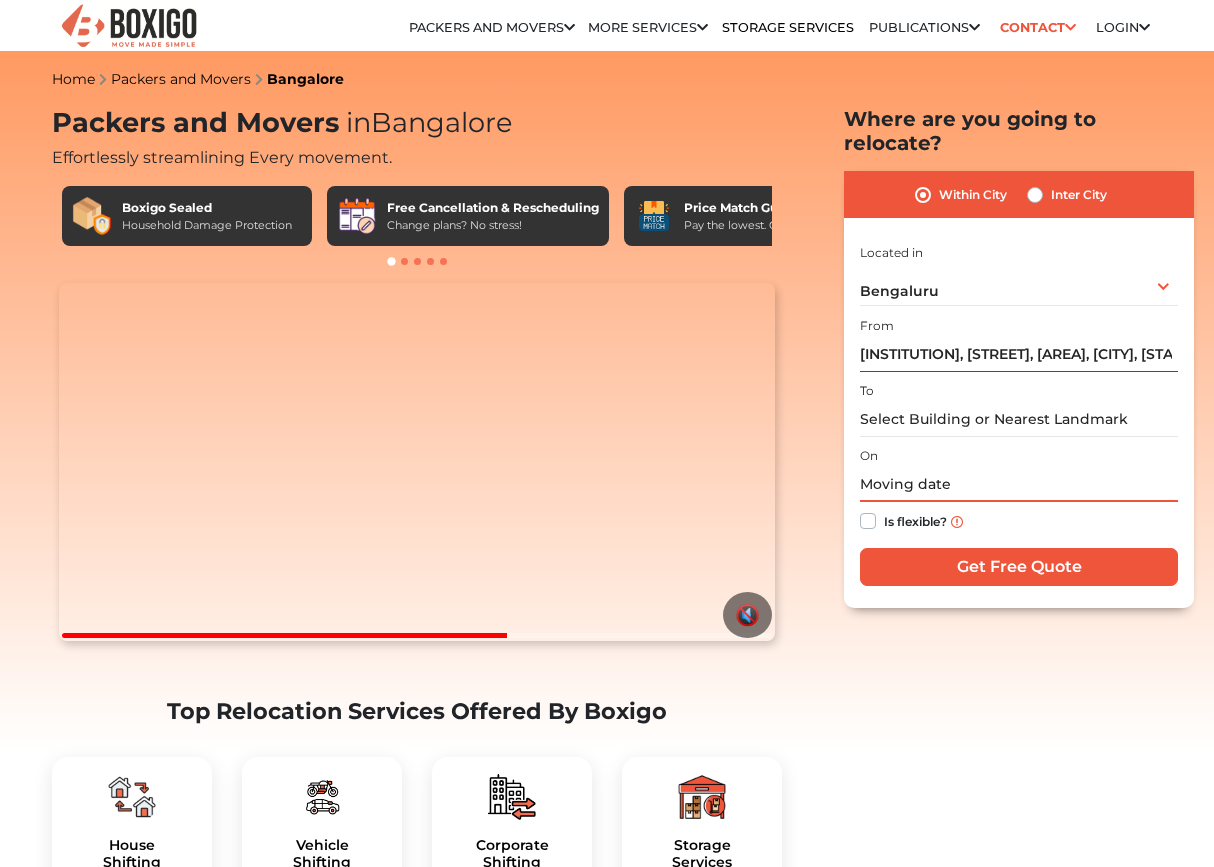click at bounding box center (1019, 484) 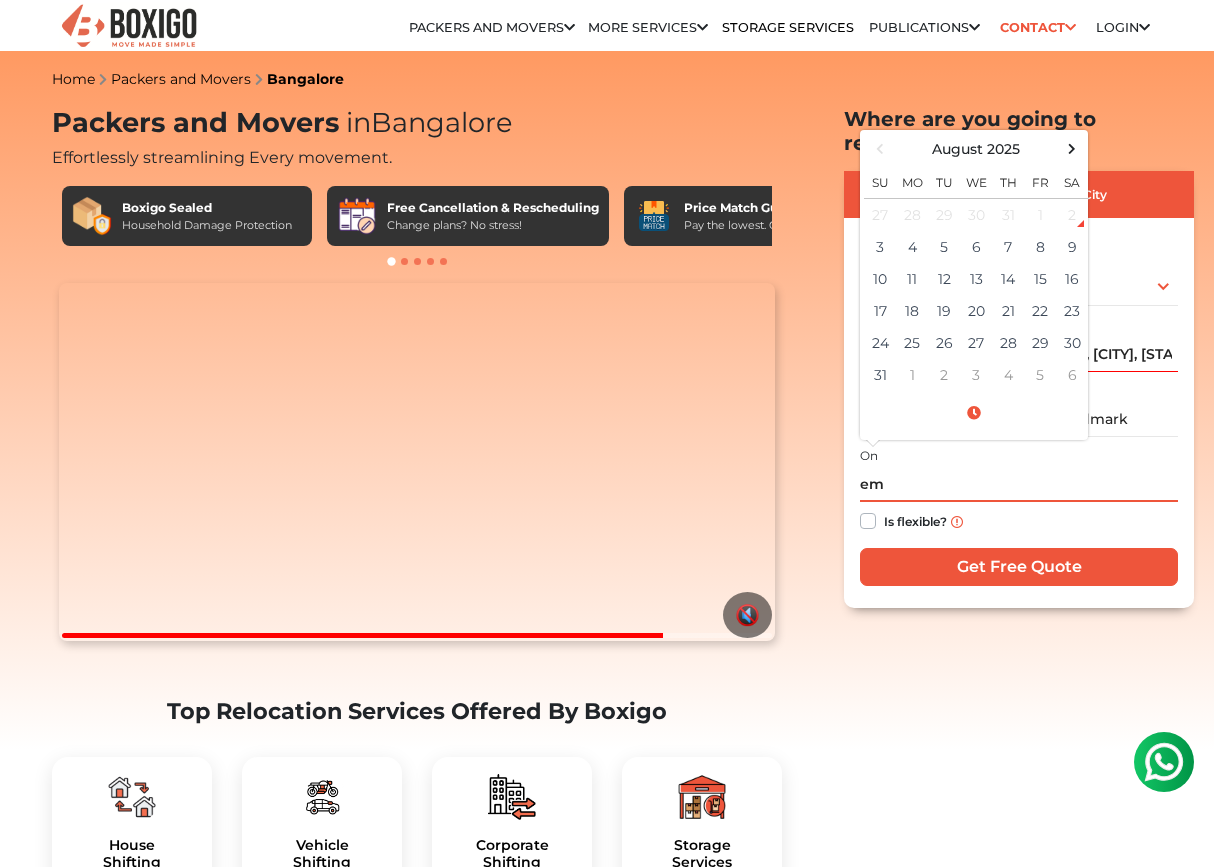 scroll, scrollTop: 0, scrollLeft: 0, axis: both 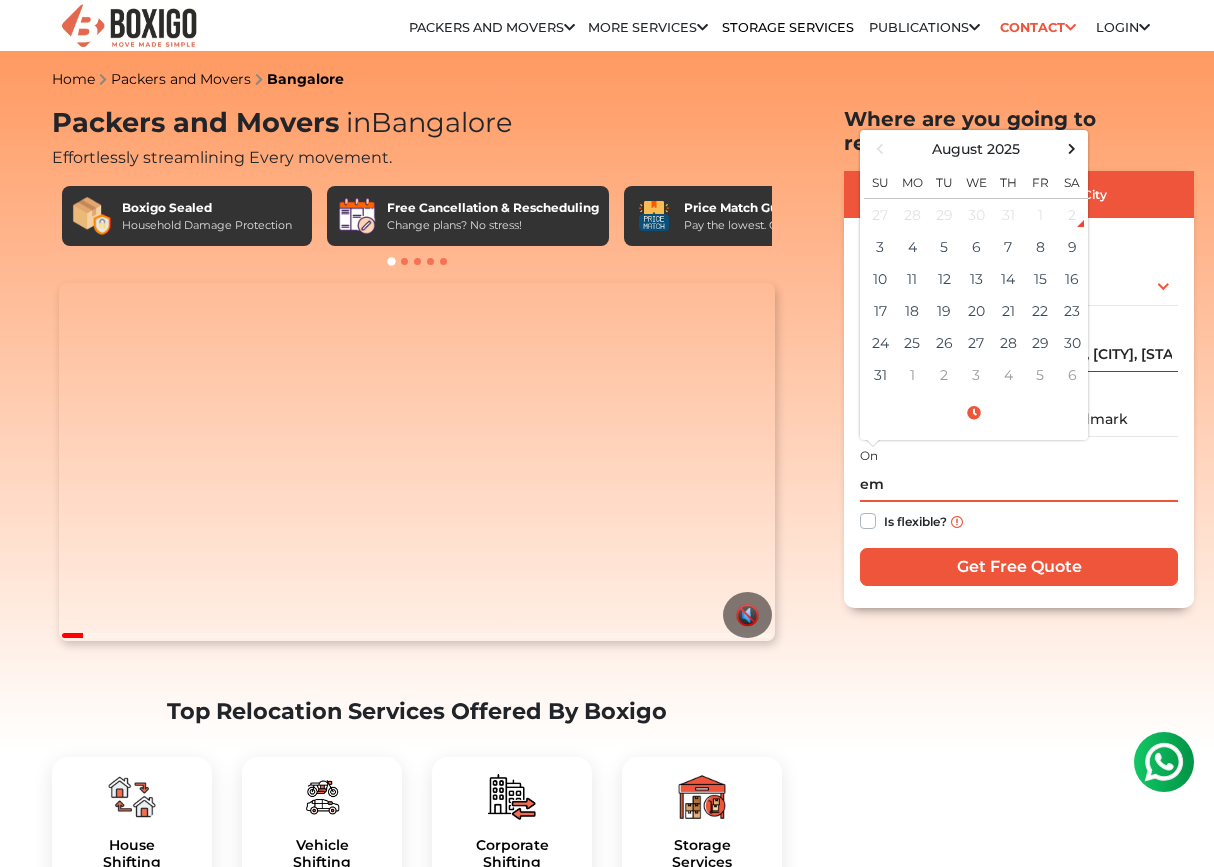 type on "e" 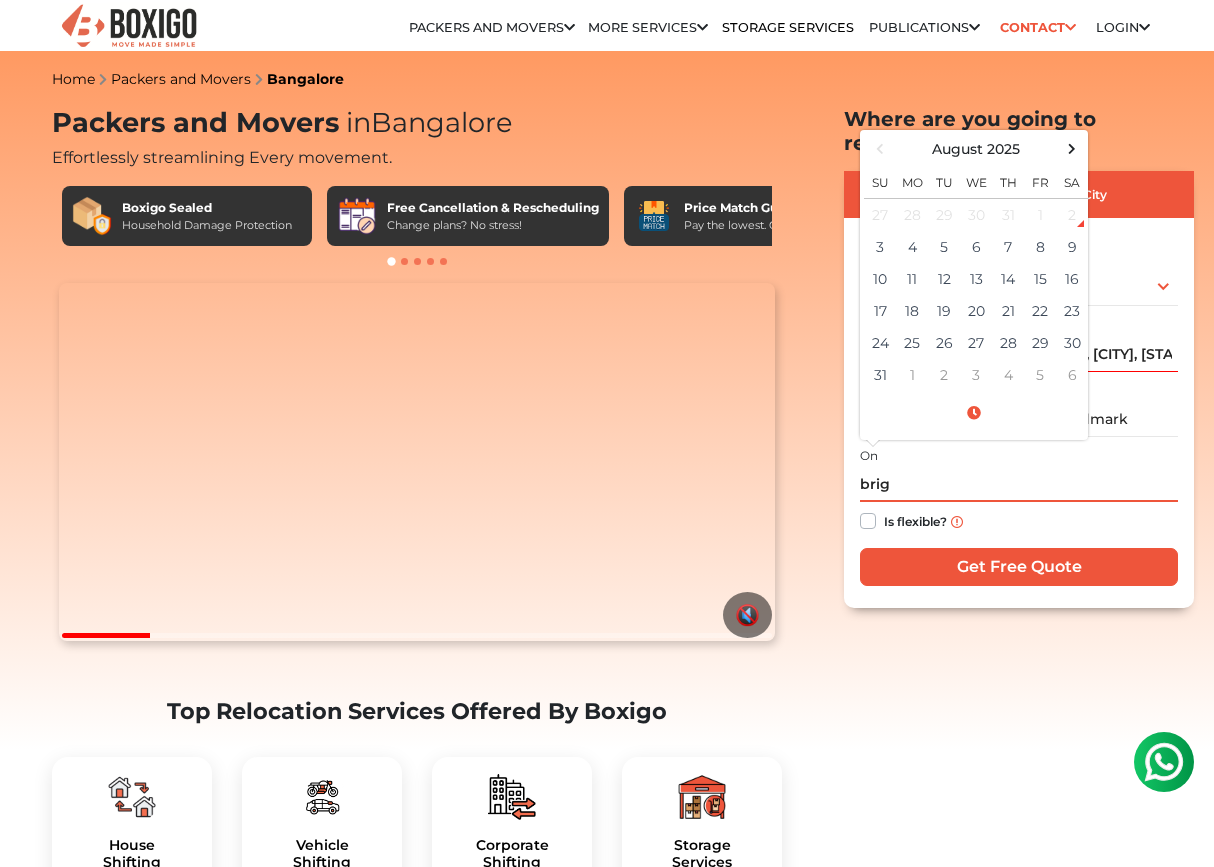 type on "brigi" 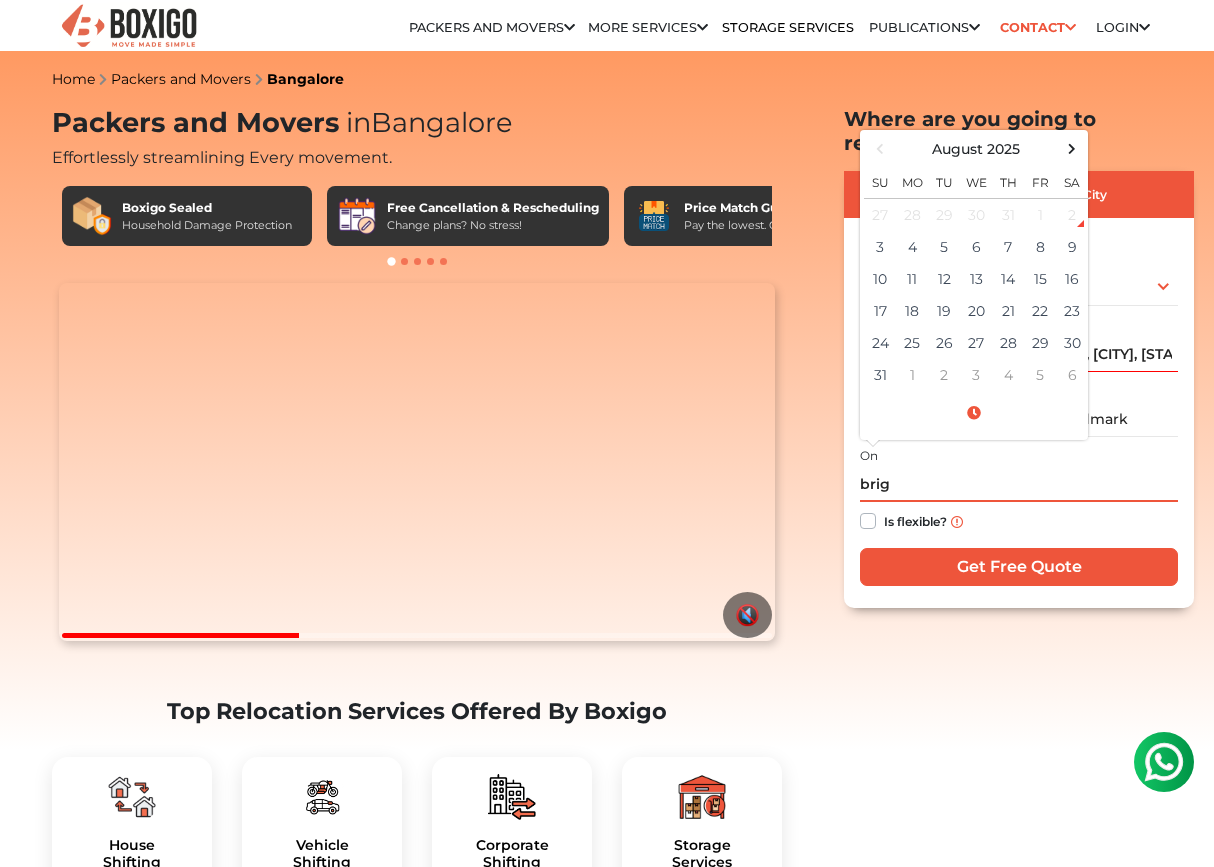 type on "brigu" 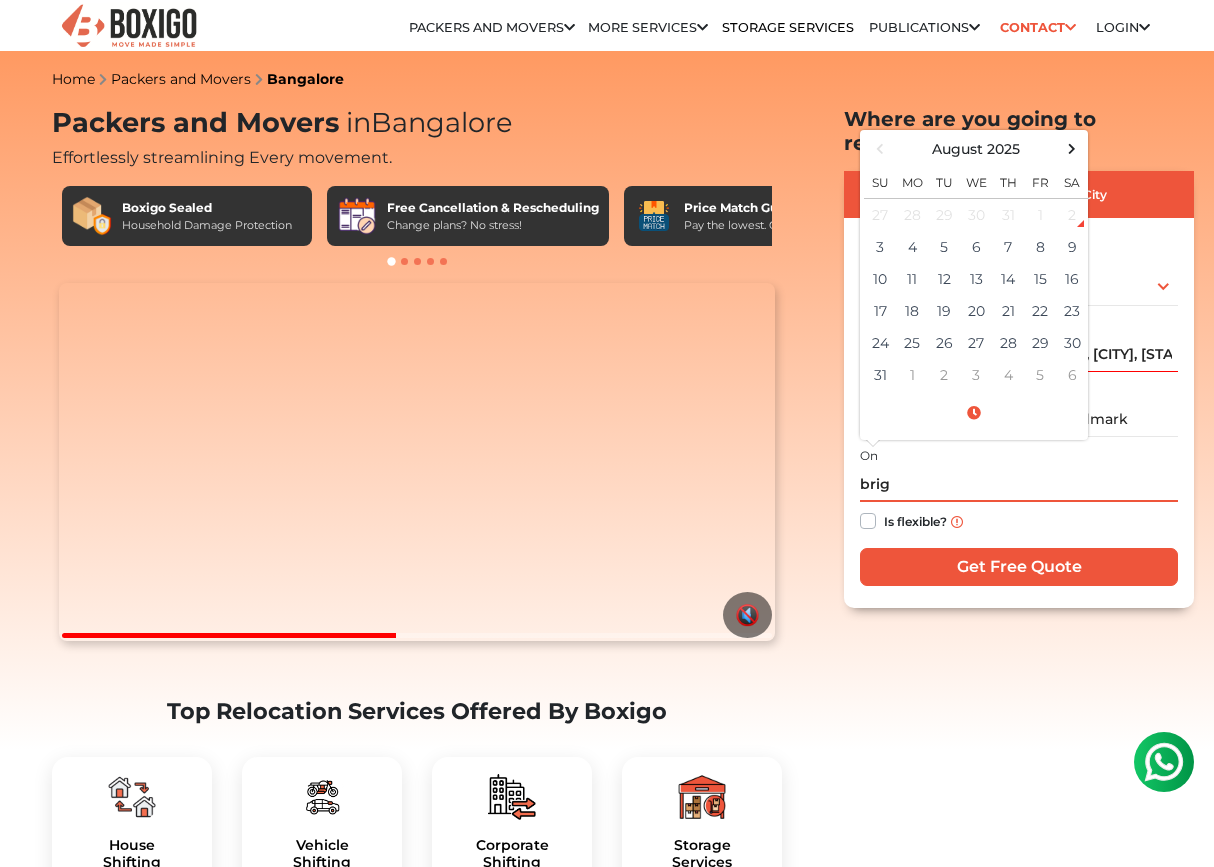 type on "briga" 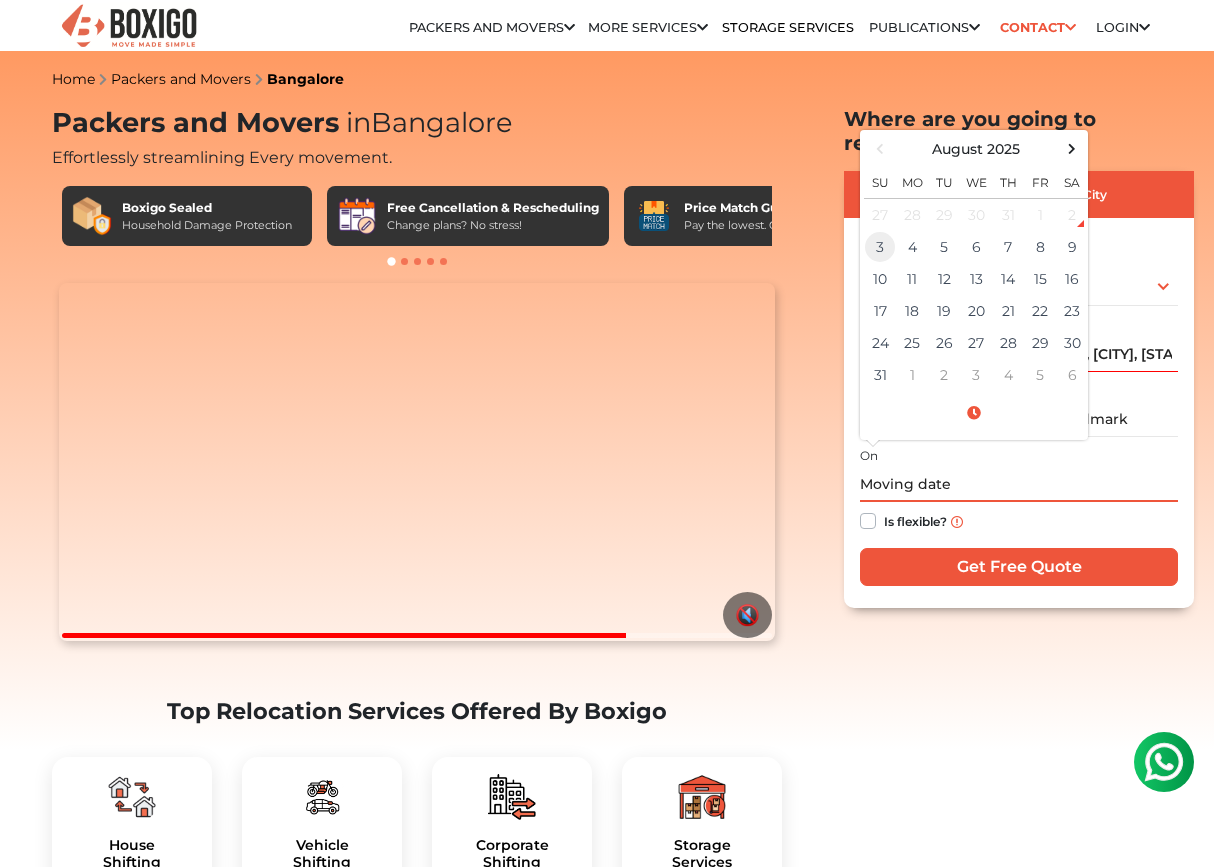 click on "3" at bounding box center (880, 247) 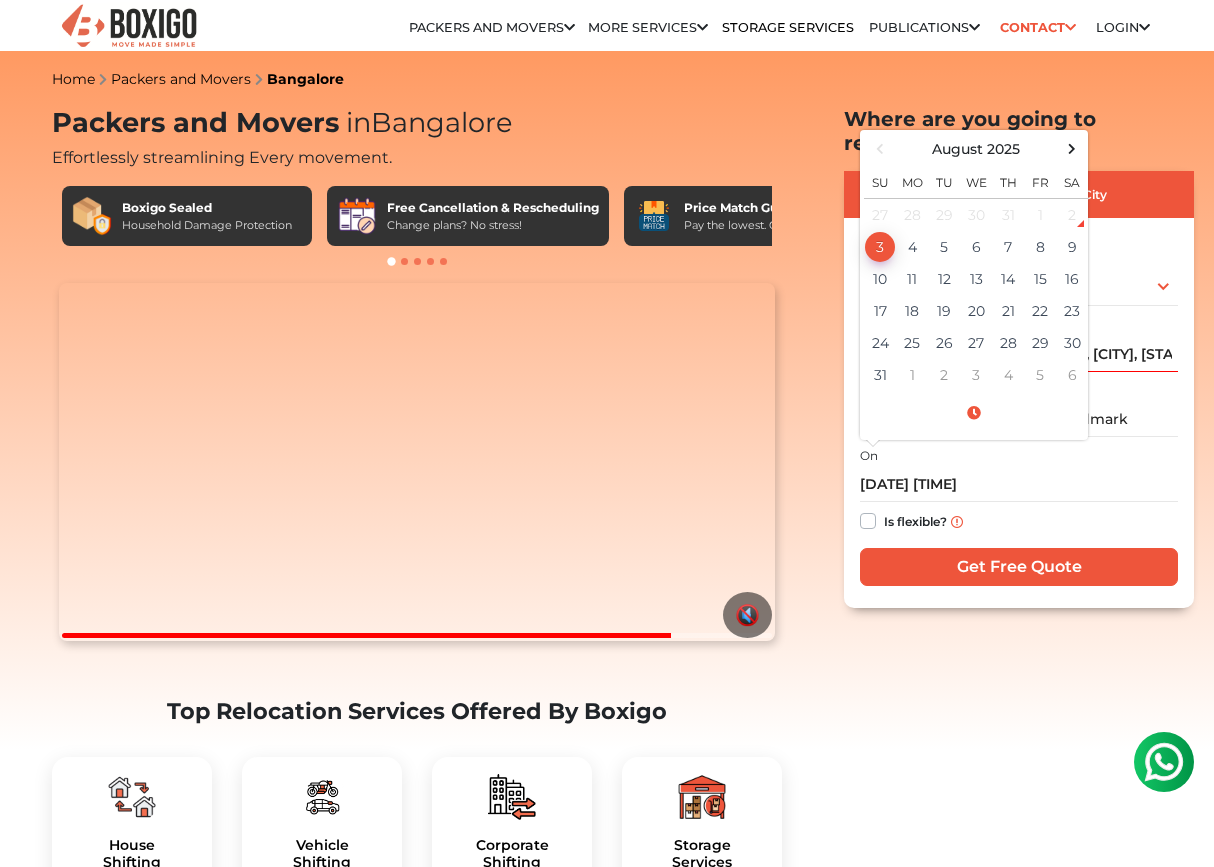 click on "Within City
Inter City
I am shifting my
1 BHK
2 BHK
3 BHK
3 + BHK
FEW ITEMS
1 BHK" at bounding box center [1019, 389] 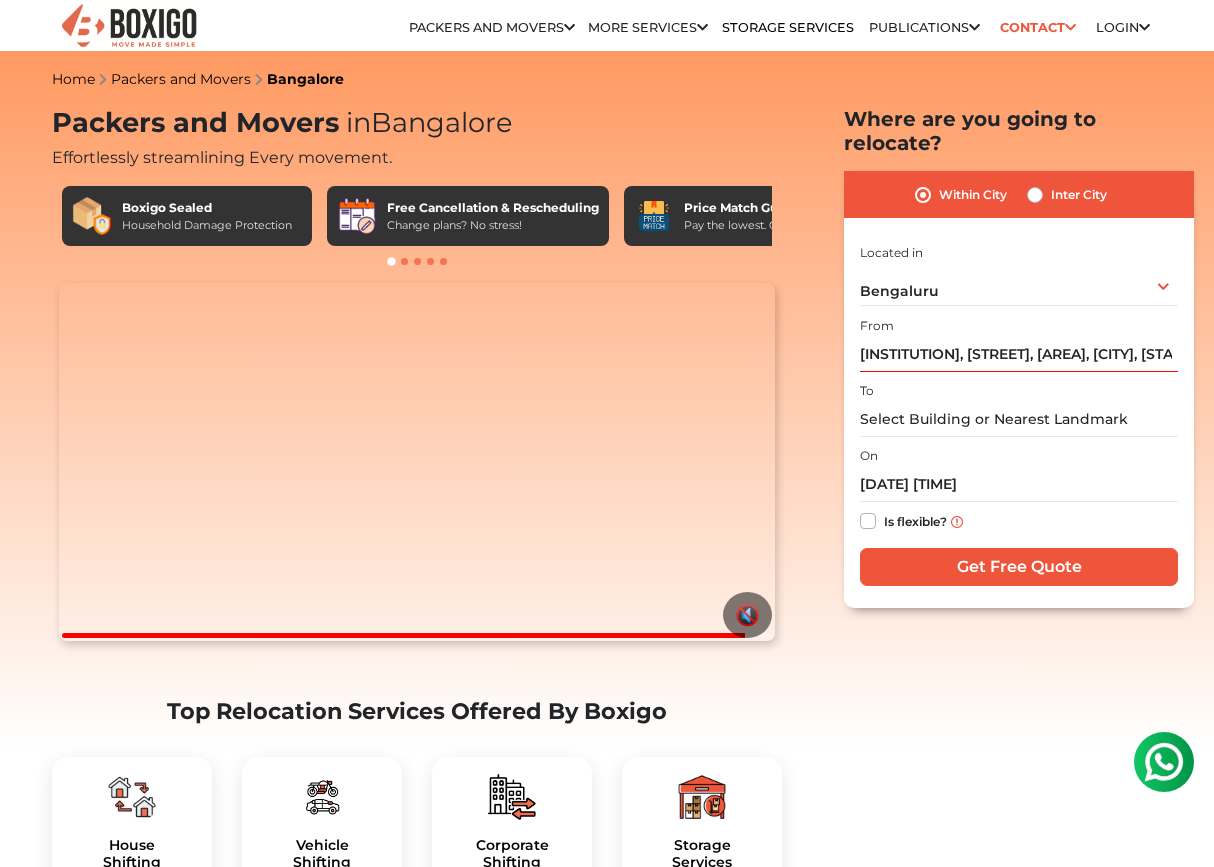click on "Is flexible?" at bounding box center [915, 519] 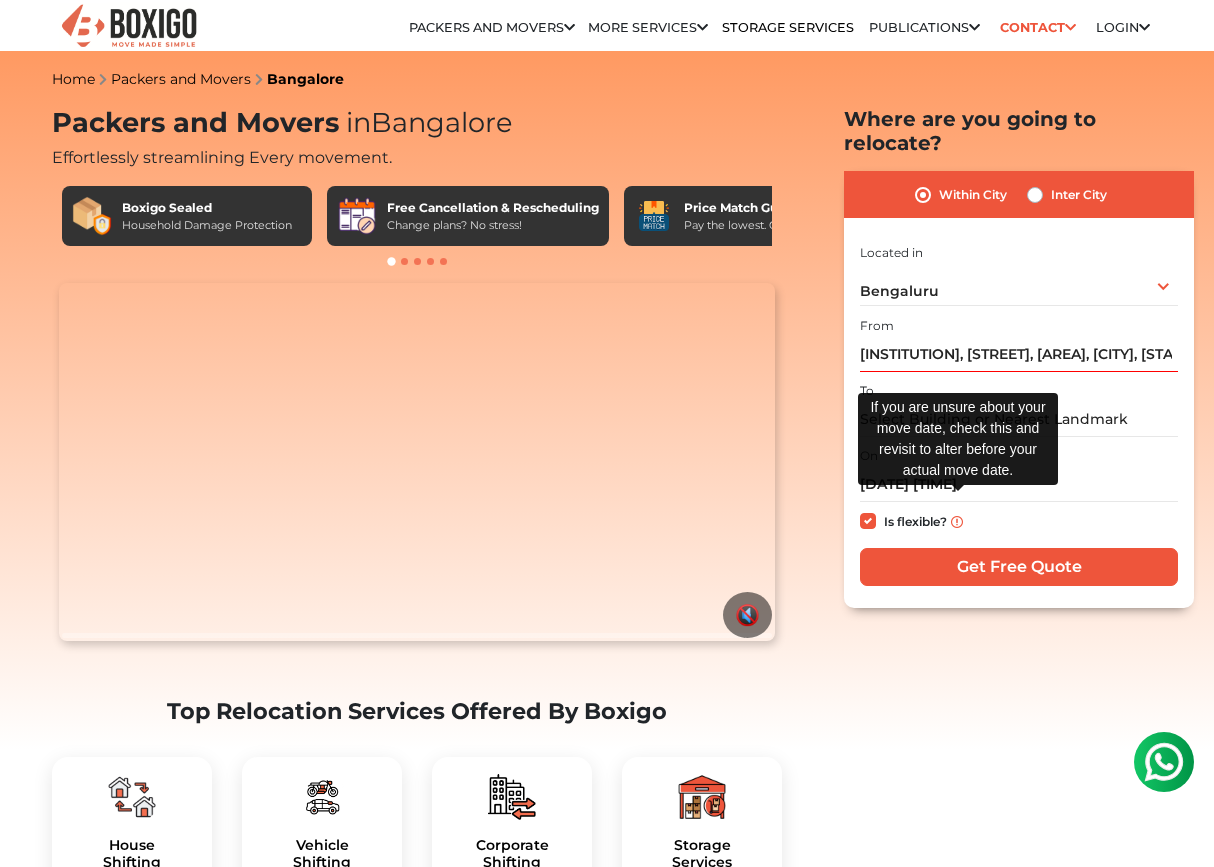 click at bounding box center (957, 522) 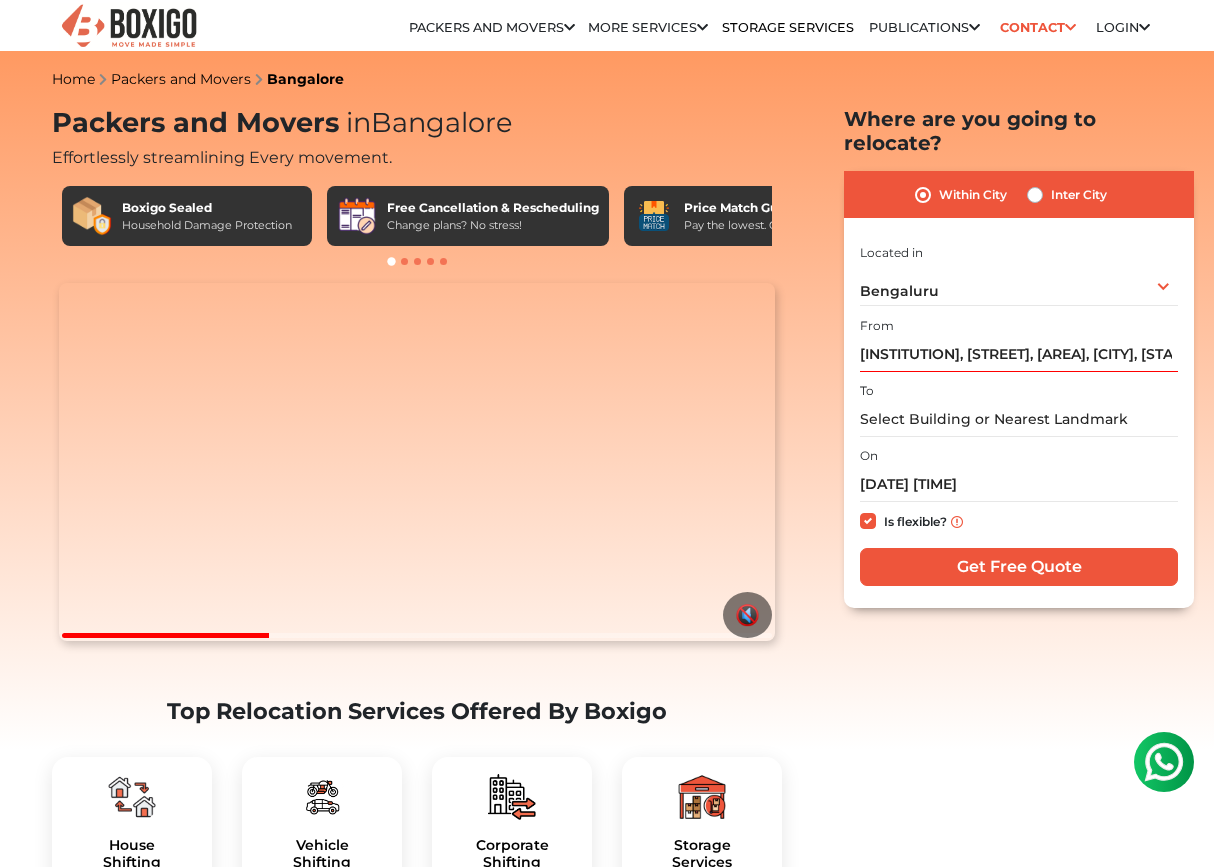 click on "Get Free Quote" at bounding box center (1019, 567) 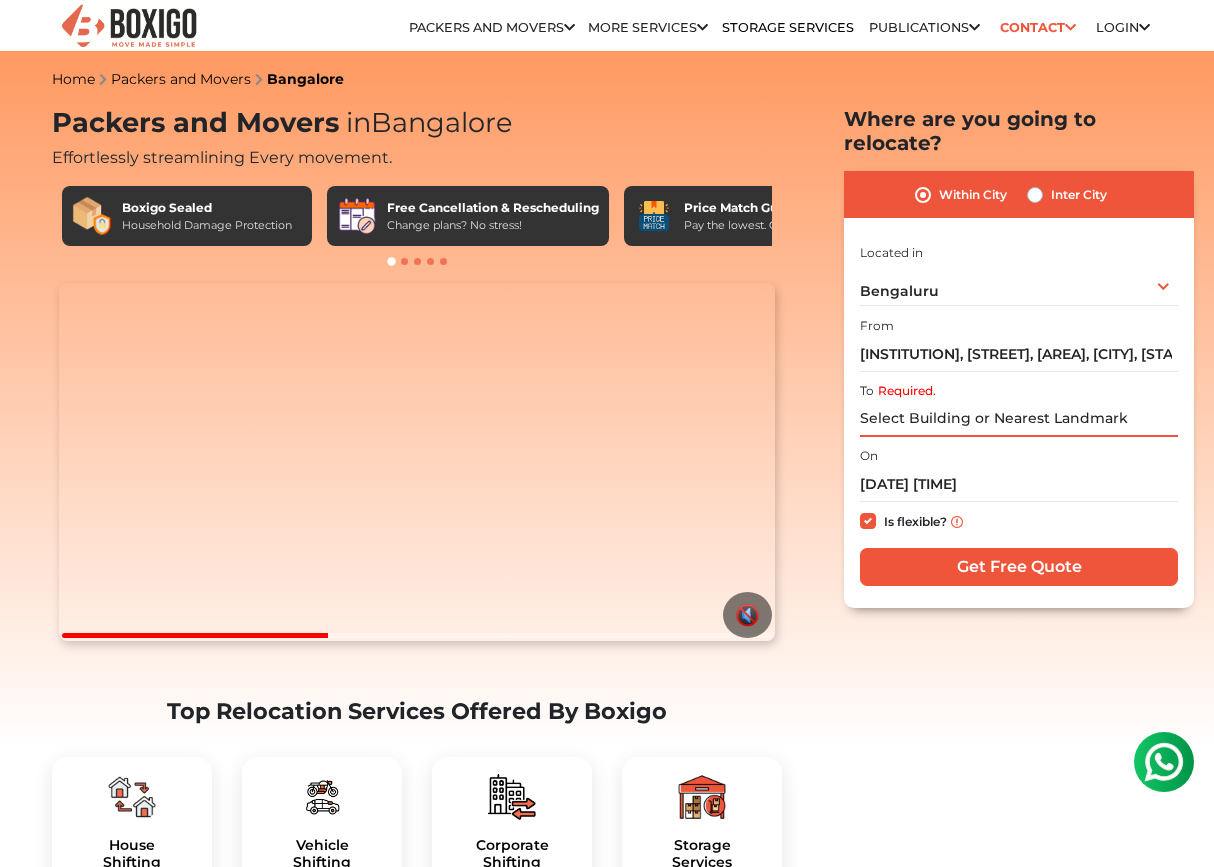 click on "Required." at bounding box center (1019, 419) 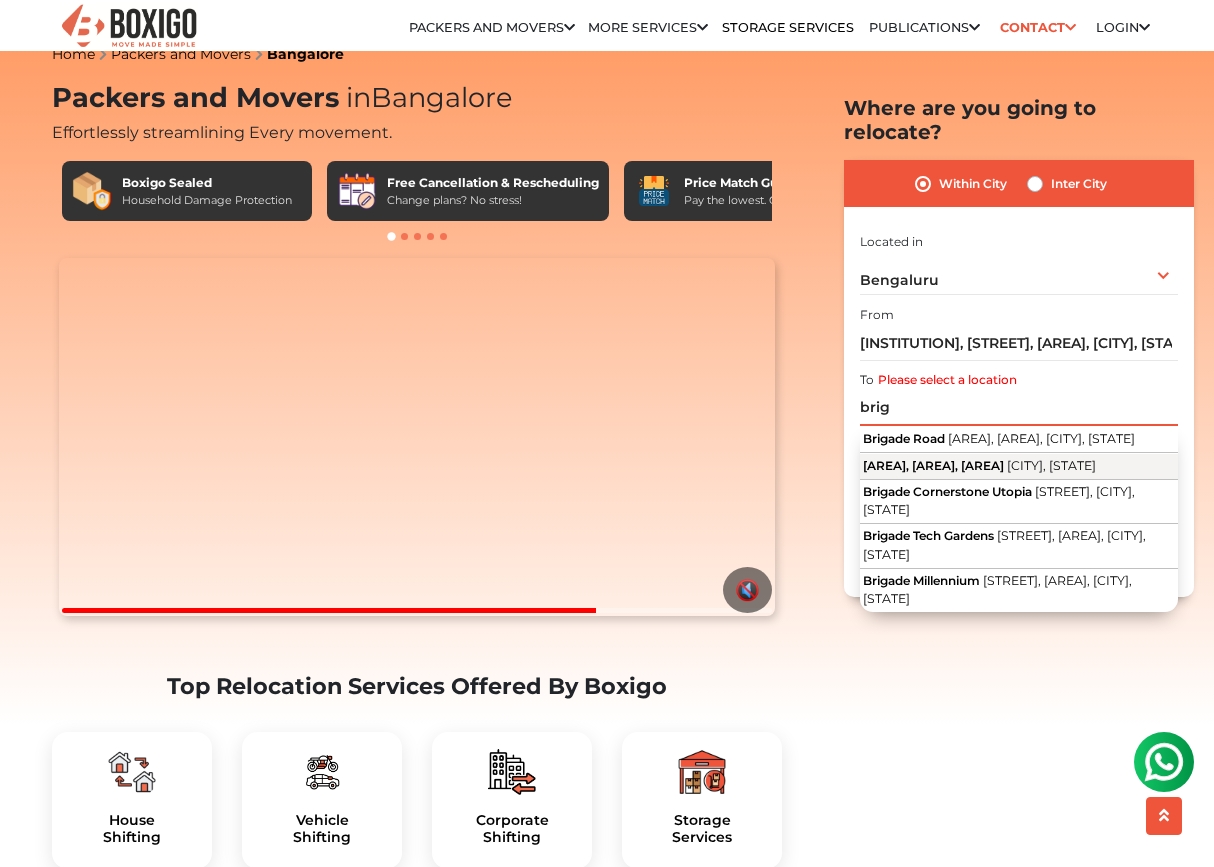 scroll, scrollTop: 54, scrollLeft: 0, axis: vertical 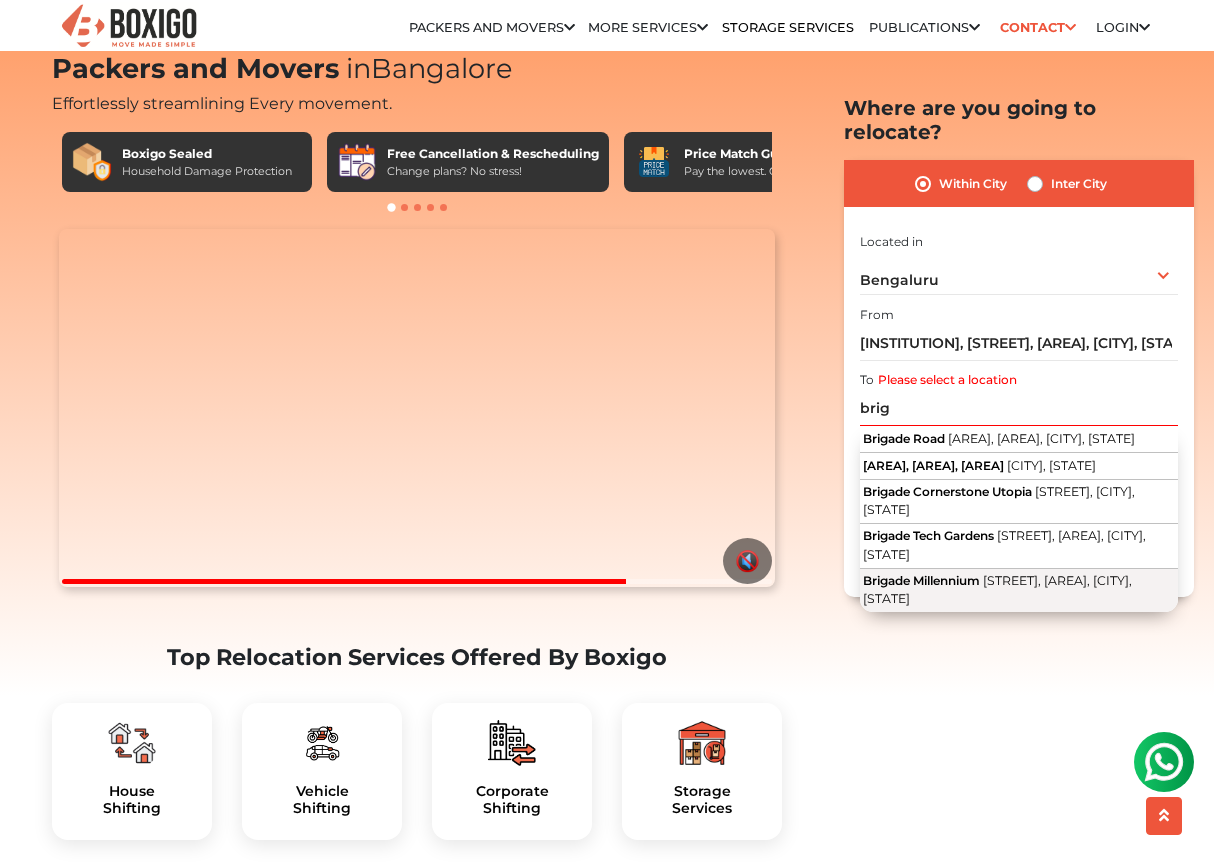 click on "[AREA]
[STREET], [AREA], [CITY], [STATE]" at bounding box center [1019, 591] 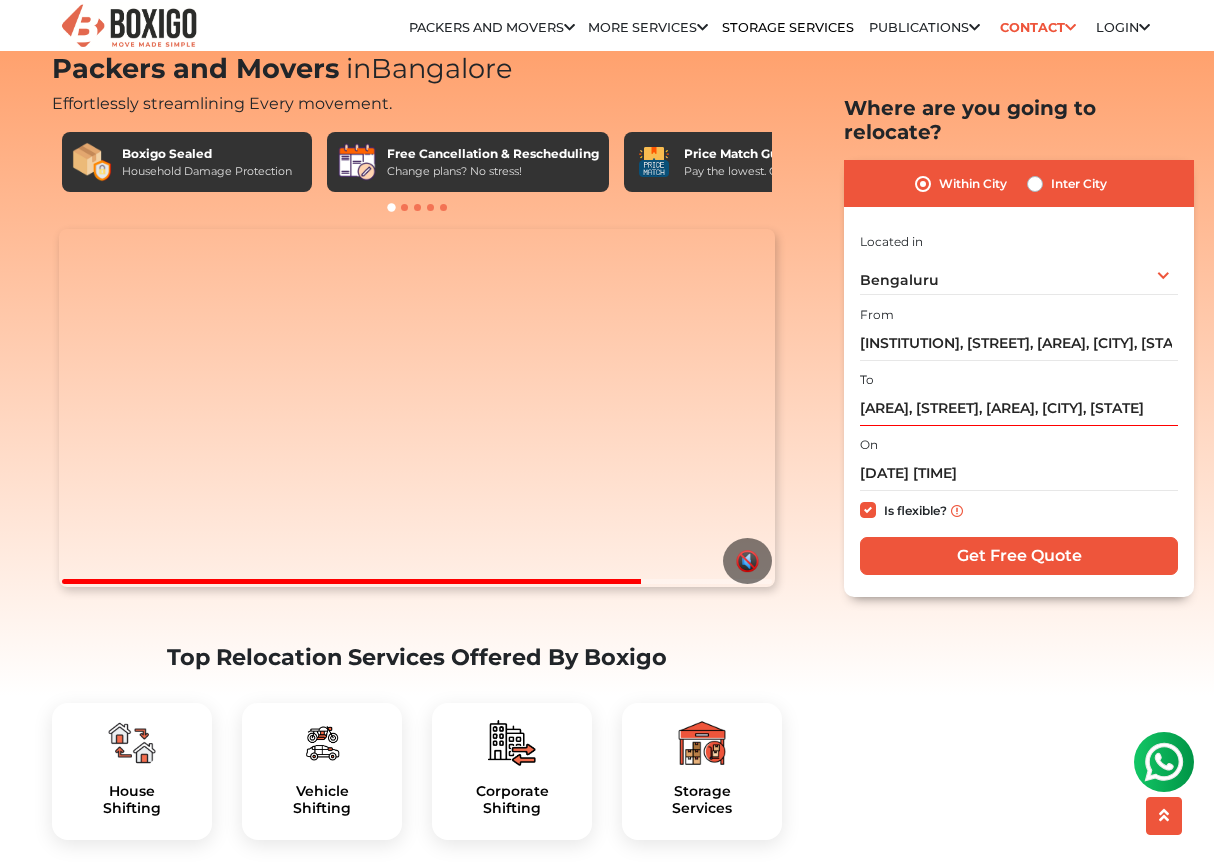 click on "Get Free Quote" at bounding box center (1019, 556) 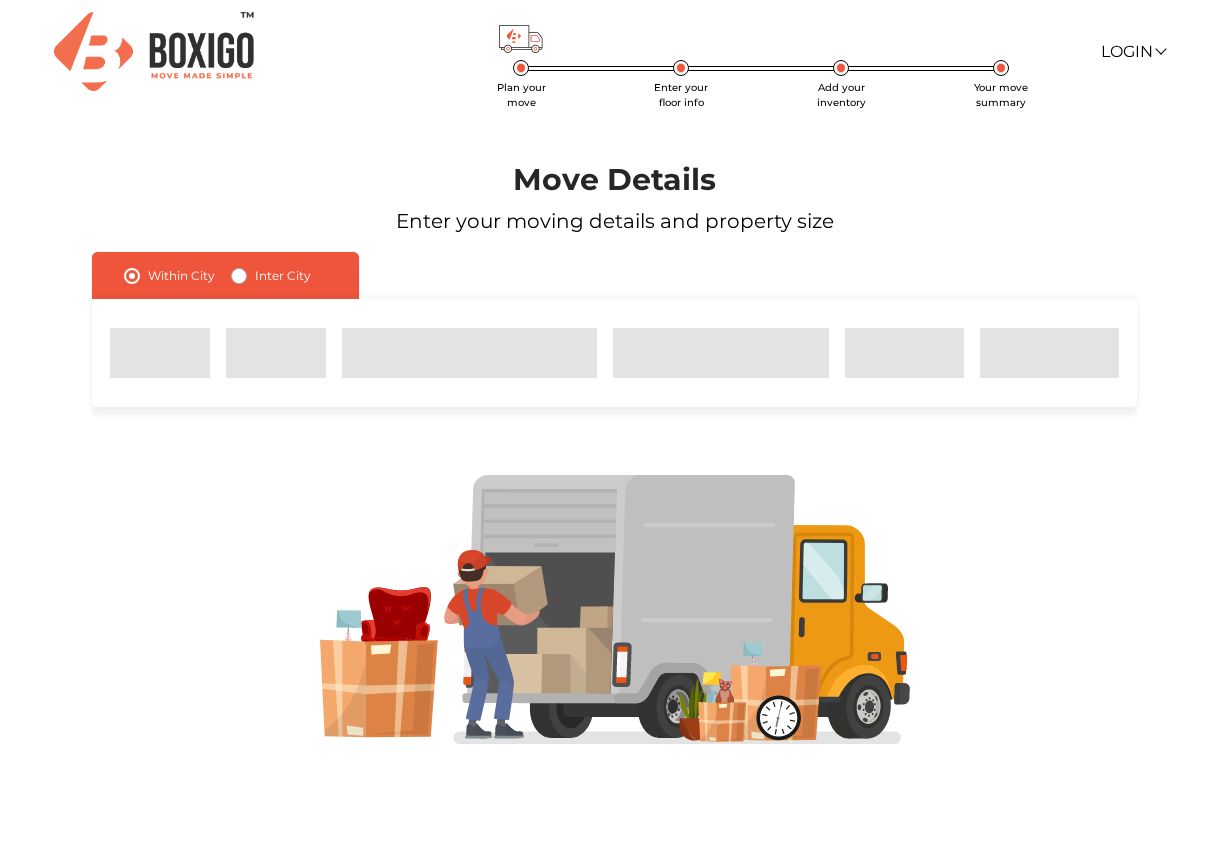 scroll, scrollTop: 0, scrollLeft: 0, axis: both 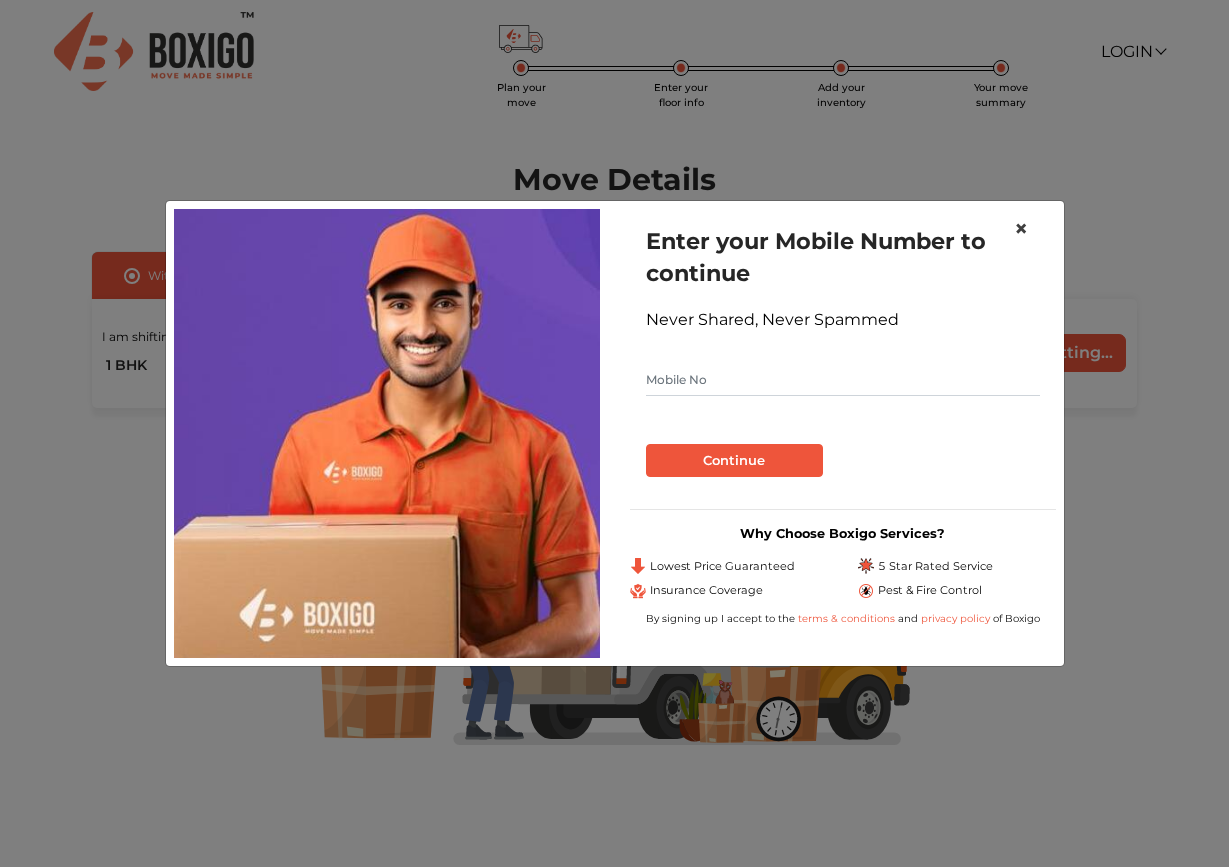 click on "×" at bounding box center [1021, 228] 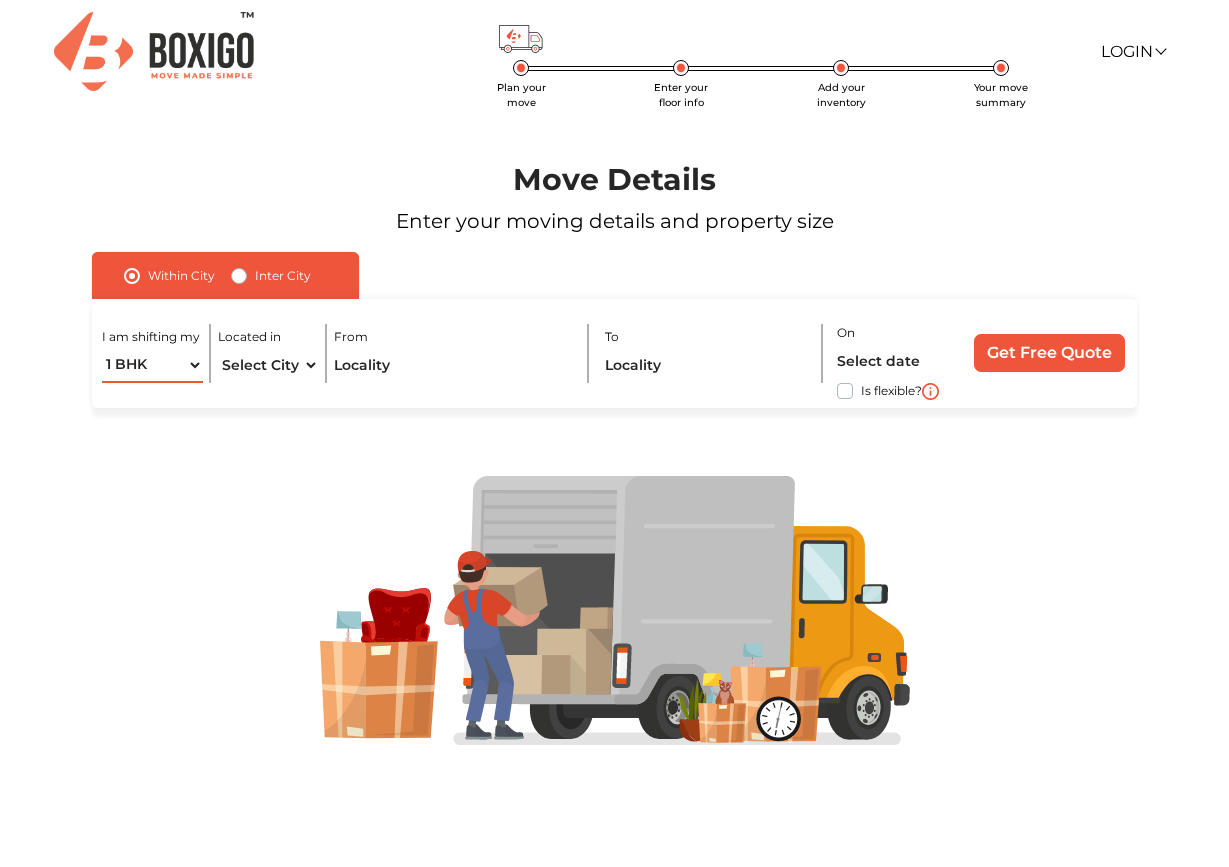 select on "2 BHK" 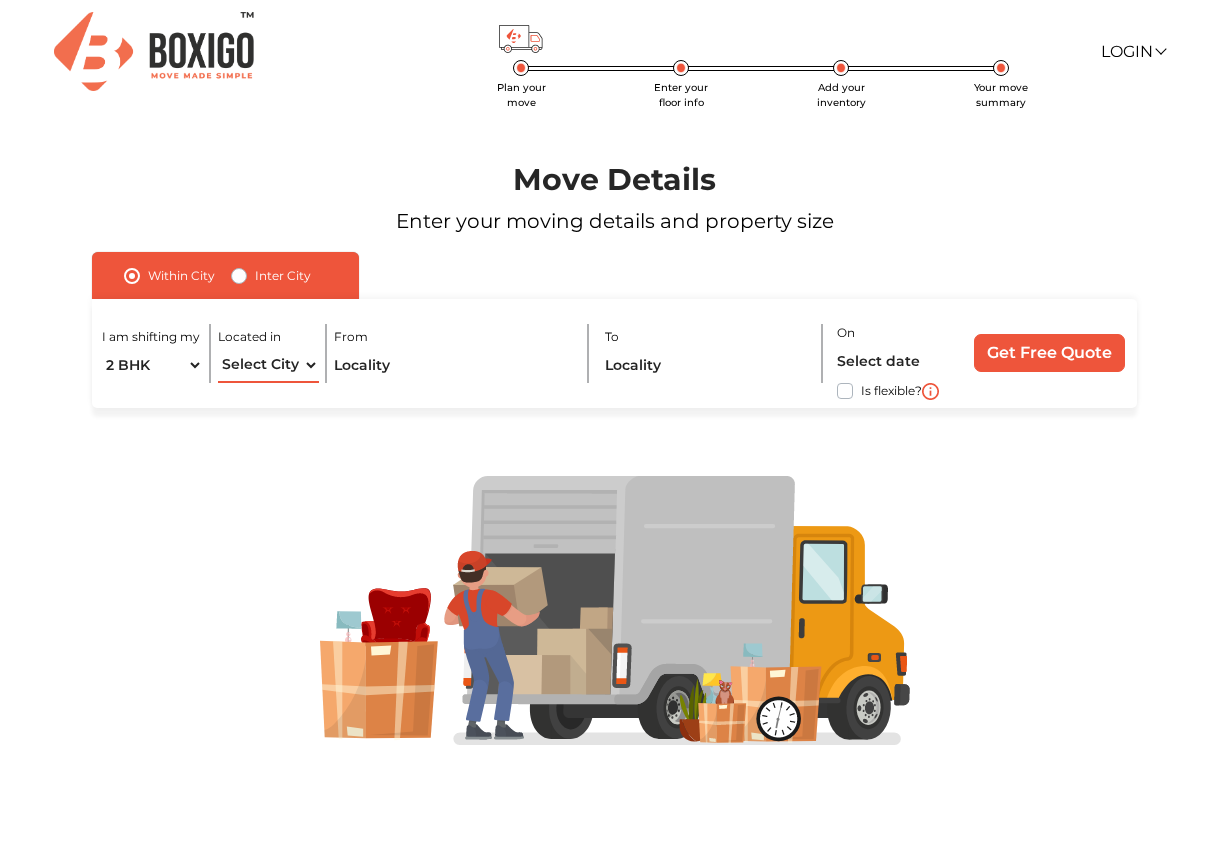 select on "Bangalore" 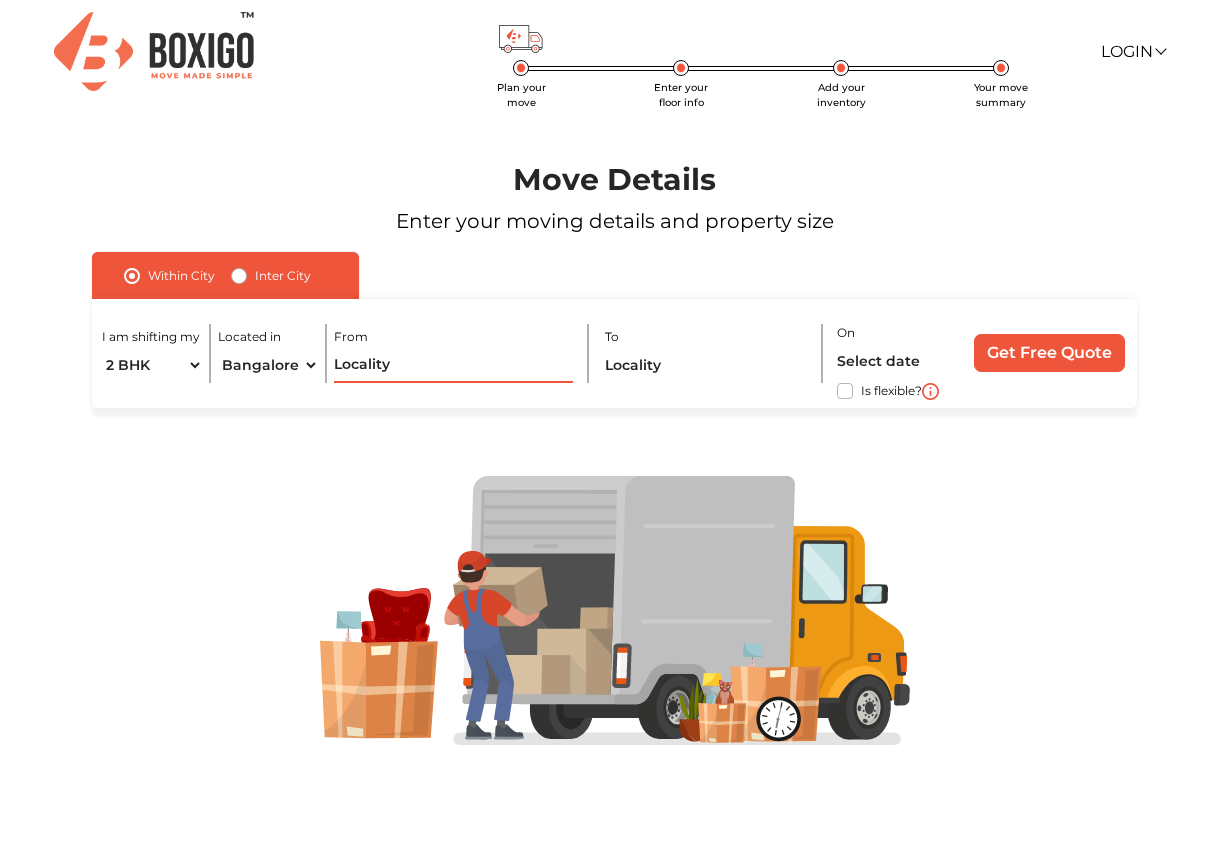 click at bounding box center [453, 365] 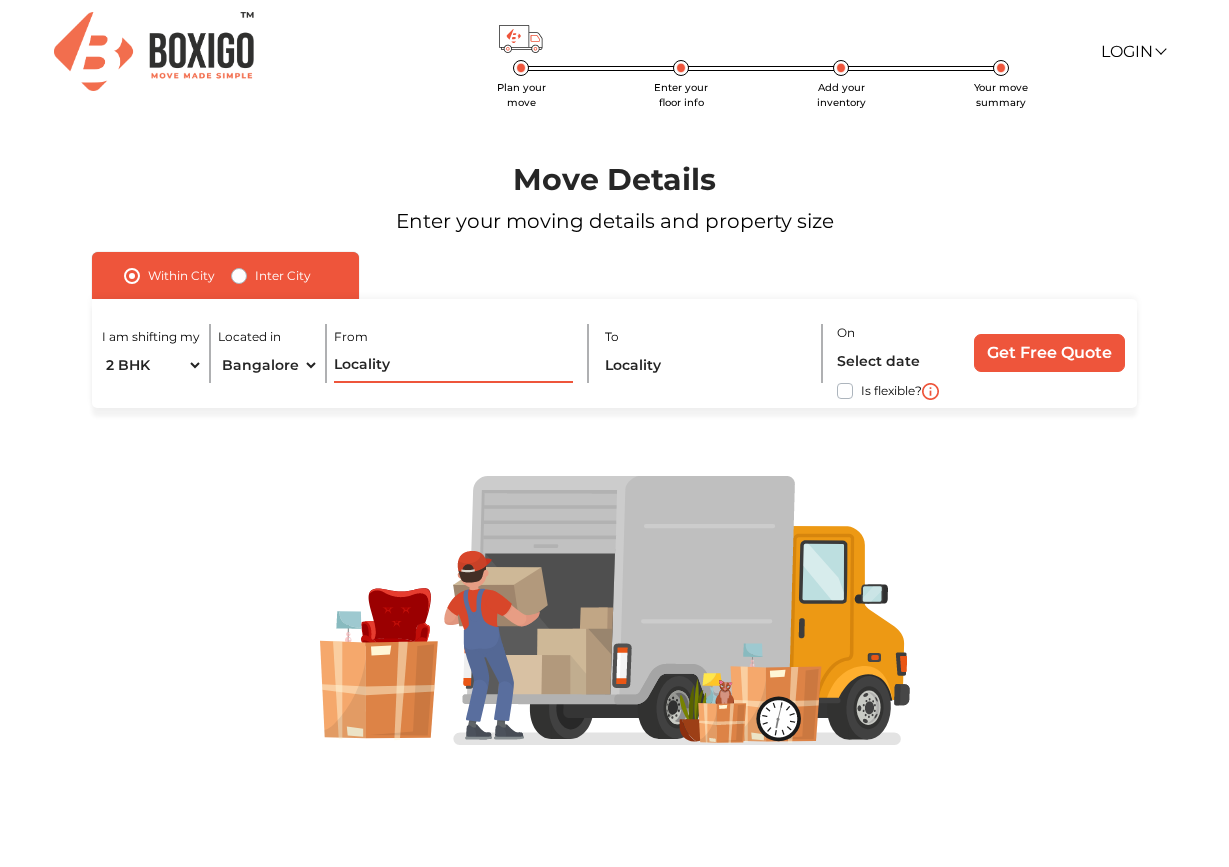 type on "b" 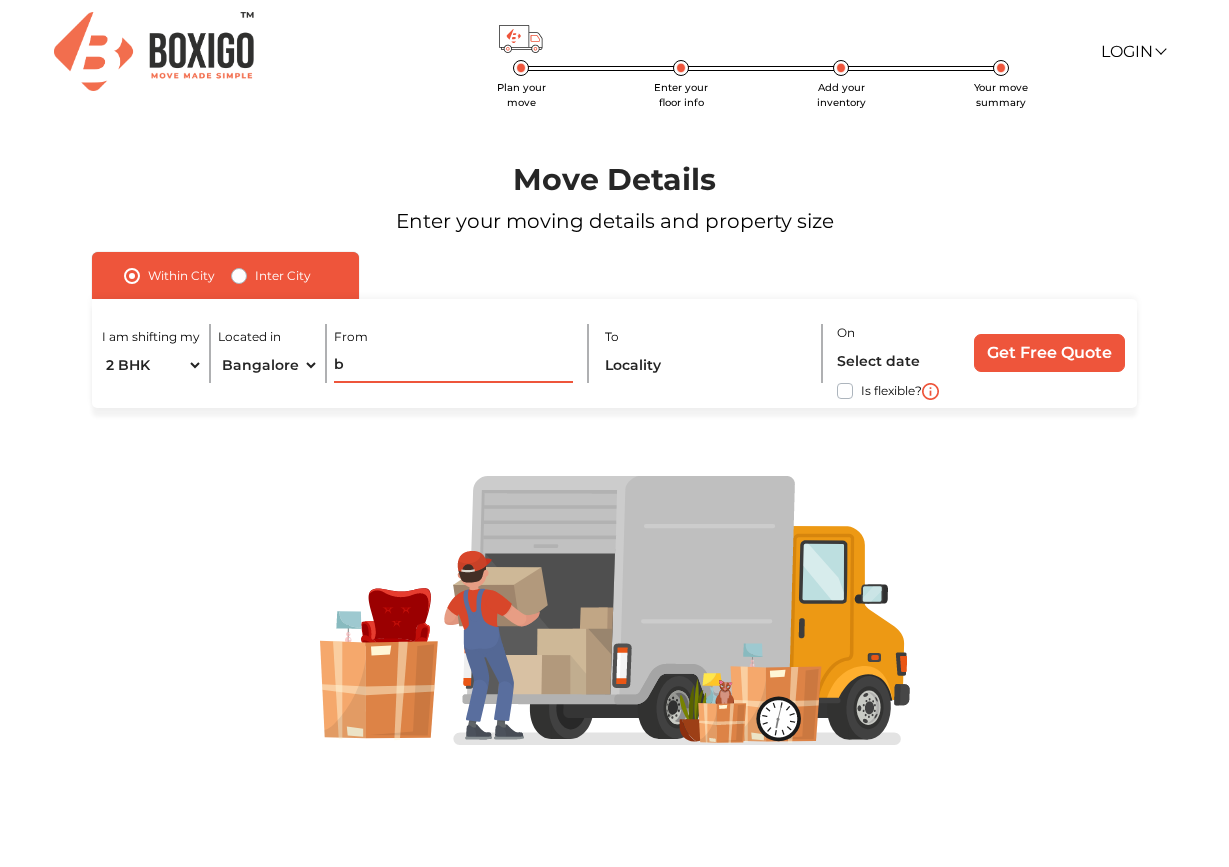 type 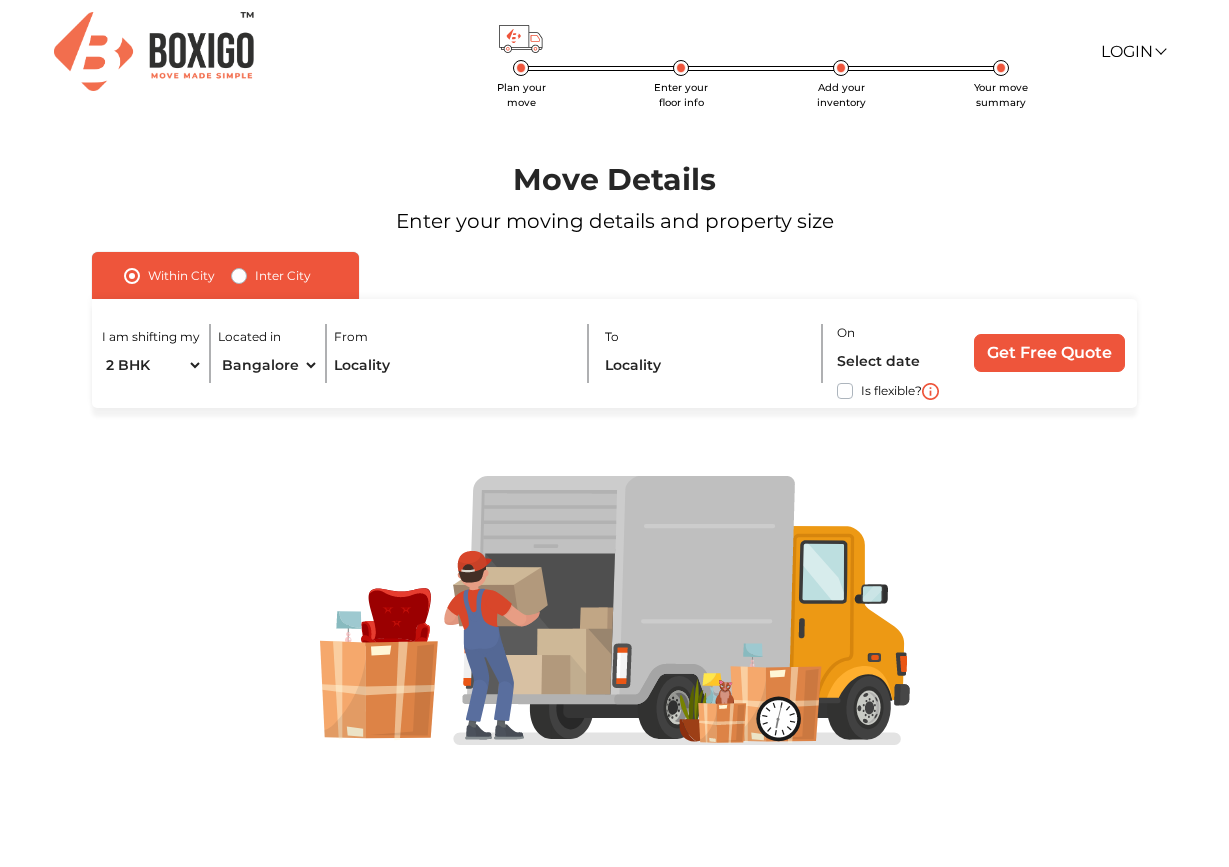 click on "Is flexible?" at bounding box center [897, 391] 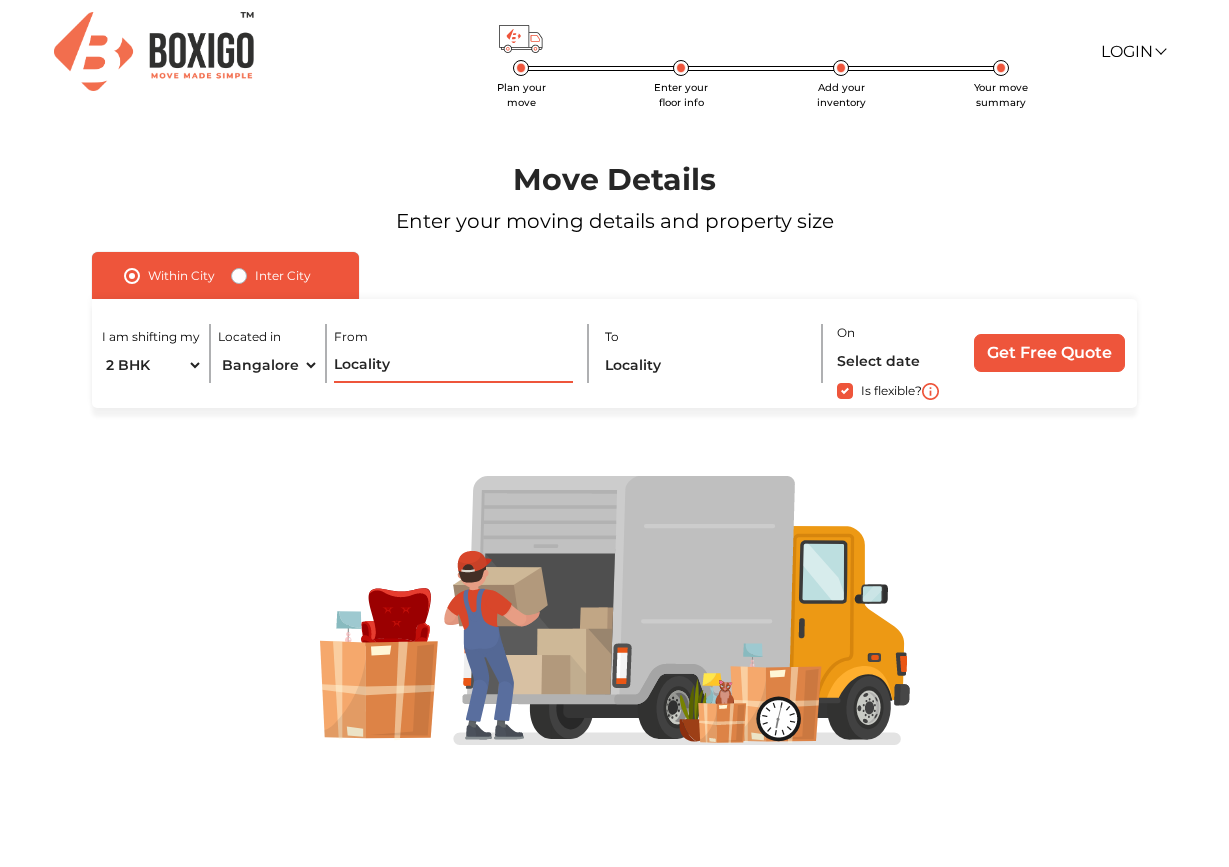 click at bounding box center (453, 365) 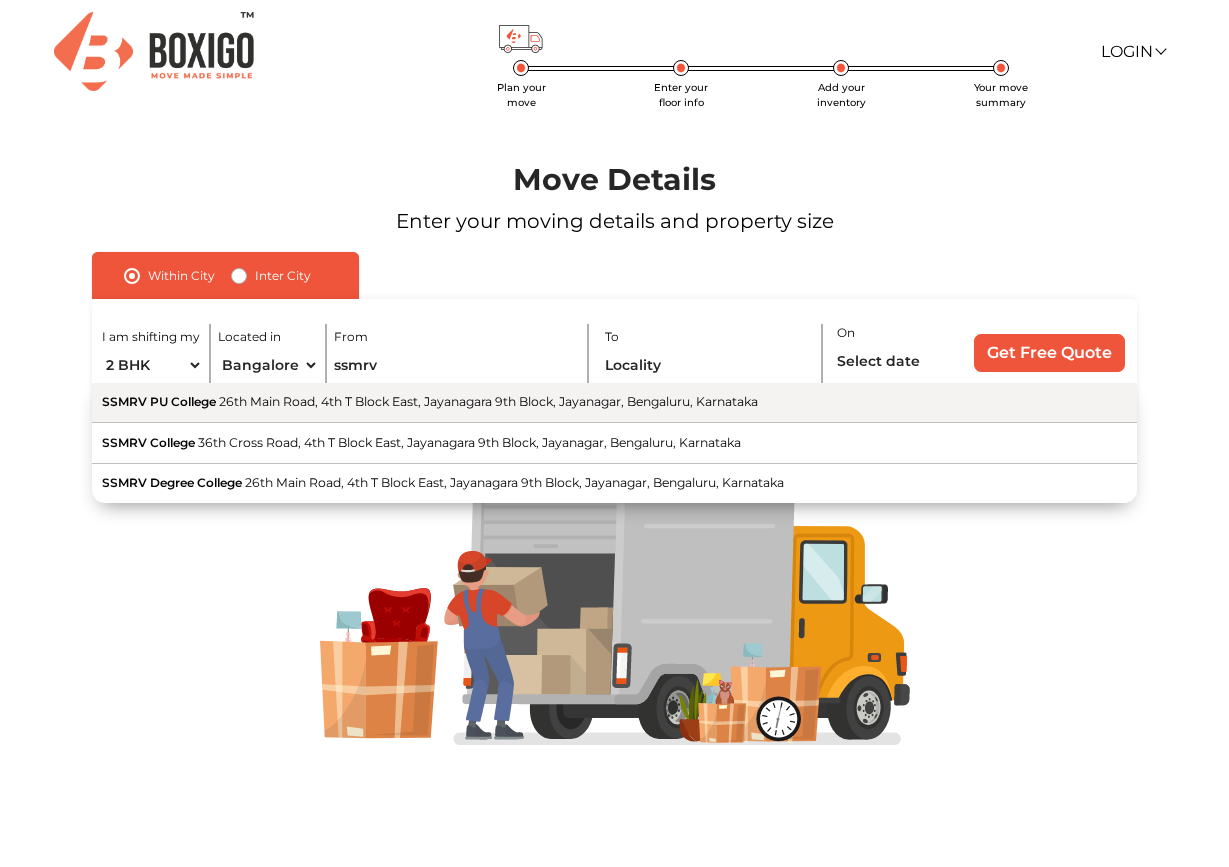 click on "[STREET], [AREA], [CITY], [STATE]" at bounding box center (488, 401) 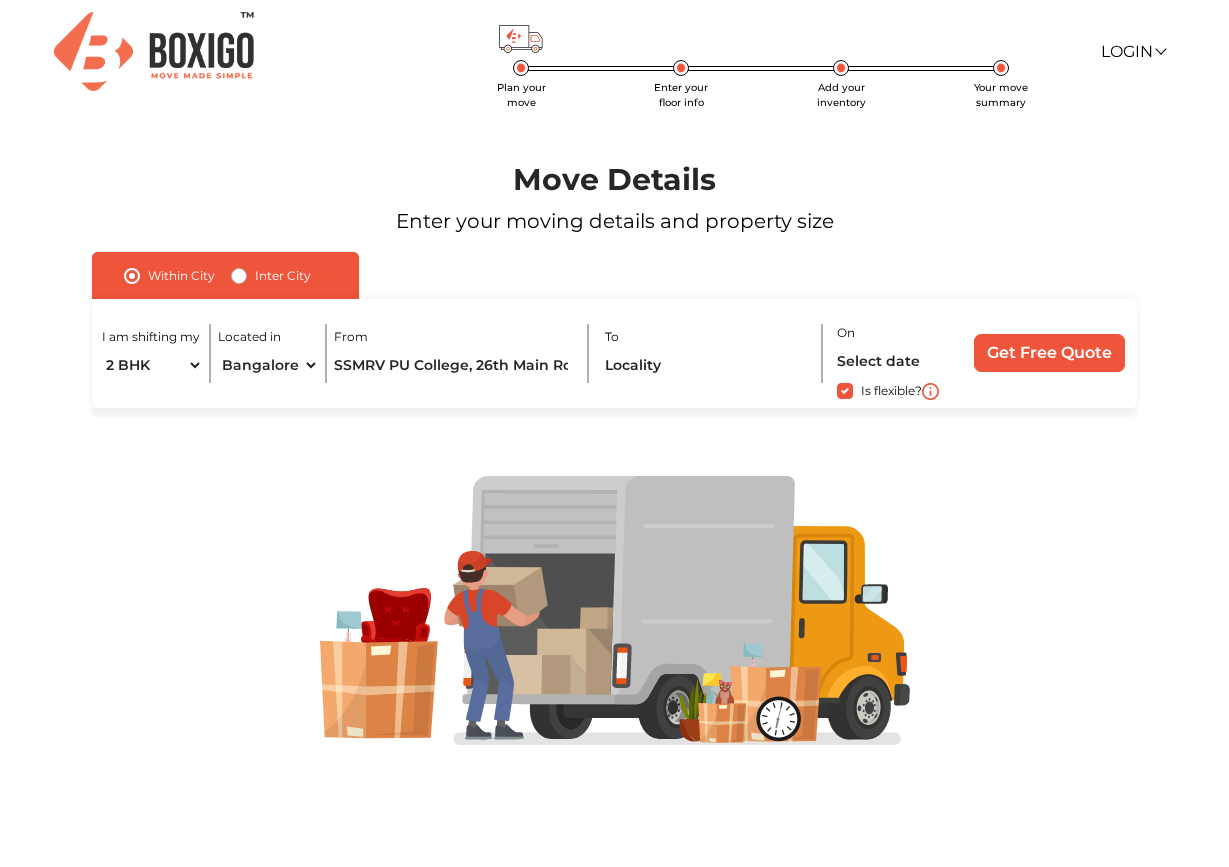 click on "To" at bounding box center (714, 353) 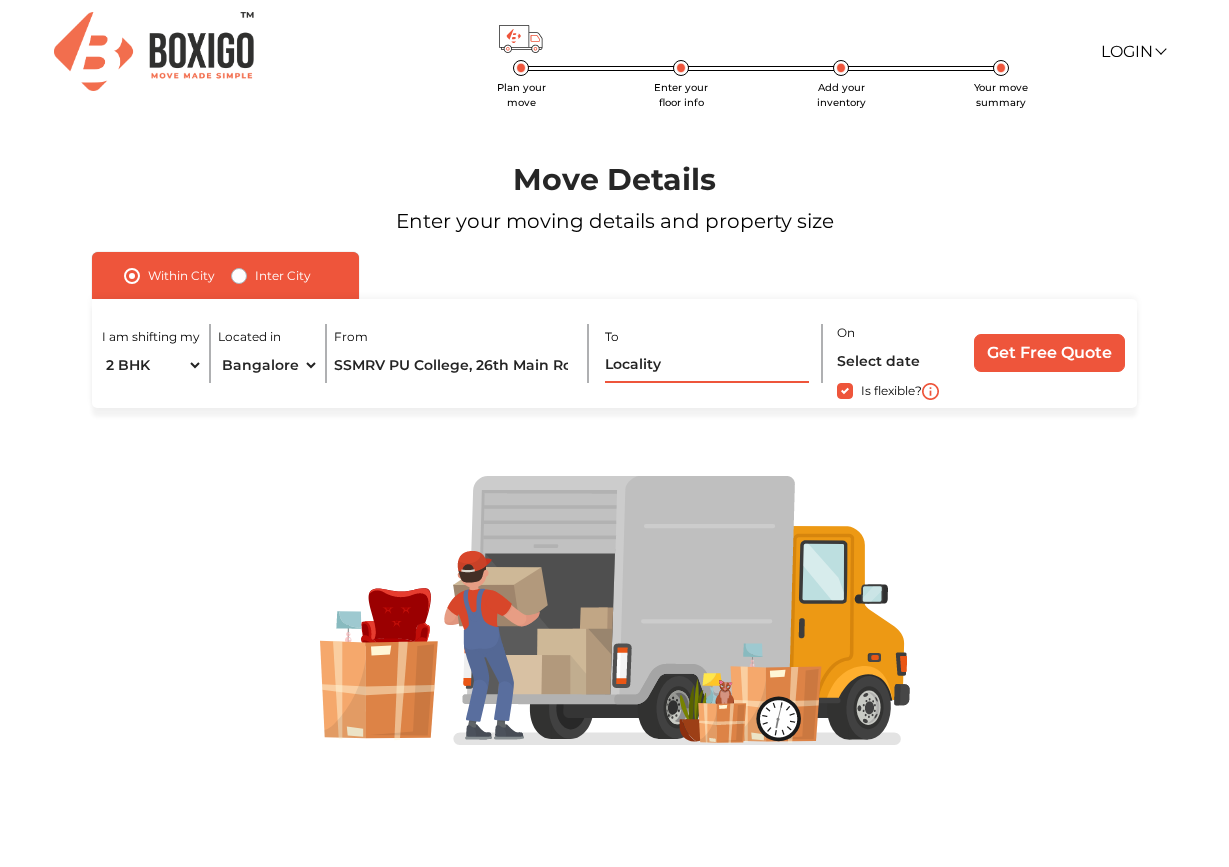 click at bounding box center [707, 365] 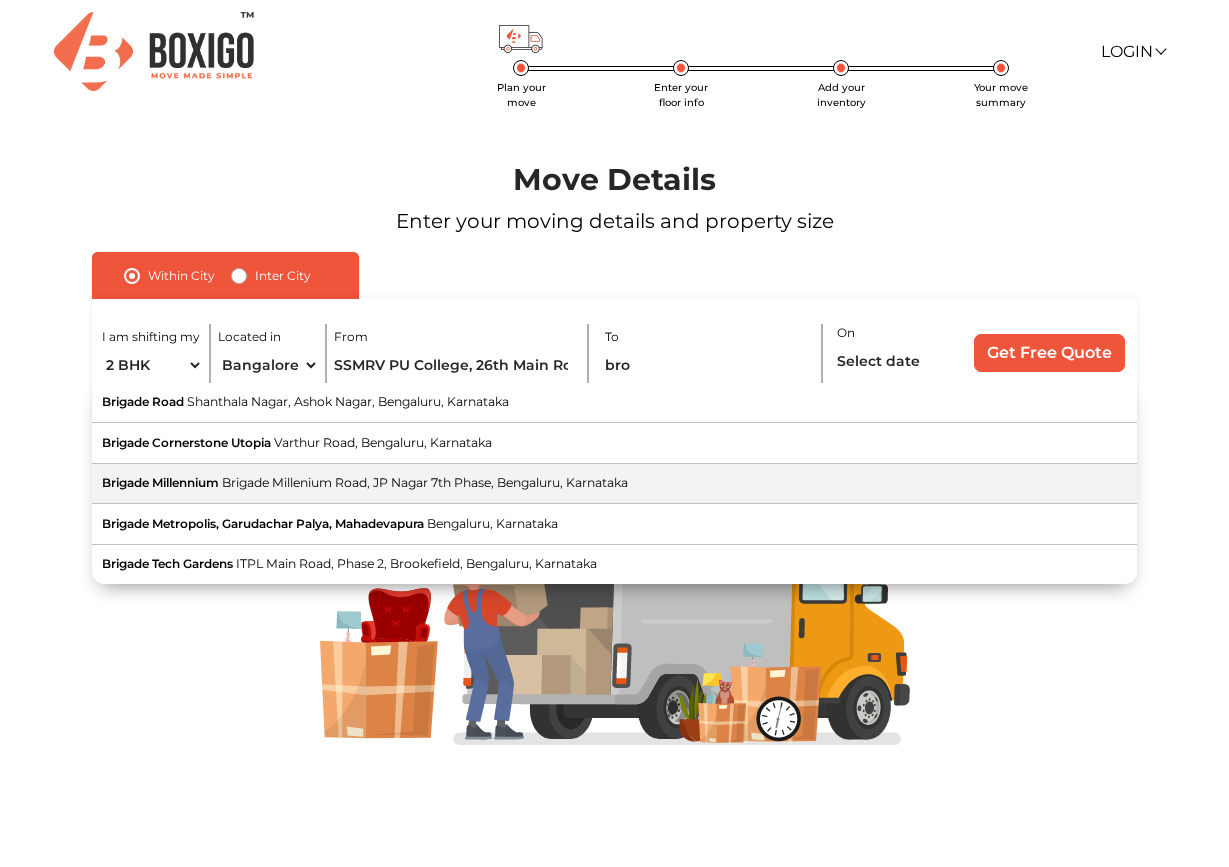 drag, startPoint x: 605, startPoint y: 402, endPoint x: 584, endPoint y: 484, distance: 84.646324 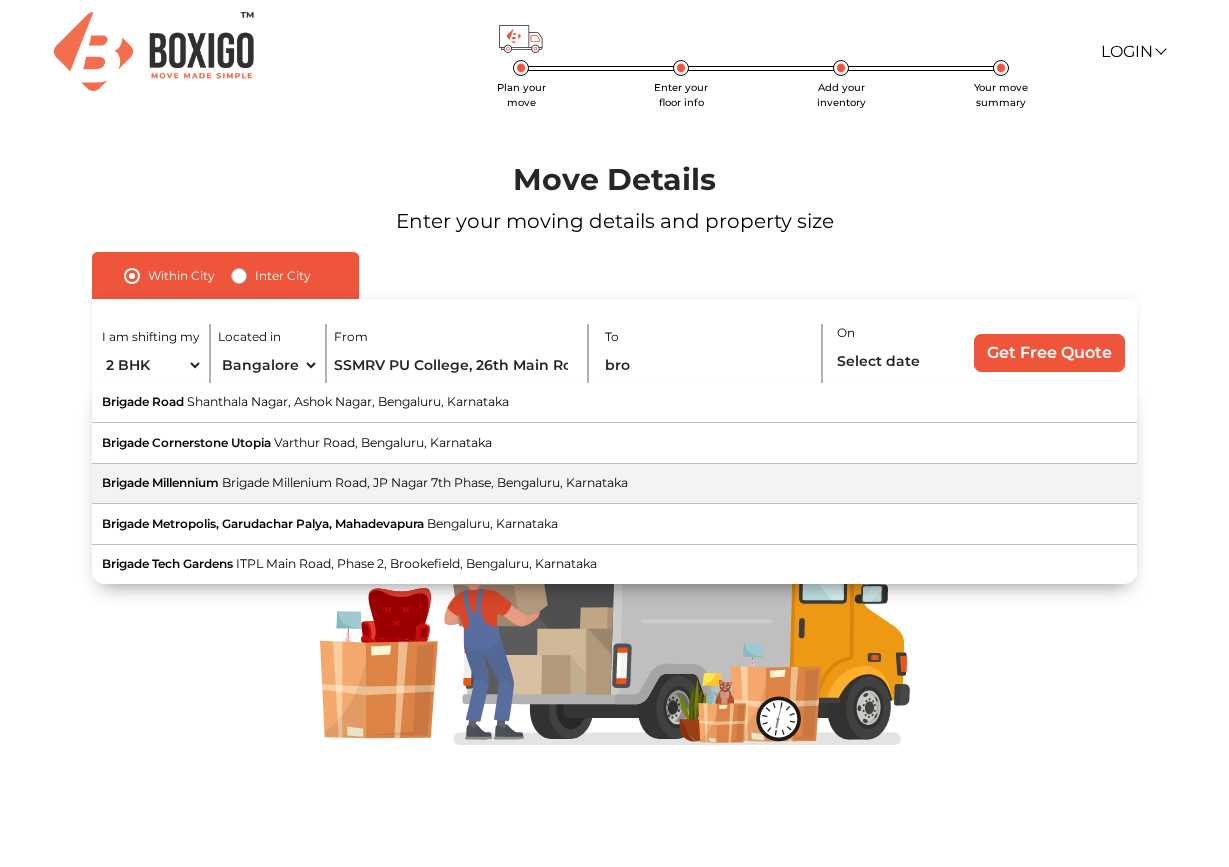 click on "[STREET], [AREA], [CITY], [STATE]" at bounding box center (425, 482) 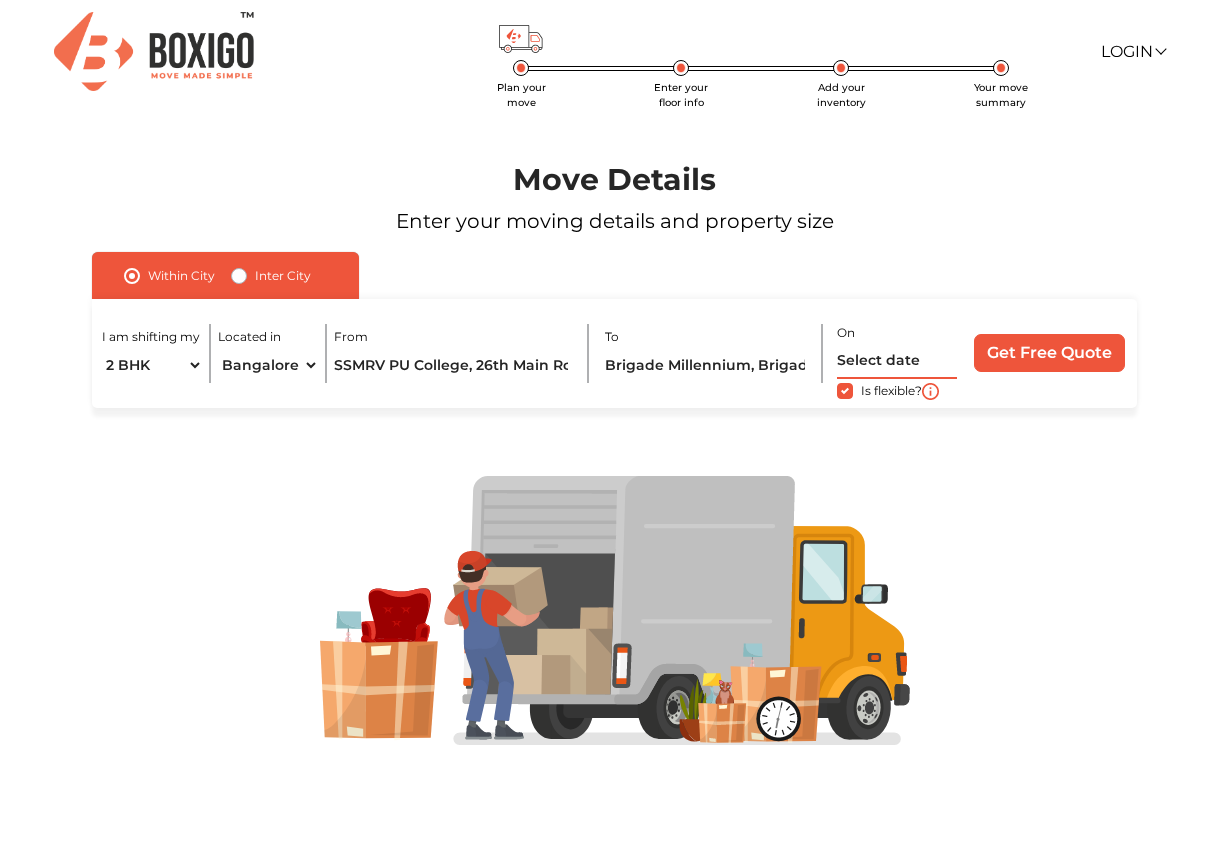 click at bounding box center (897, 361) 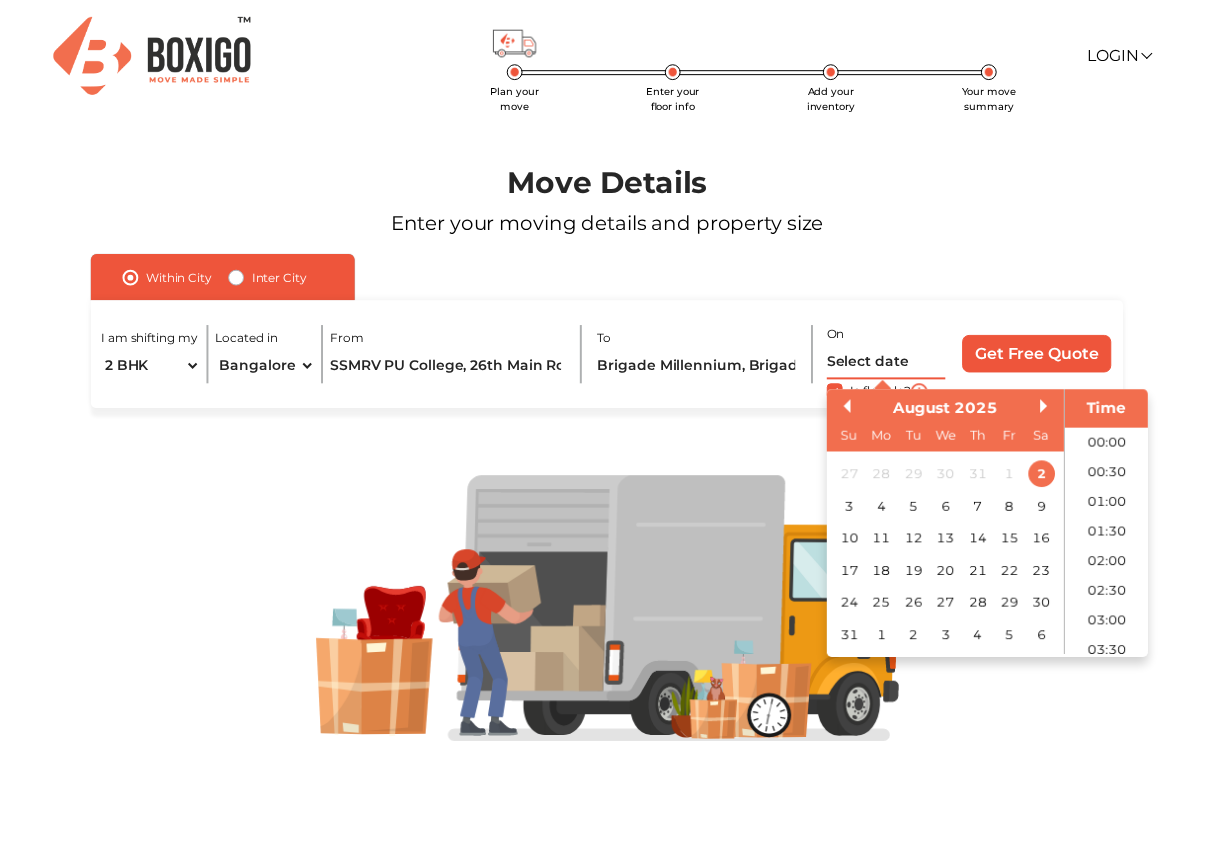 scroll, scrollTop: 1040, scrollLeft: 0, axis: vertical 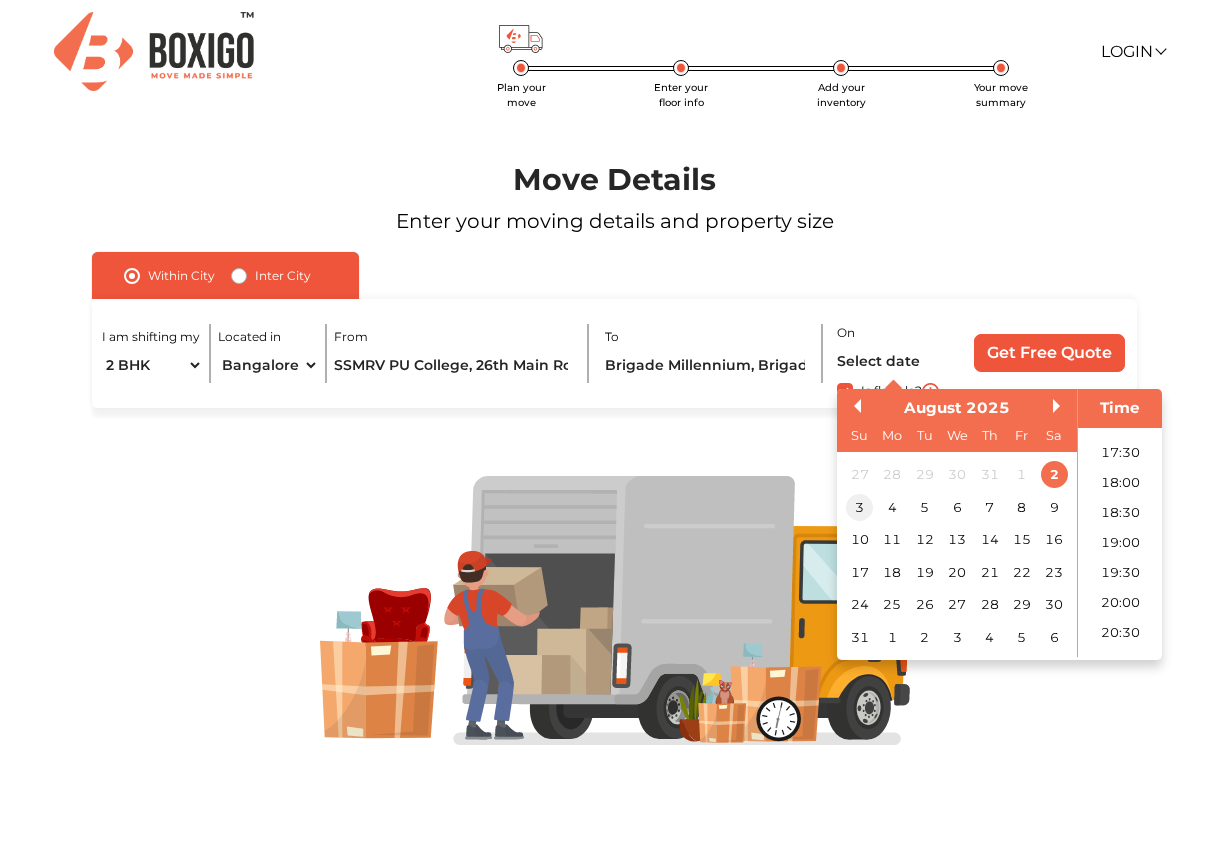 click on "3" at bounding box center (859, 507) 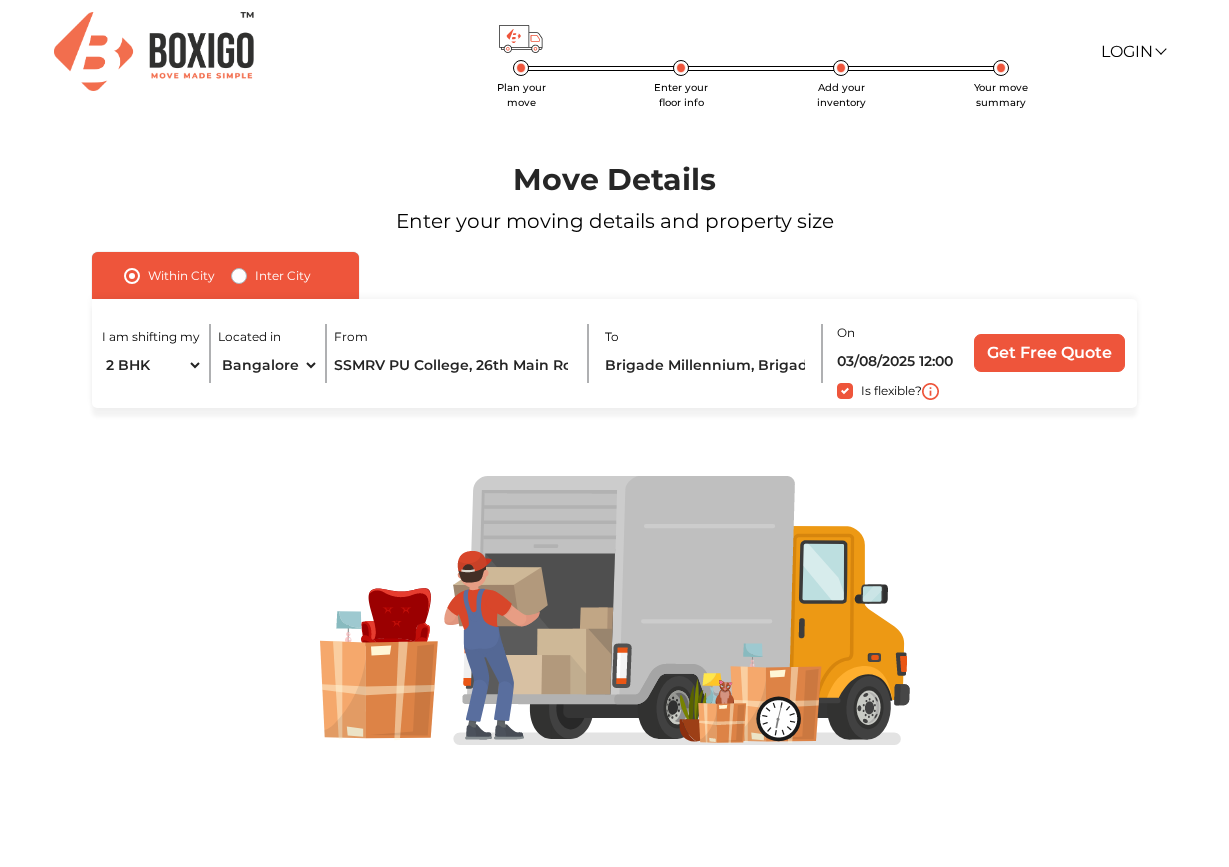 click on "Get Free Quote" at bounding box center (1049, 353) 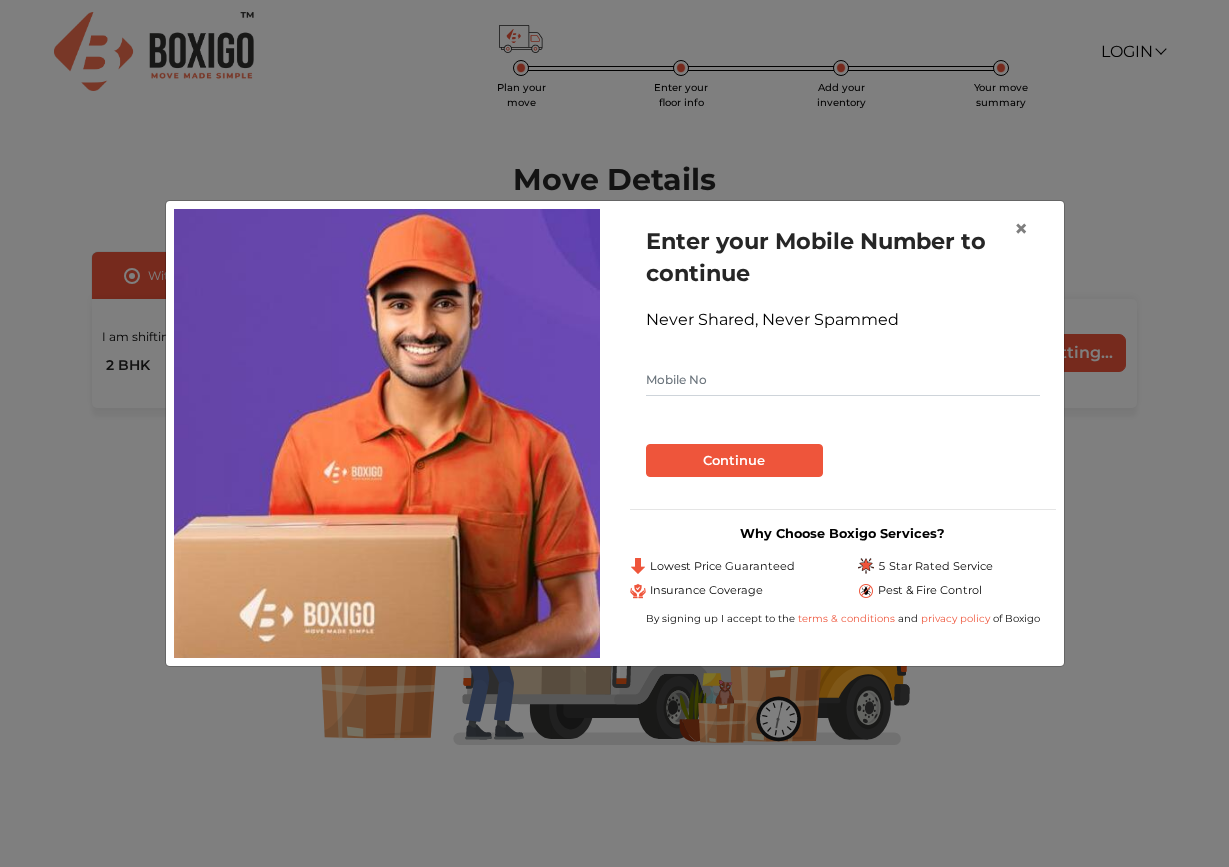 click on "Enter your Mobile Number to continue Never Shared, Never Spammed   Continue" at bounding box center (843, 351) 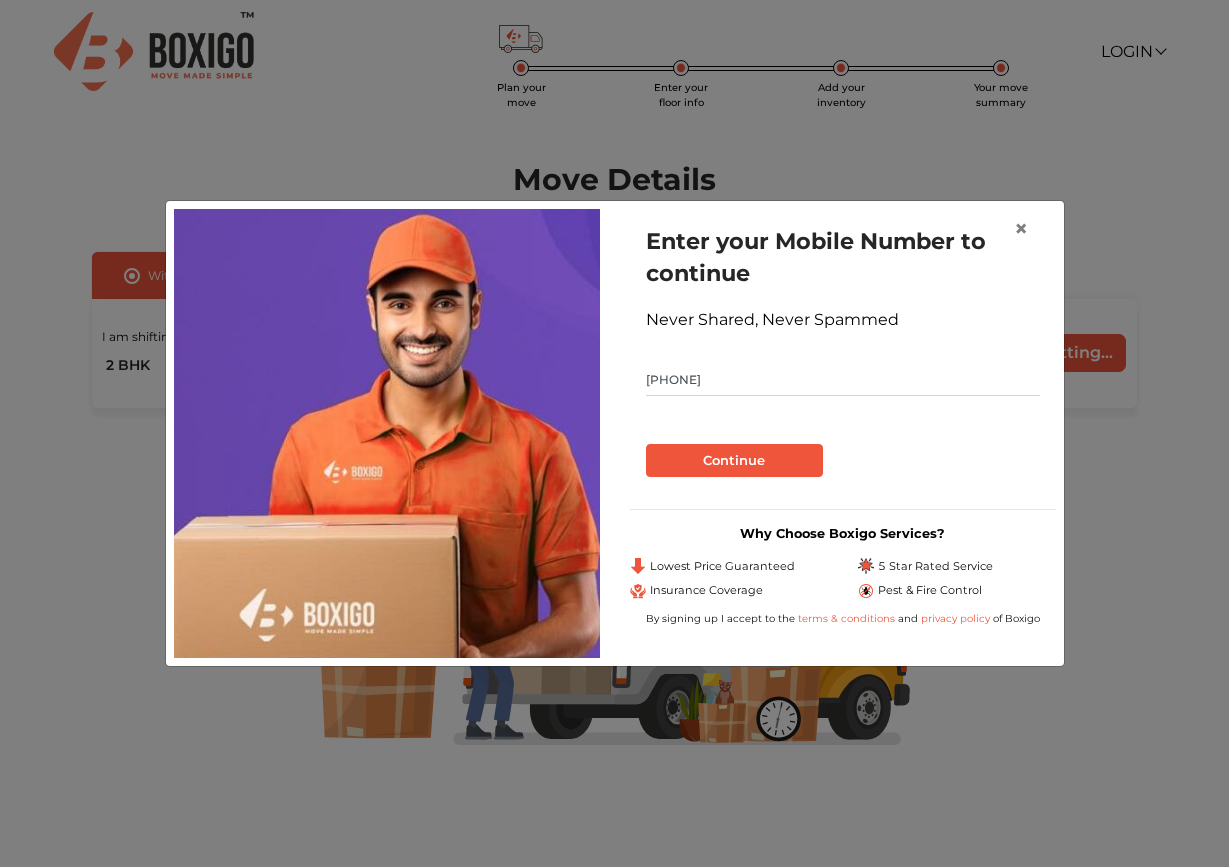type on "7019694481" 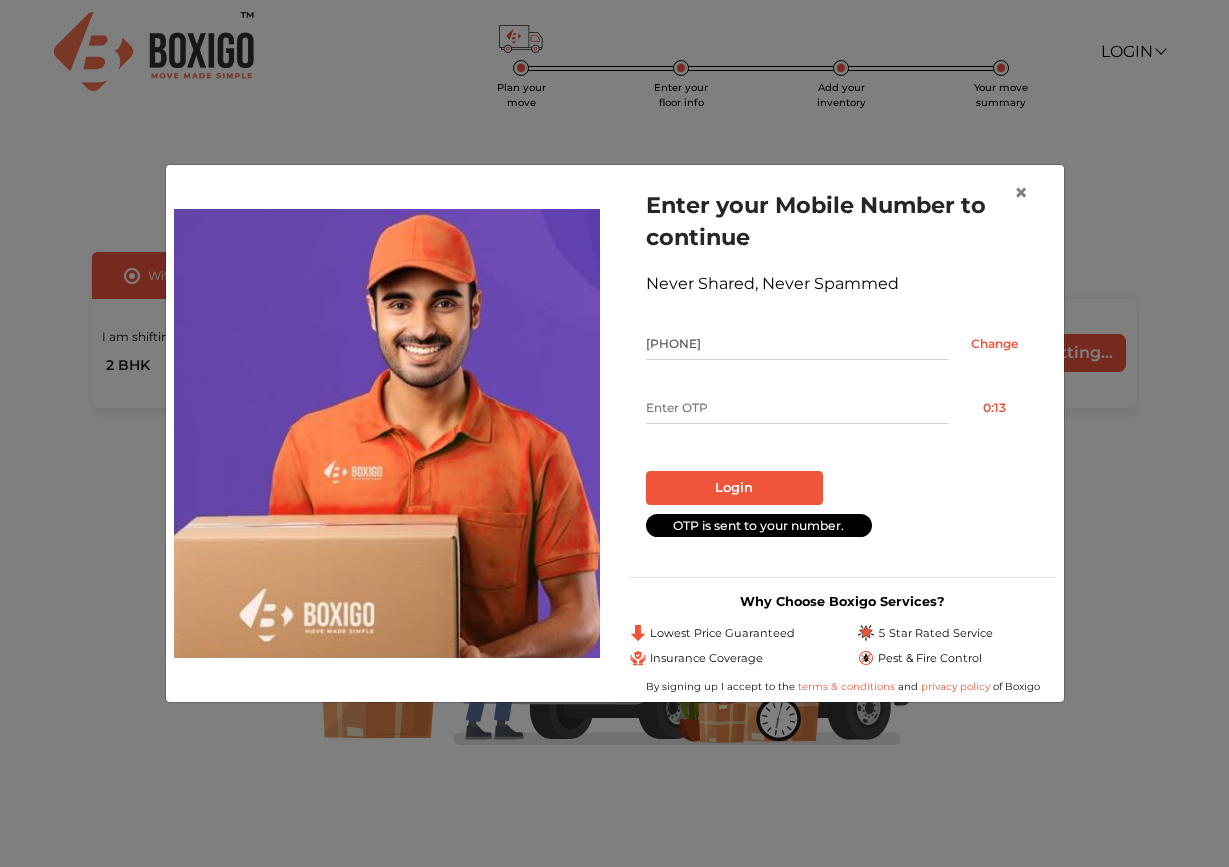 click at bounding box center [797, 408] 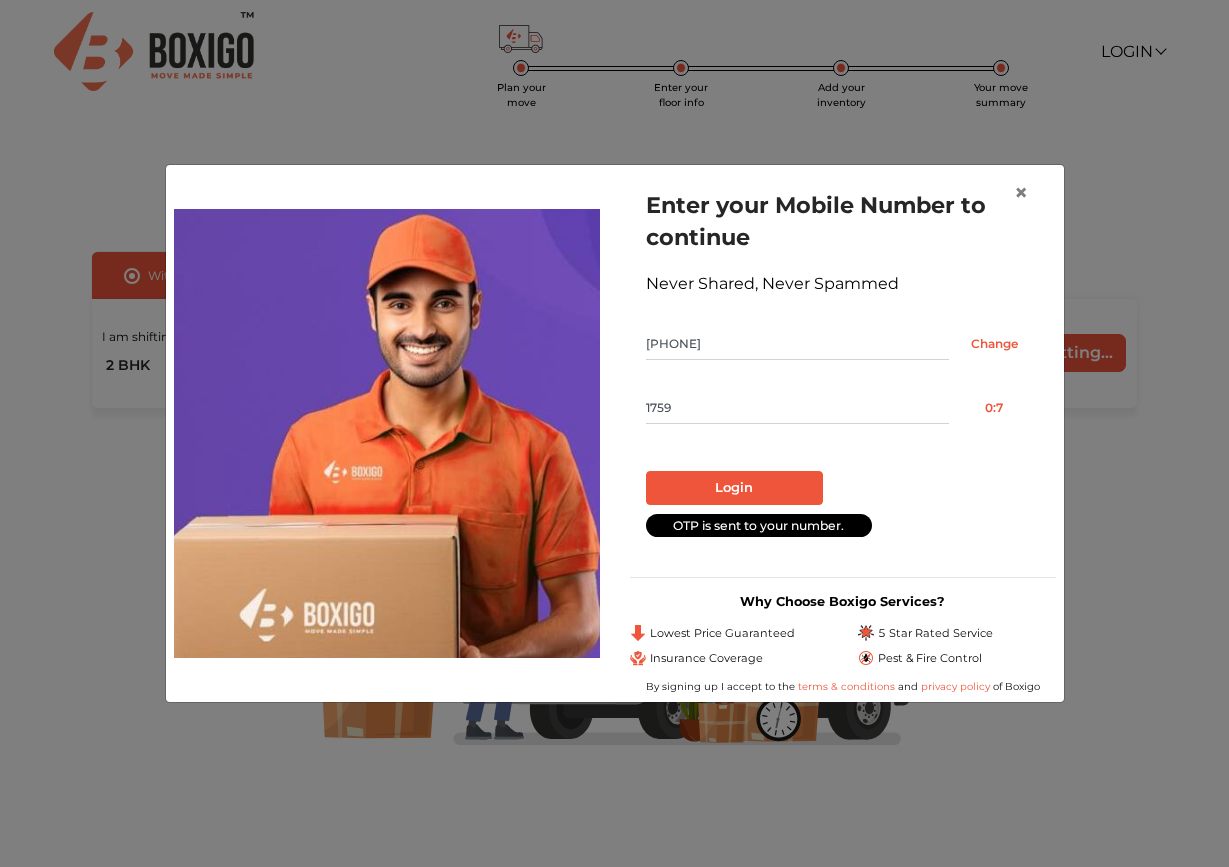 type on "1759" 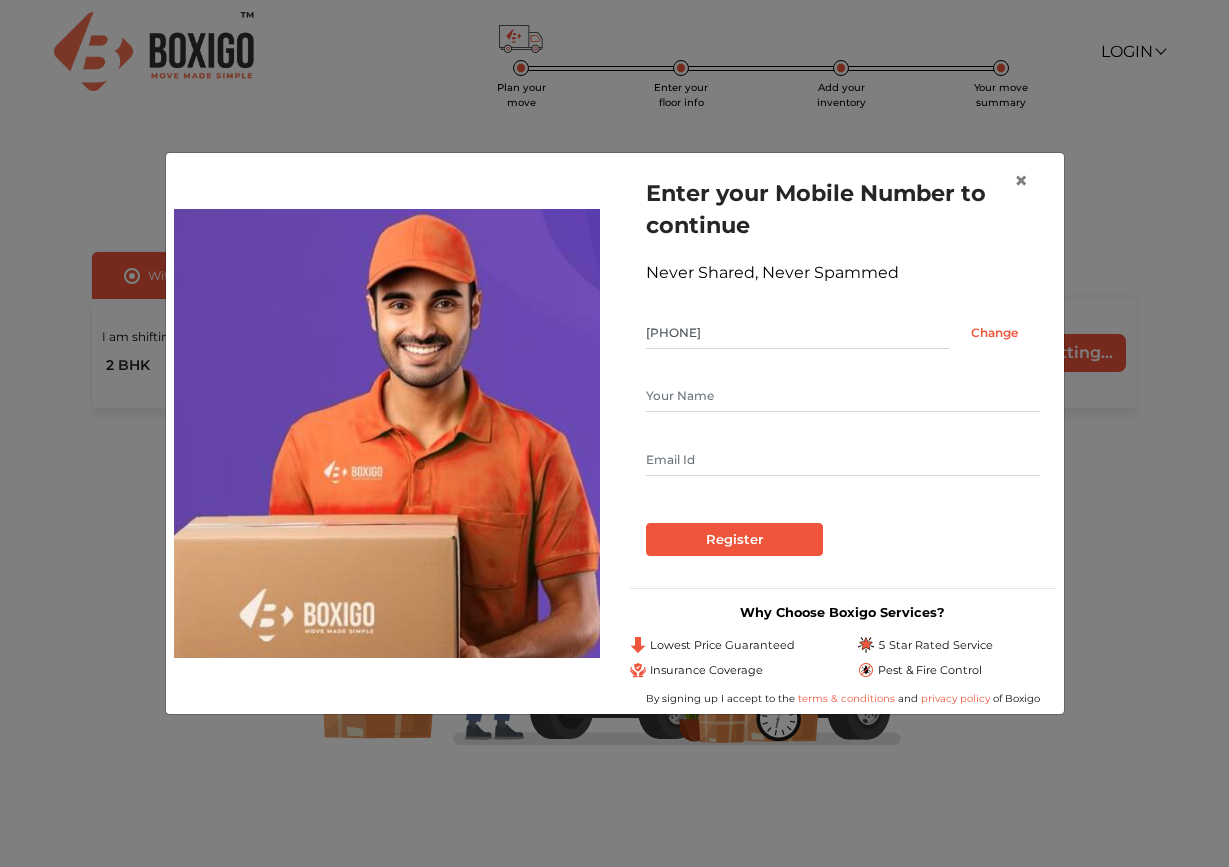 click at bounding box center (843, 396) 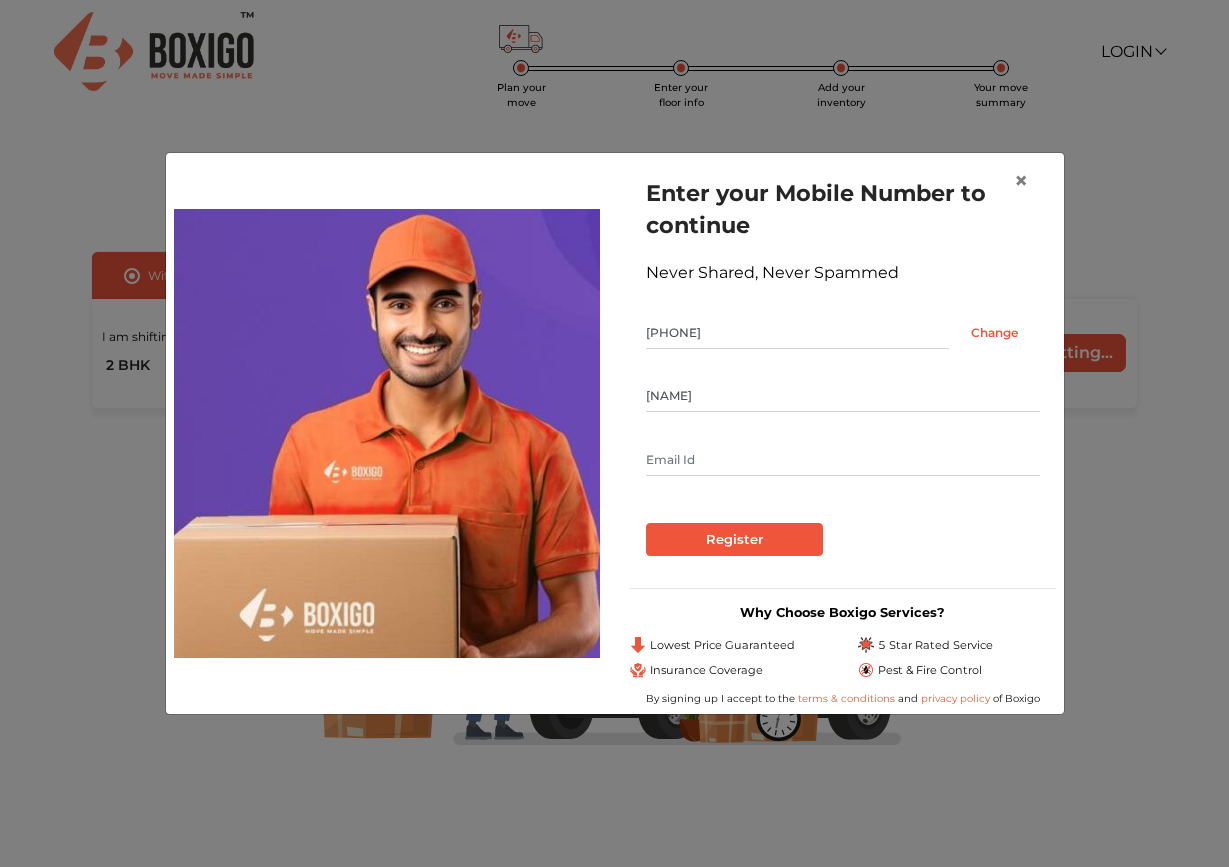 type on "faizan" 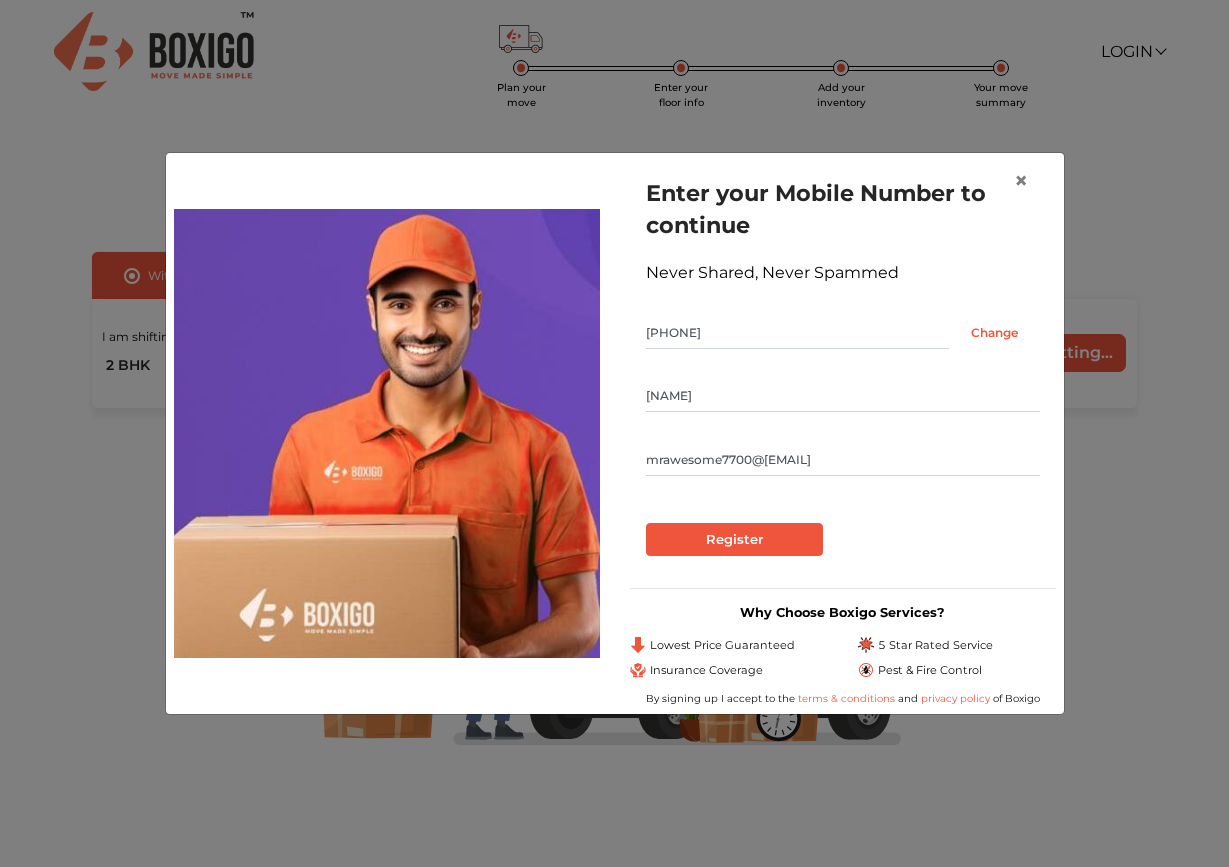 type on "mrawesome7700@gmail.com" 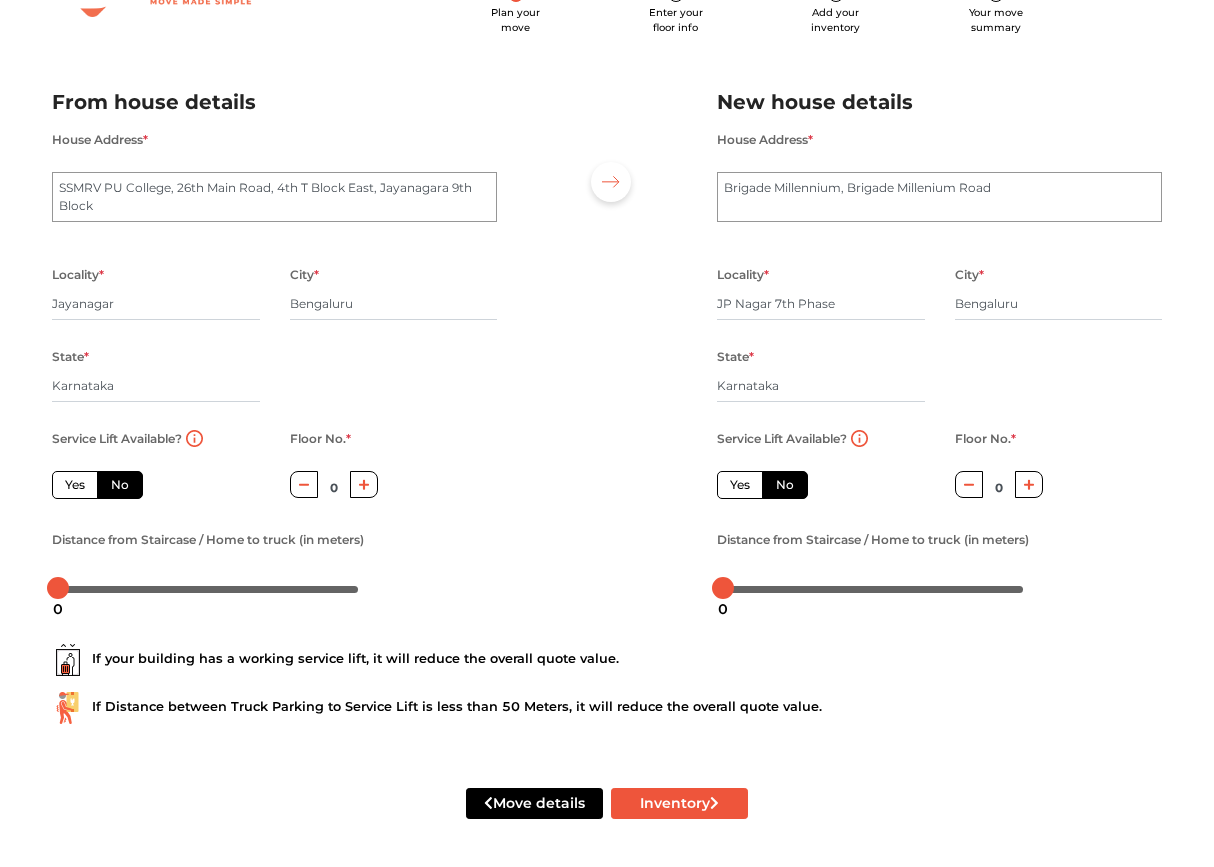 scroll, scrollTop: 74, scrollLeft: 0, axis: vertical 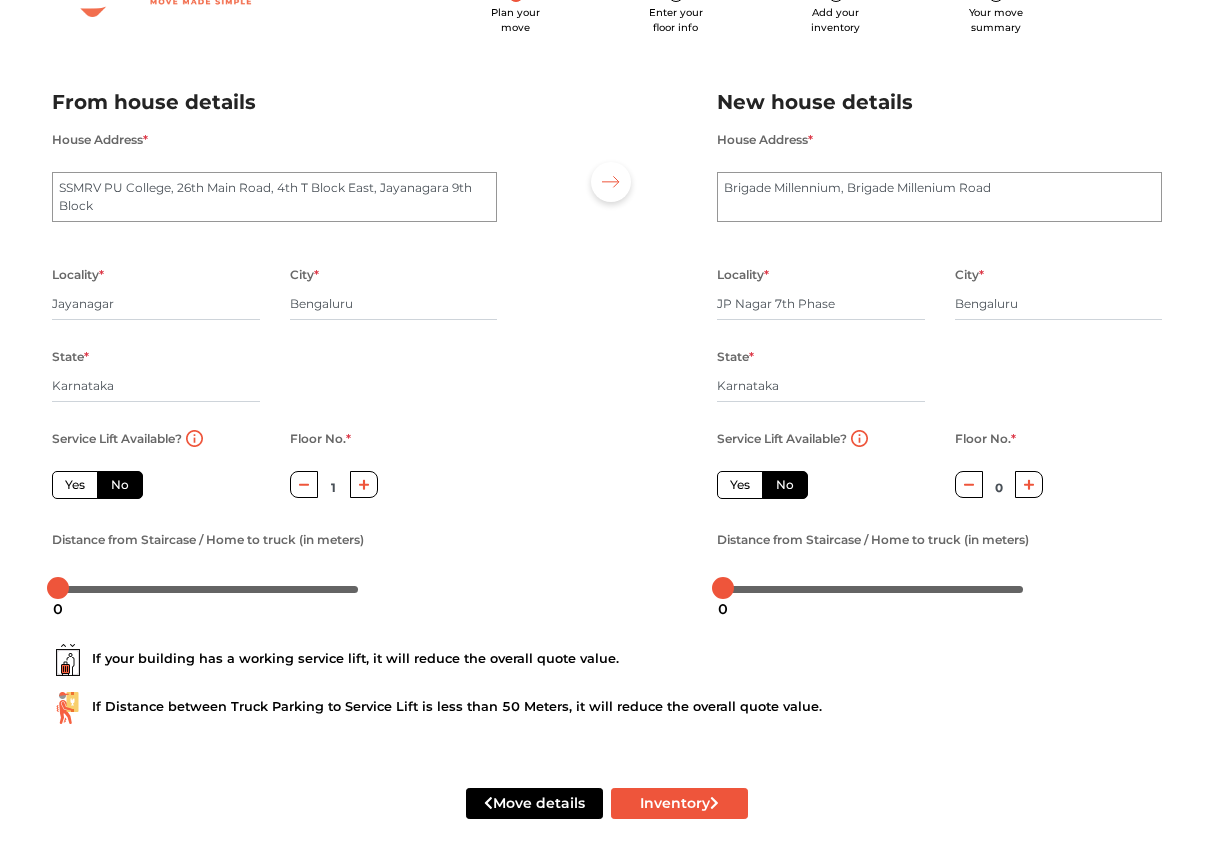 click at bounding box center (364, 484) 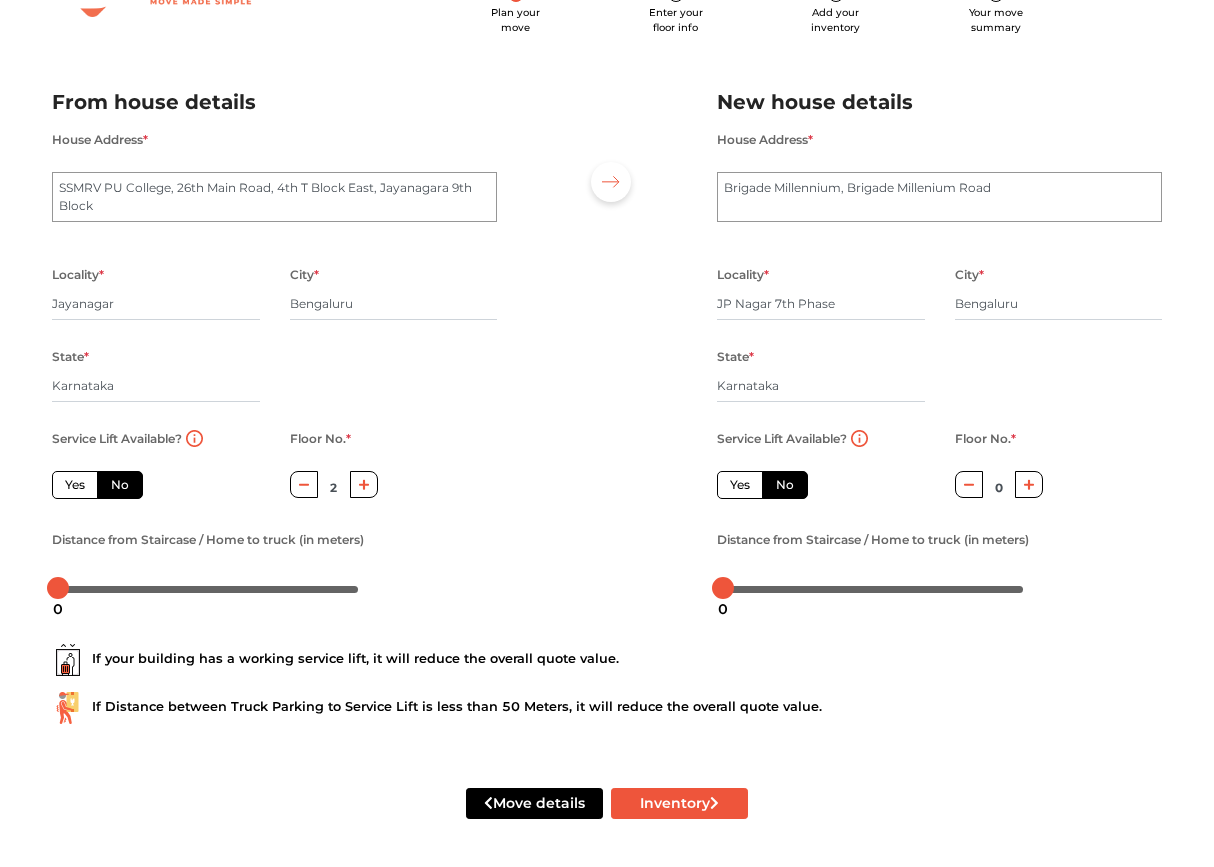 click at bounding box center (1029, 484) 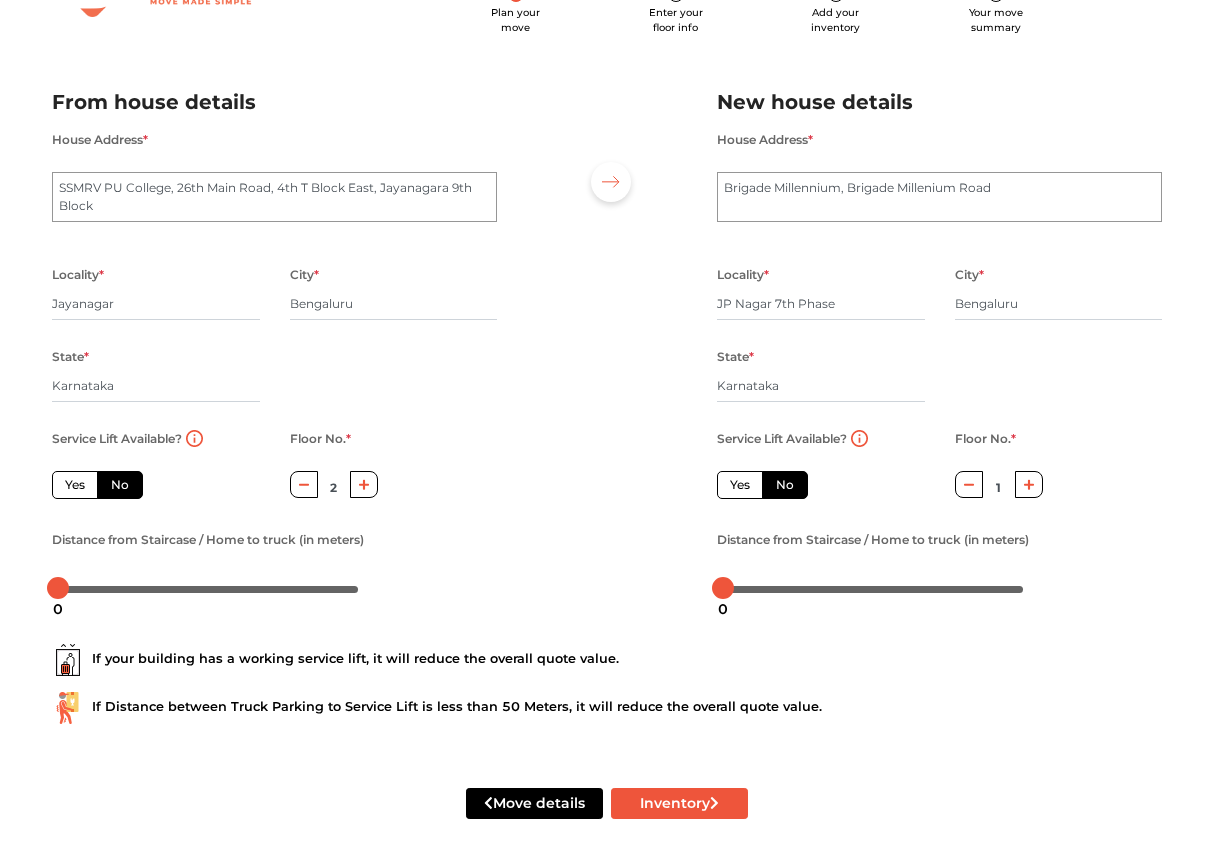 click at bounding box center [1029, 484] 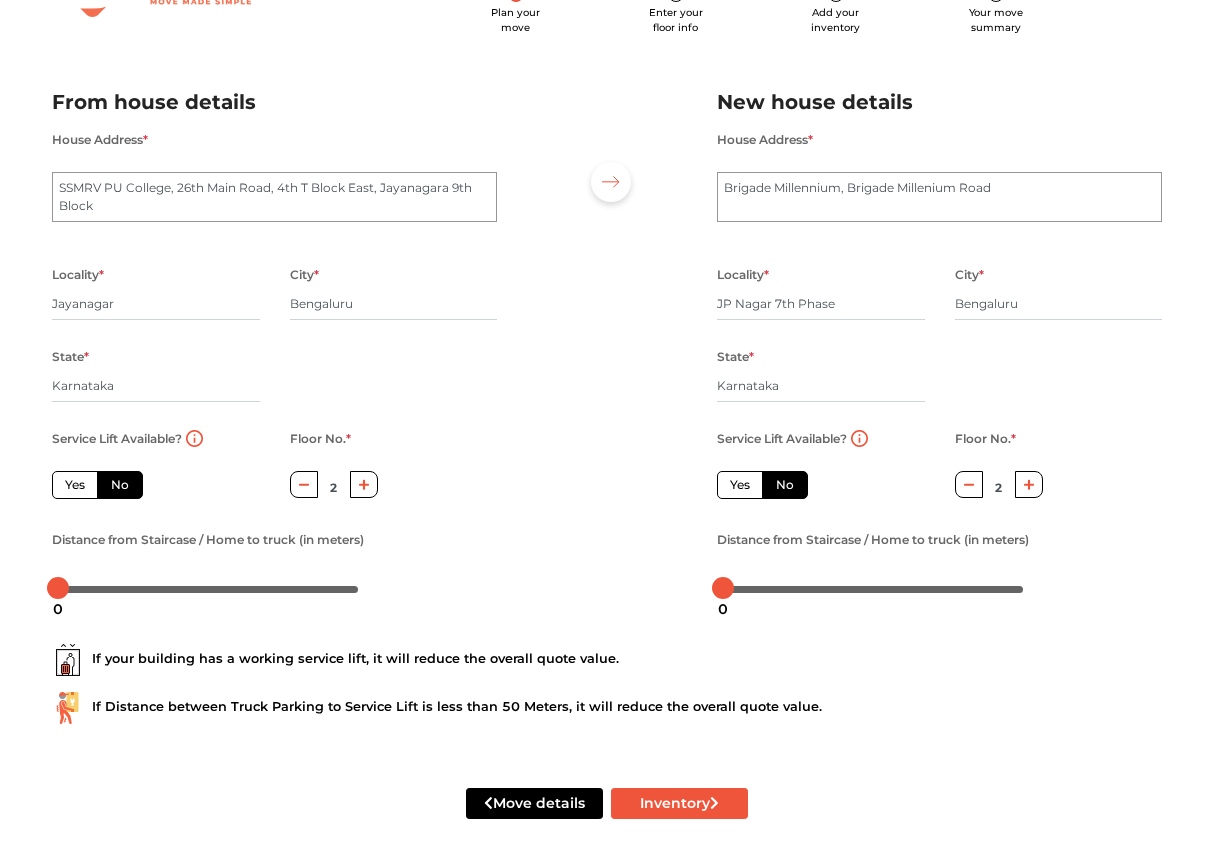 click on "Locality  * JP Nagar 7th Phase City  * Bengaluru State  * Karnataka Pincode  *" at bounding box center (939, 344) 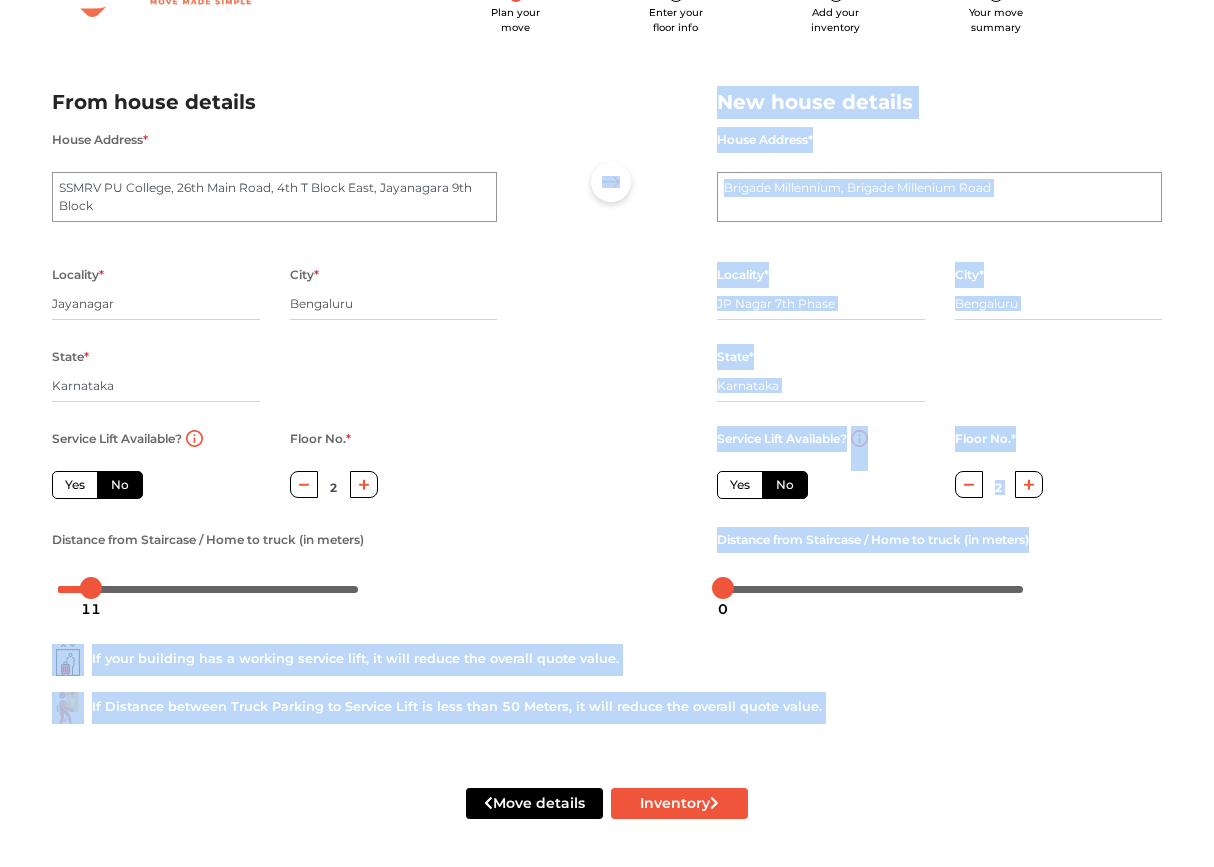 drag, startPoint x: 61, startPoint y: 592, endPoint x: 92, endPoint y: 590, distance: 31.06445 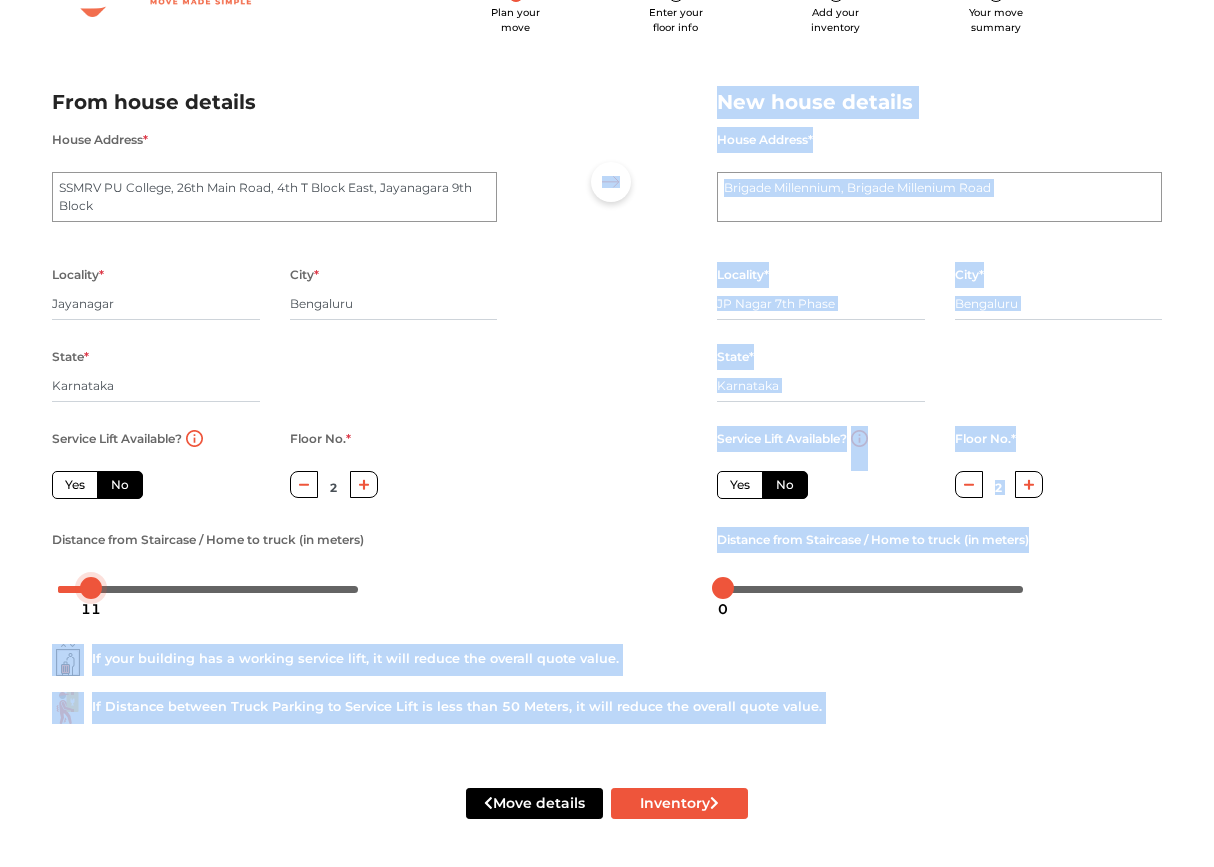 click on "Plan your   move Enter your   floor info Add your   inventory Your move   summary My Moves My Profile Make Estimate LOGOUT Plan your   move Enter your   floor info Add your   inventory Your move   summary  From house details  House Address  *   SSMRV PU College, 26th Main Road, 4th T Block East, Jayanagara 9th Block Locality  * Jayanagar City  * Bengaluru State  * Karnataka Pincode  * Service Lift Available?  Yes No   Floor No.  * 2 Distance from Staircase / Home to truck   (in meters)  New house details  House Address  * Brigade Millennium, Brigade Millenium Road Locality  * JP Nagar 7th Phase City  * Bengaluru State  * Karnataka Pincode  * Service Lift Available?  Yes No   Floor No.  * 2 Distance from Staircase / Home to truck   (in meters) If your building has a working service lift, it will reduce the overall quote value. If Distance between Truck Parking to Service Lift is less than 50 Meters, it will reduce the overall quote value.  Move details Inventory  11 0" at bounding box center [607, 359] 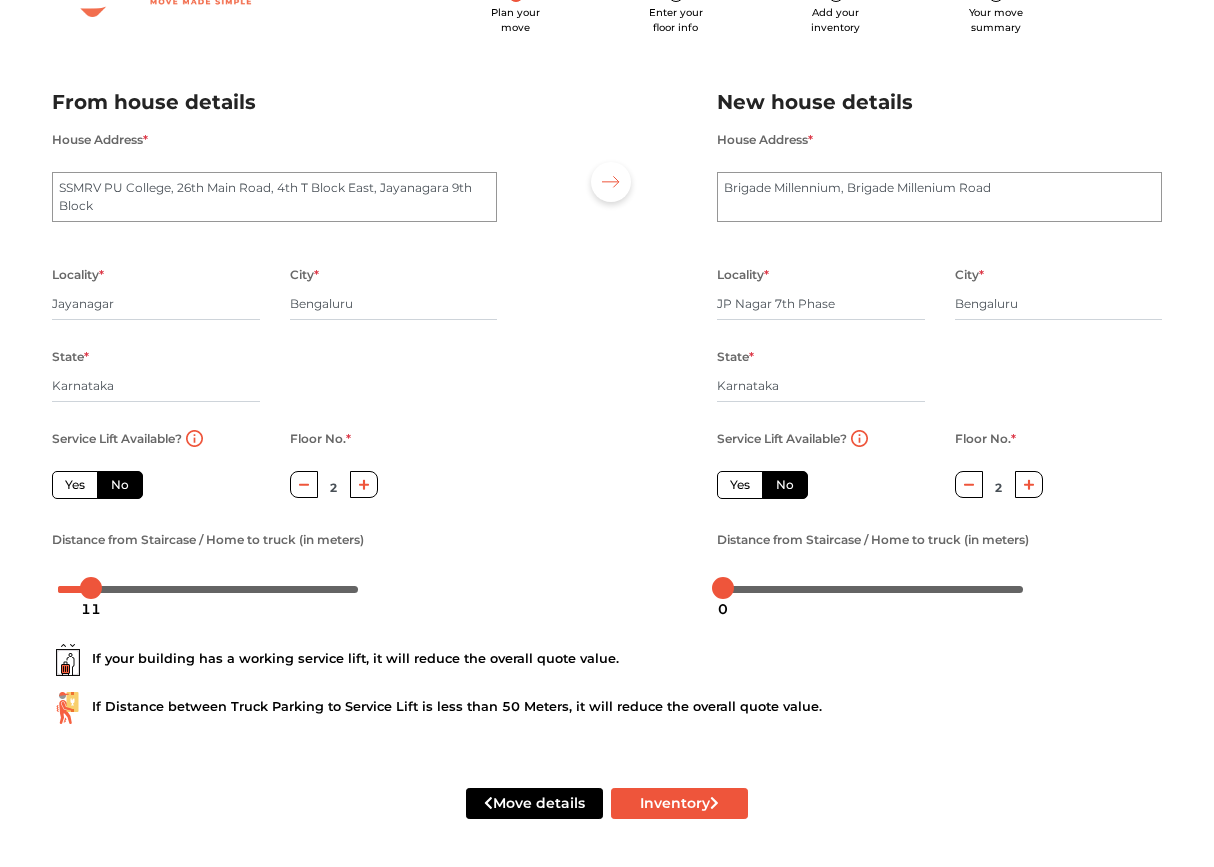 click on "Distance from Staircase / Home to truck   (in meters)" at bounding box center [274, 565] 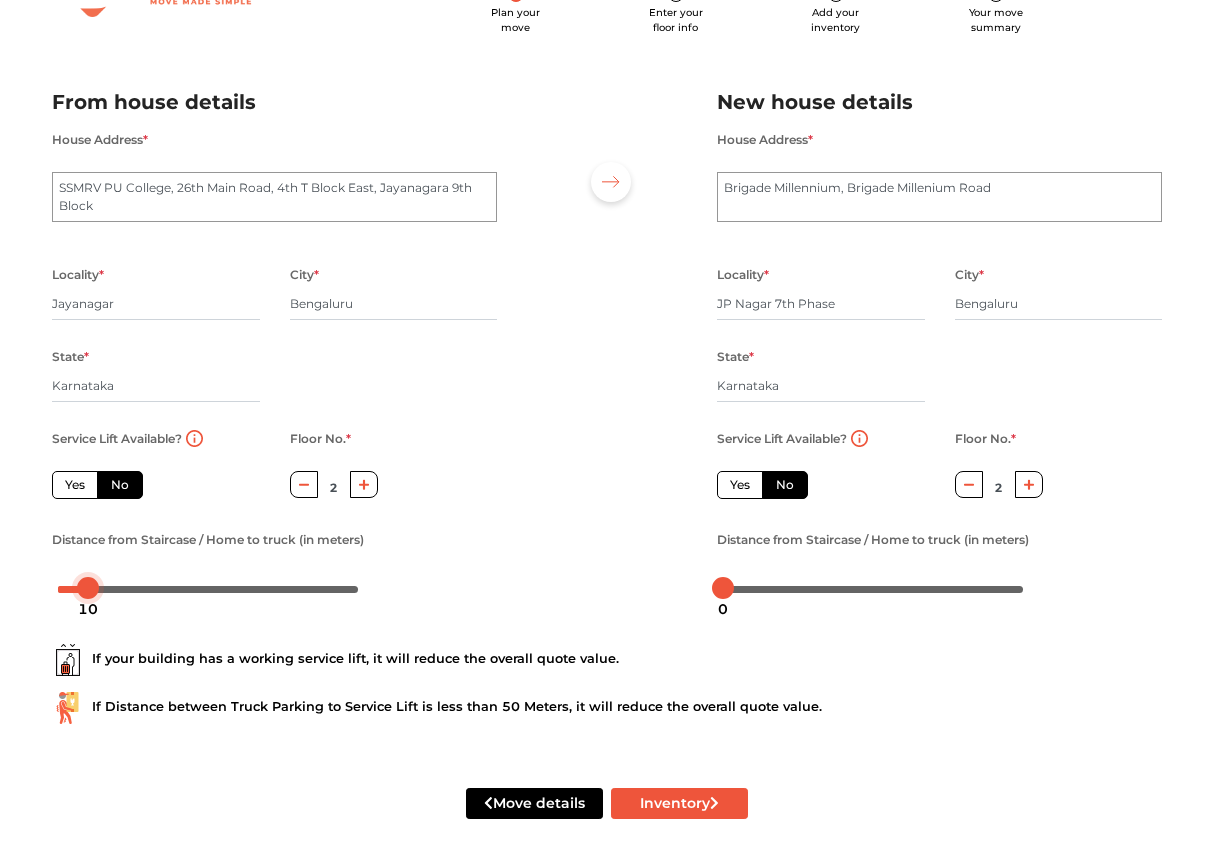 click on "10" at bounding box center (88, 609) 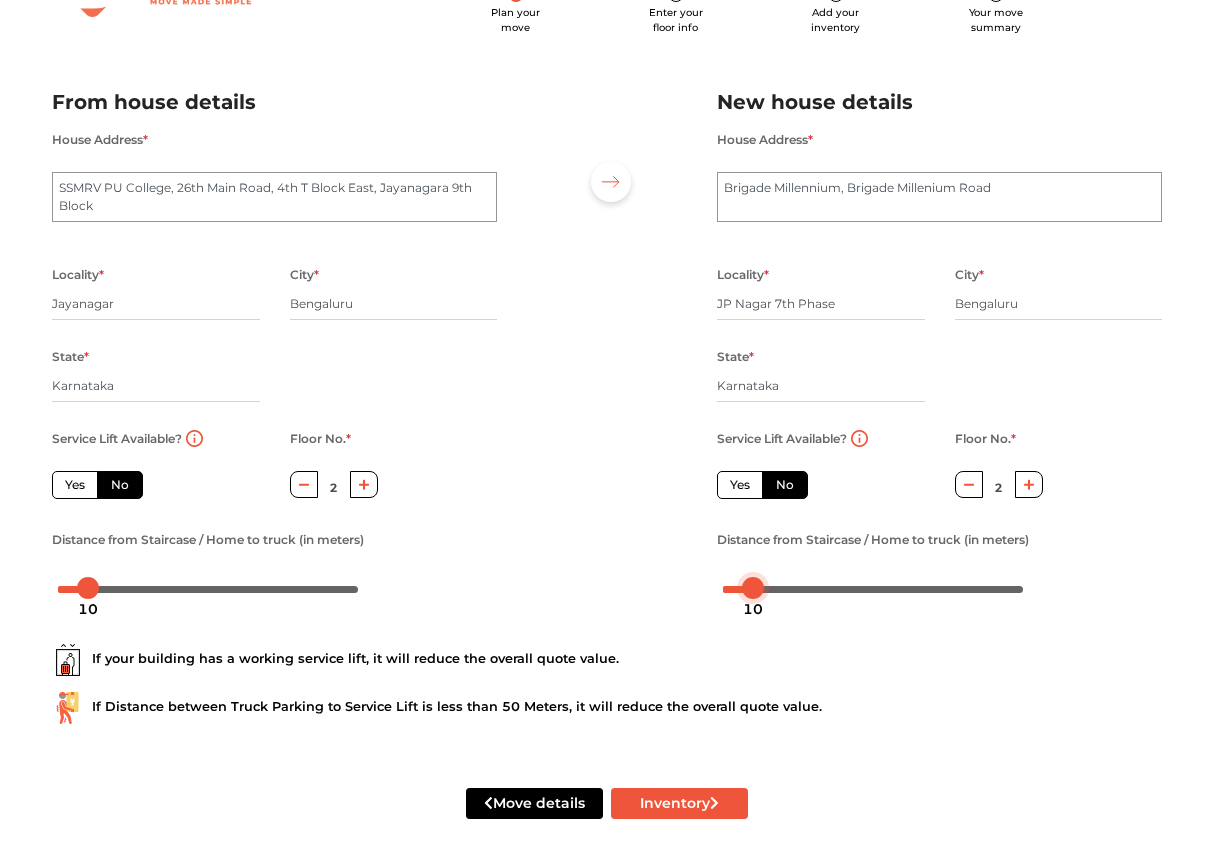 drag, startPoint x: 723, startPoint y: 581, endPoint x: 754, endPoint y: 580, distance: 31.016125 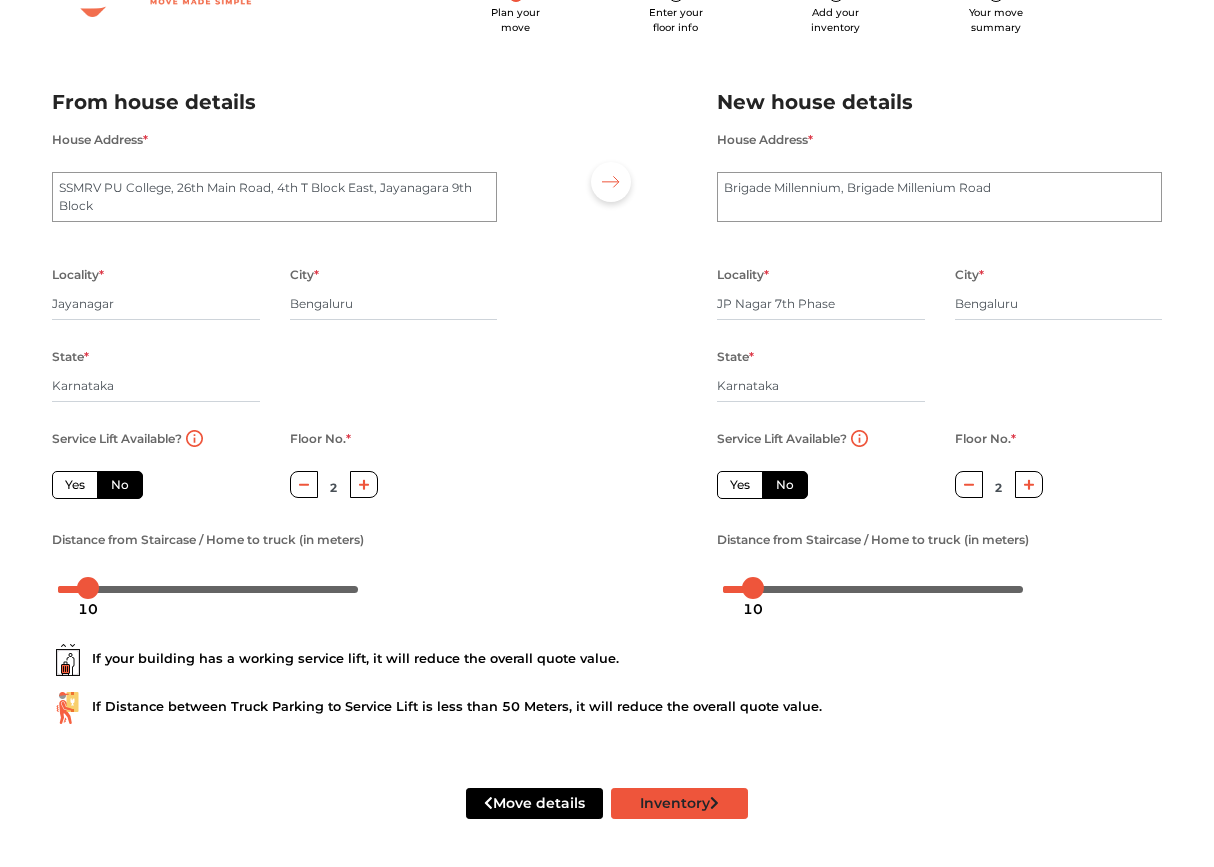click on "Inventory" at bounding box center [679, 803] 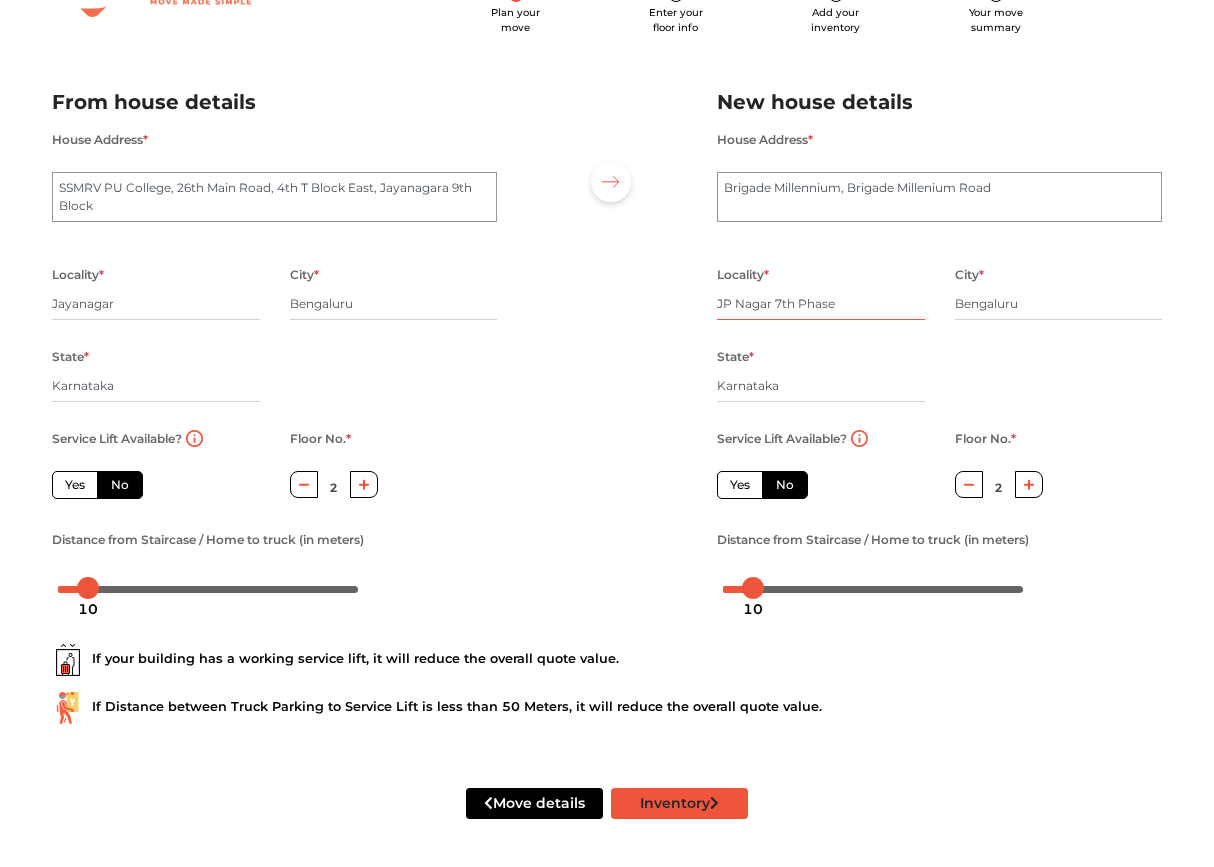 radio on "true" 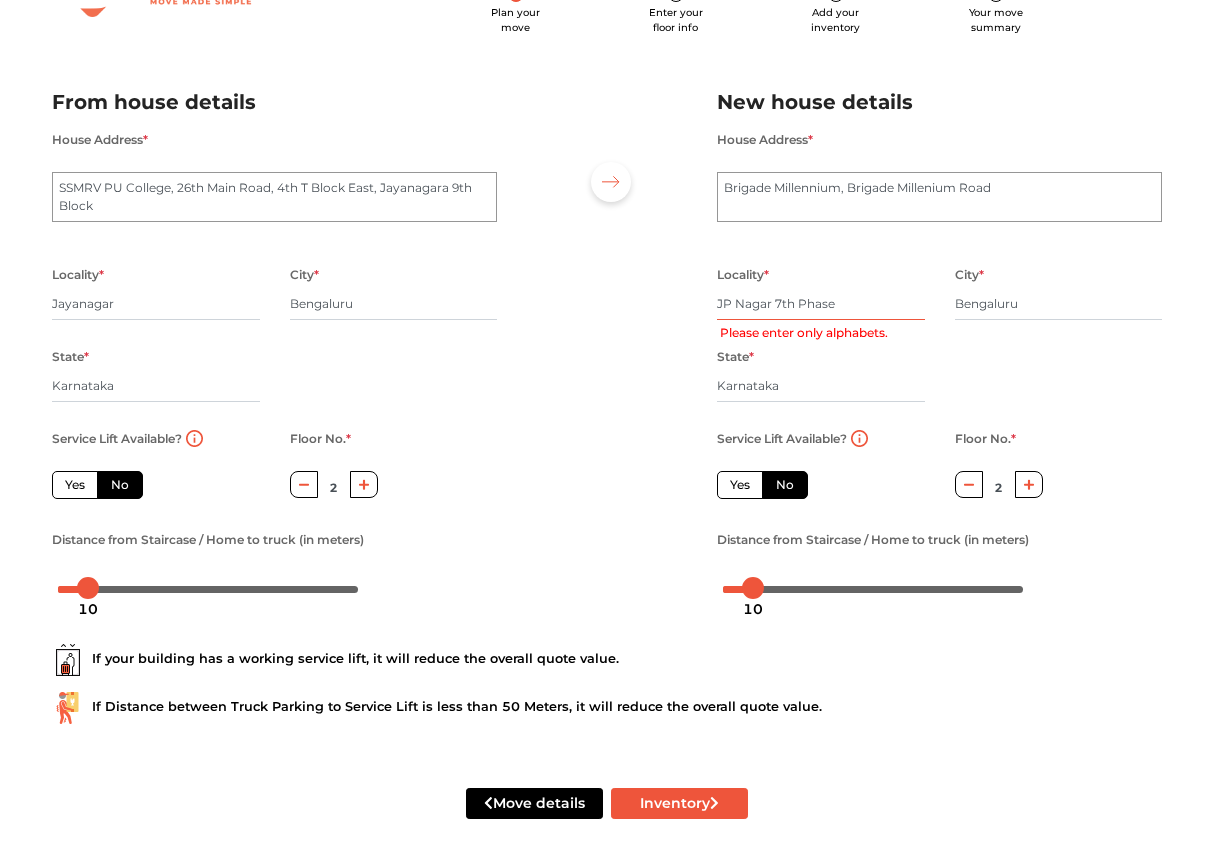 click on "JP Nagar 7th Phase" at bounding box center [821, 304] 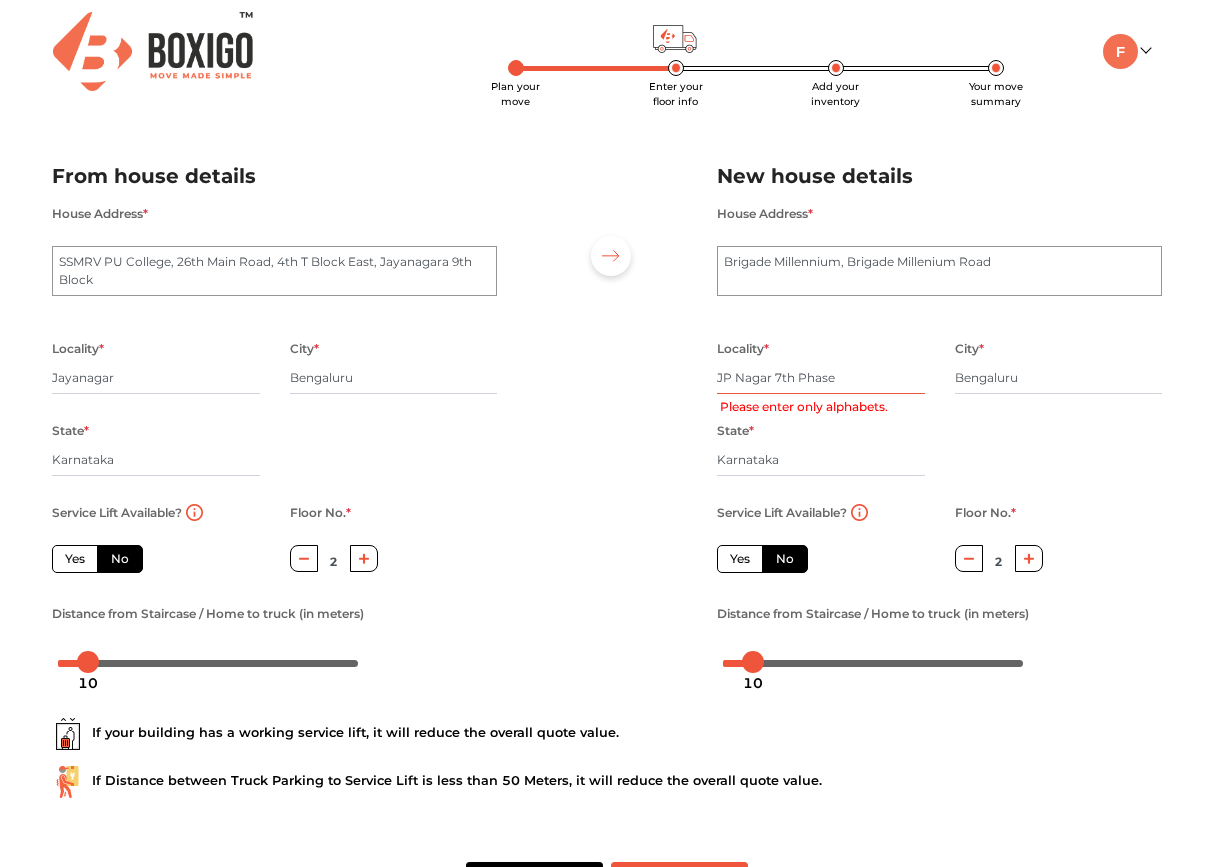 scroll, scrollTop: 0, scrollLeft: 0, axis: both 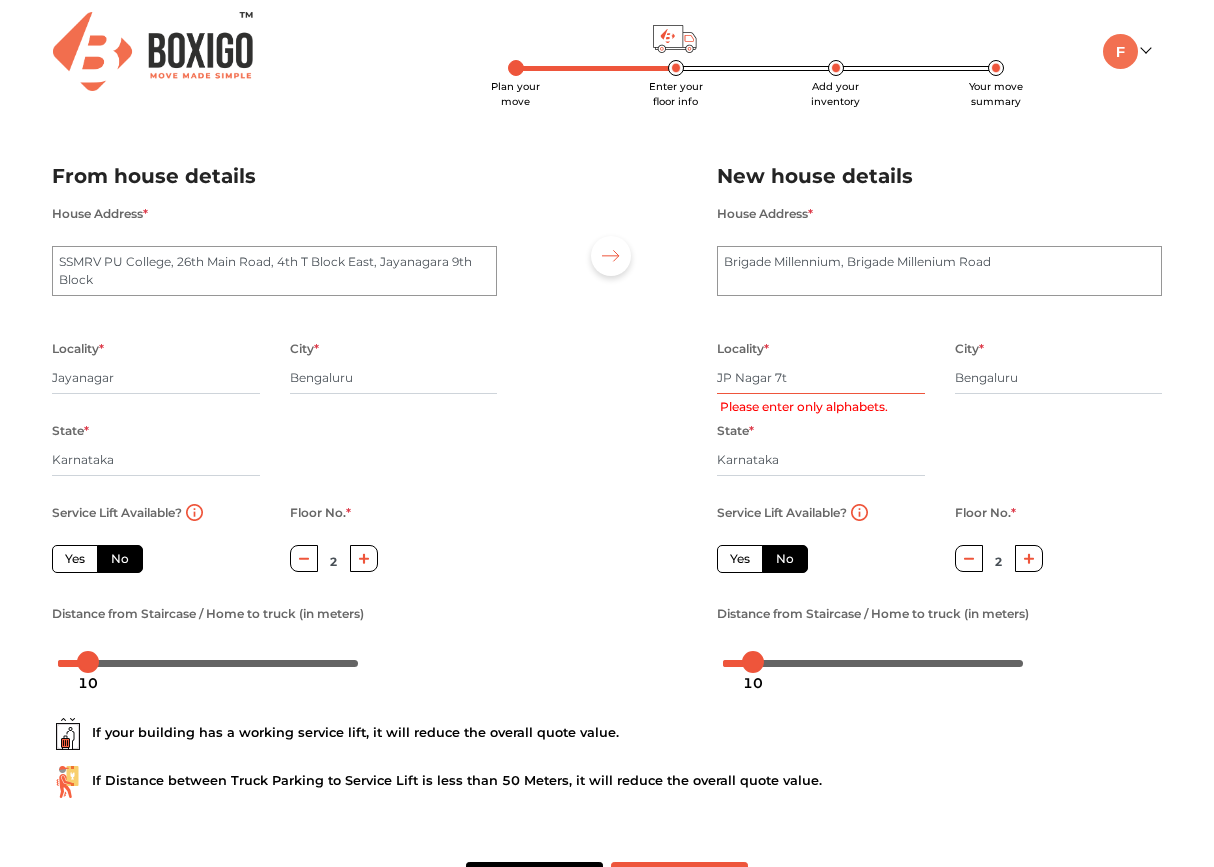 type on "JP Nagar 7" 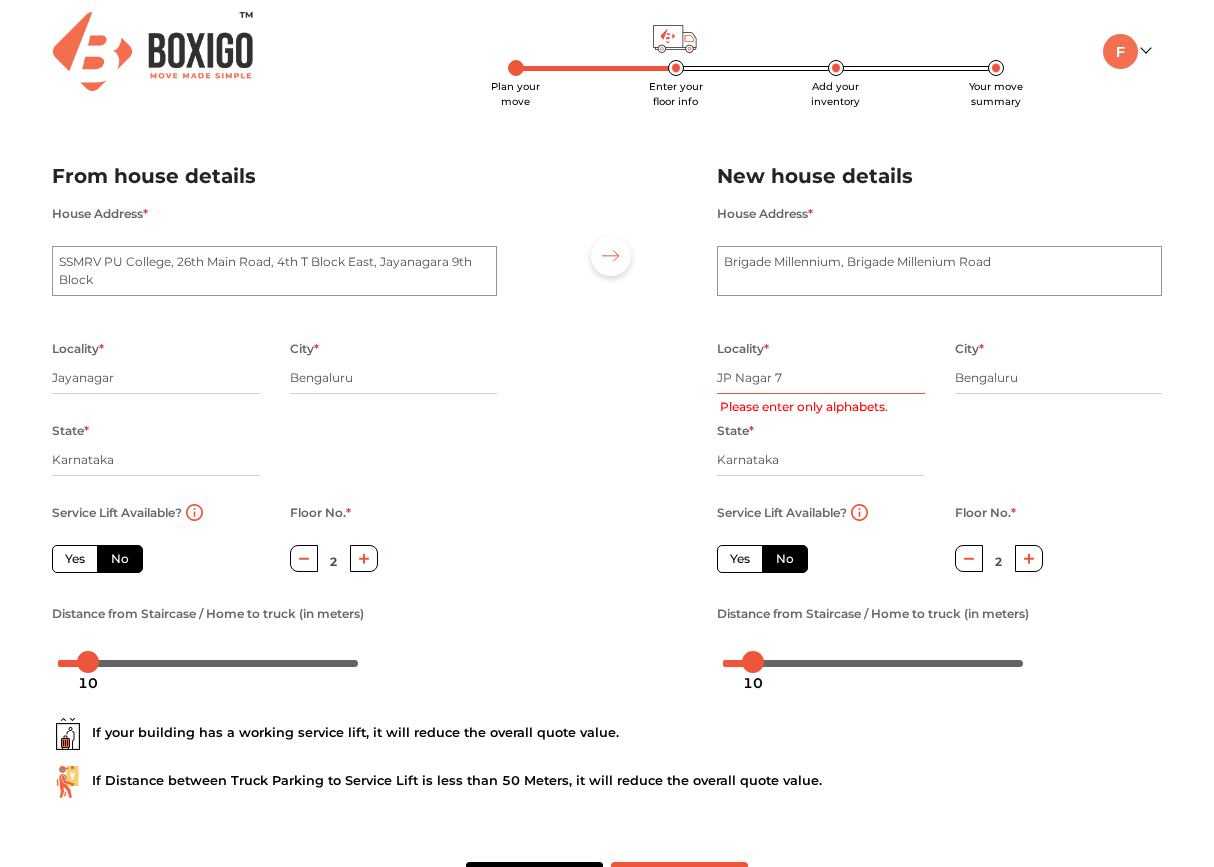 radio on "true" 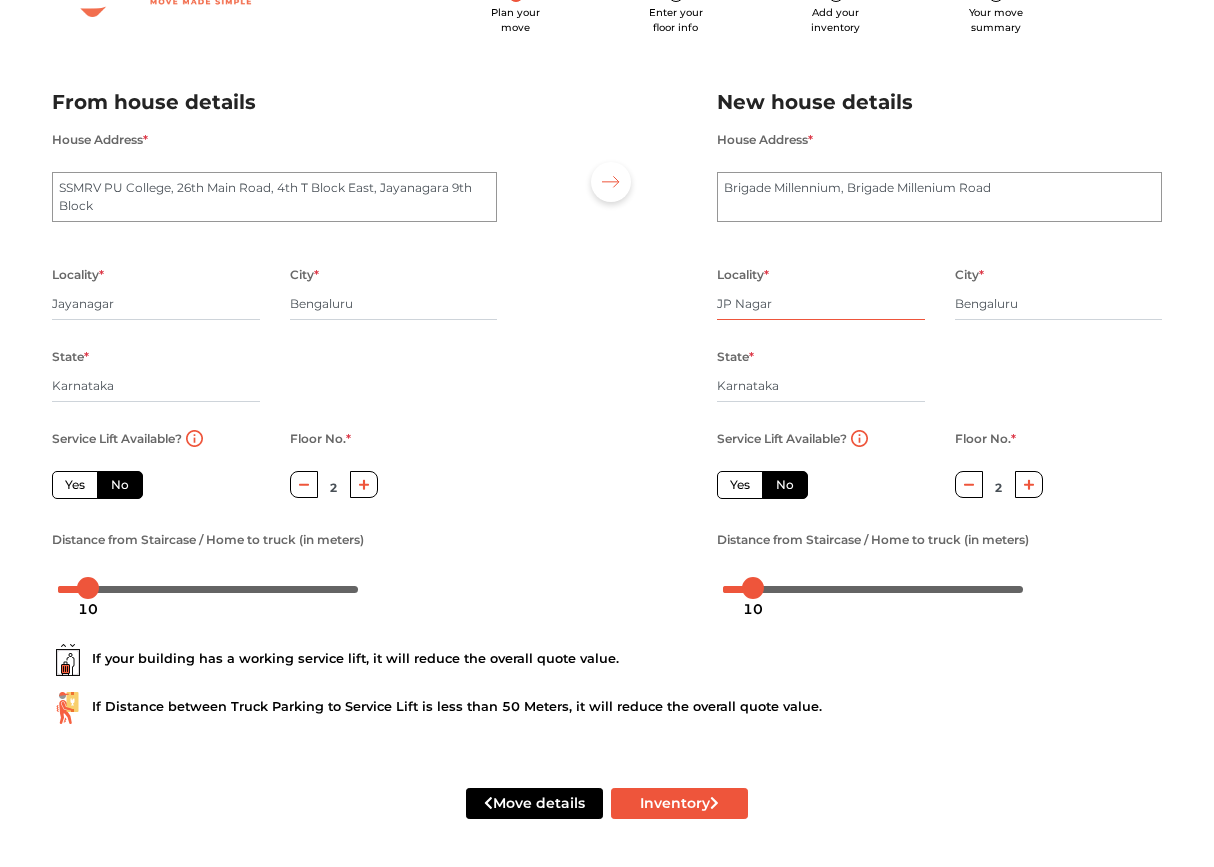 scroll, scrollTop: 74, scrollLeft: 0, axis: vertical 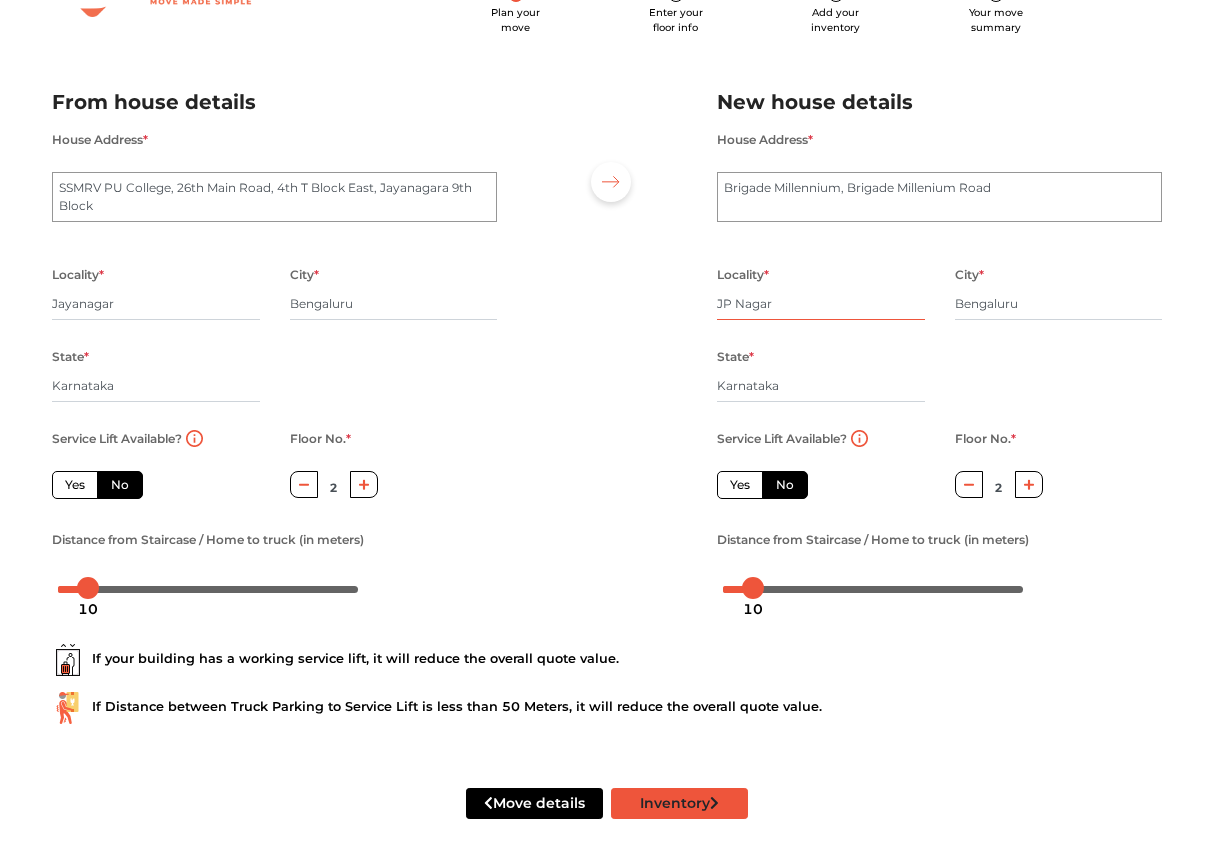 type on "JP Nagar" 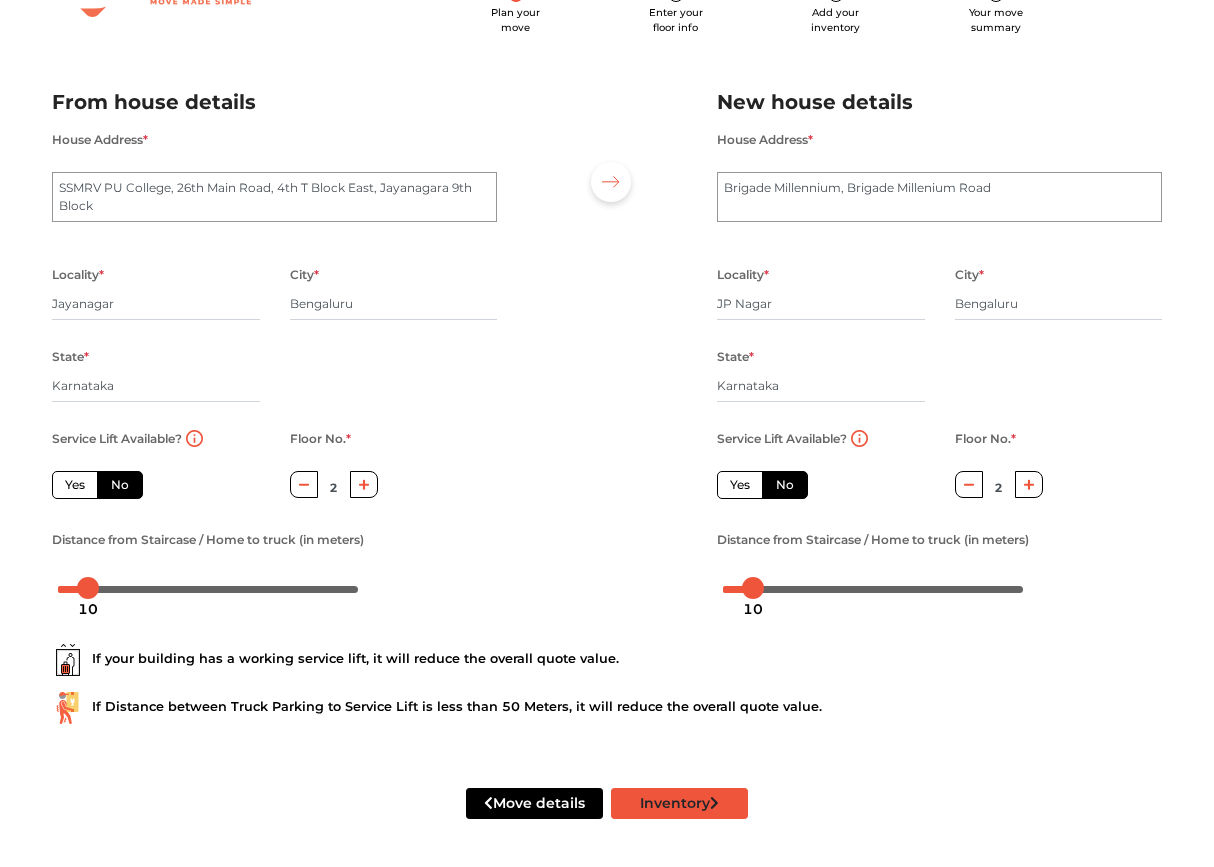 click on "Inventory" at bounding box center (679, 803) 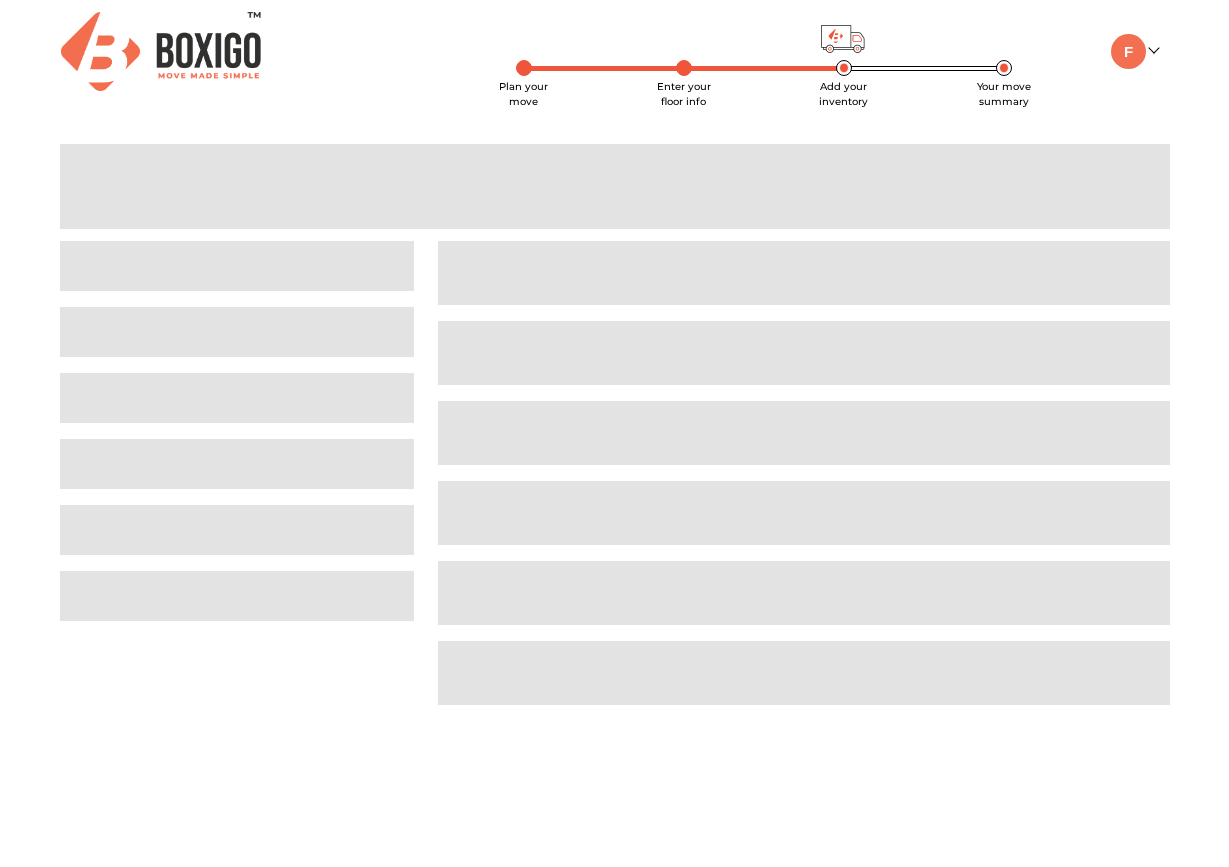 scroll, scrollTop: 0, scrollLeft: 0, axis: both 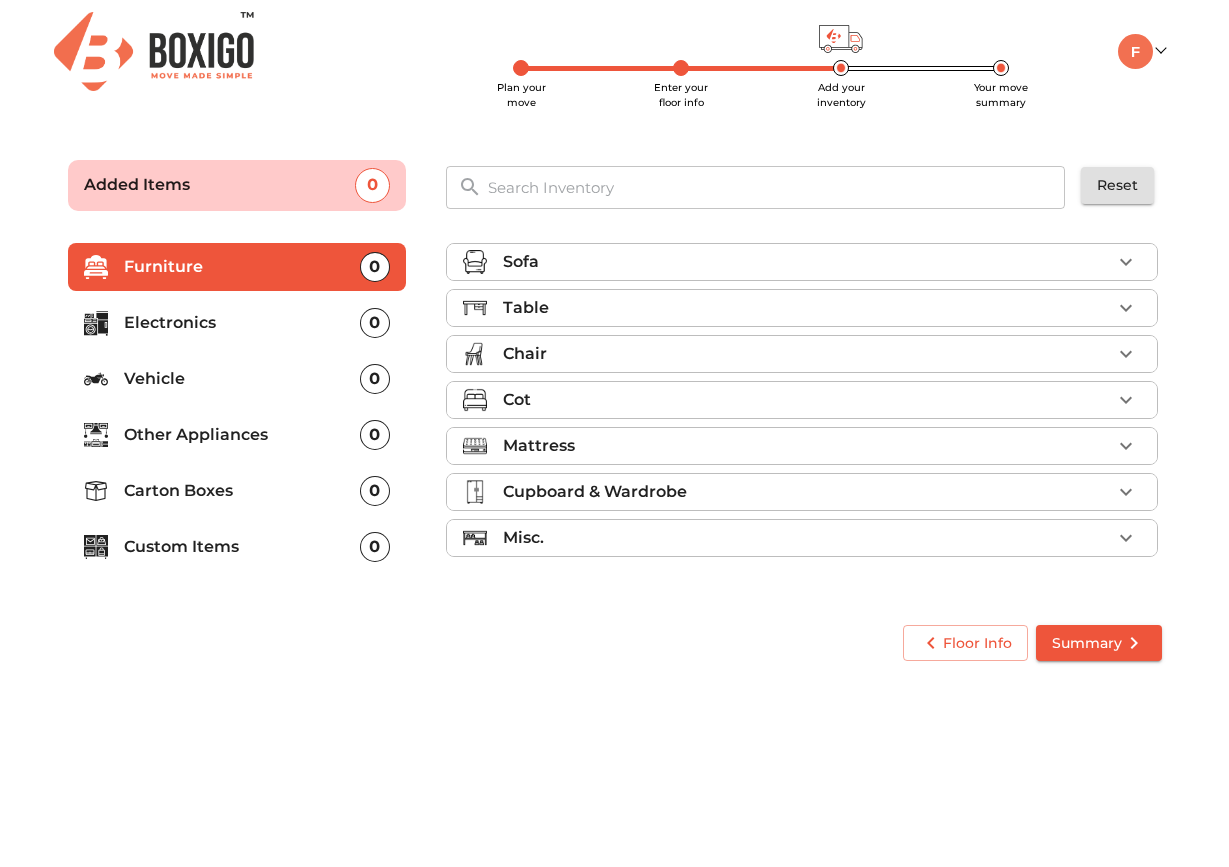 click on "0" at bounding box center [375, 267] 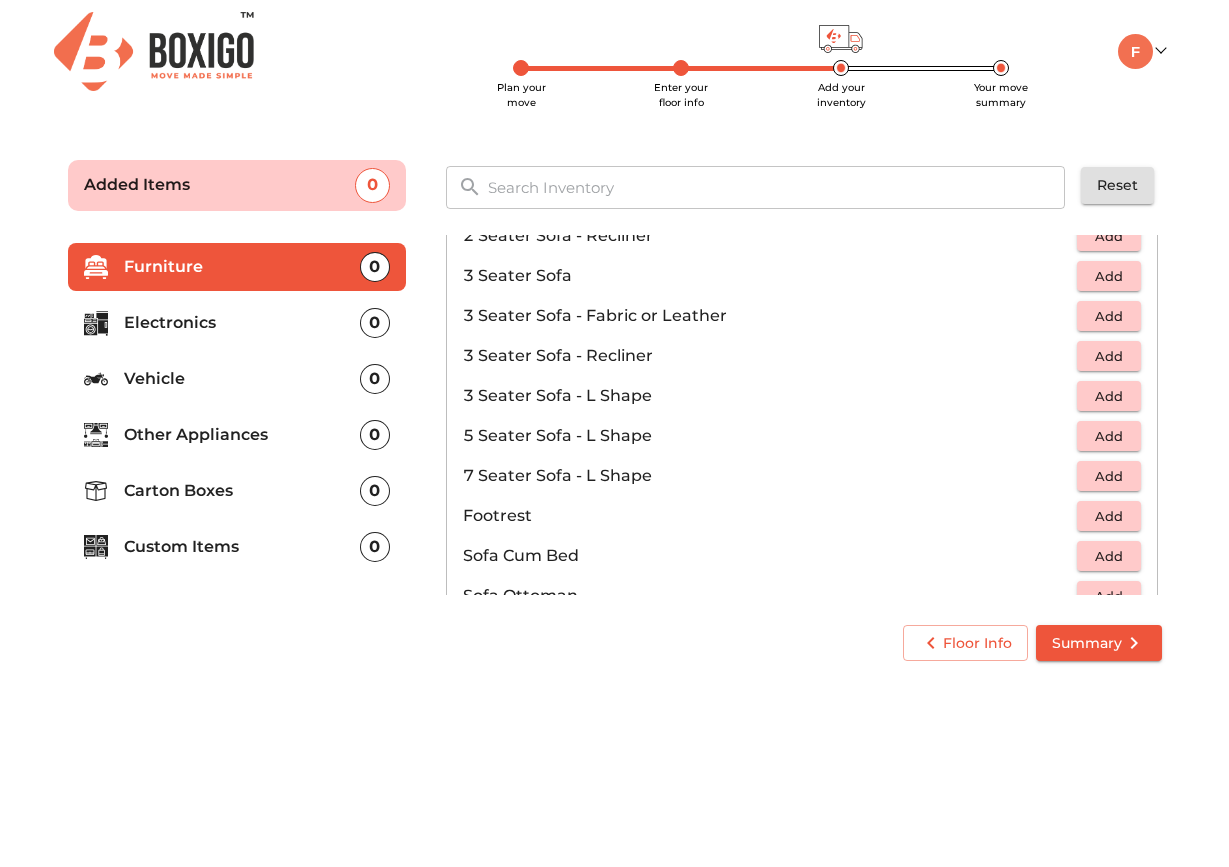 scroll, scrollTop: 267, scrollLeft: 0, axis: vertical 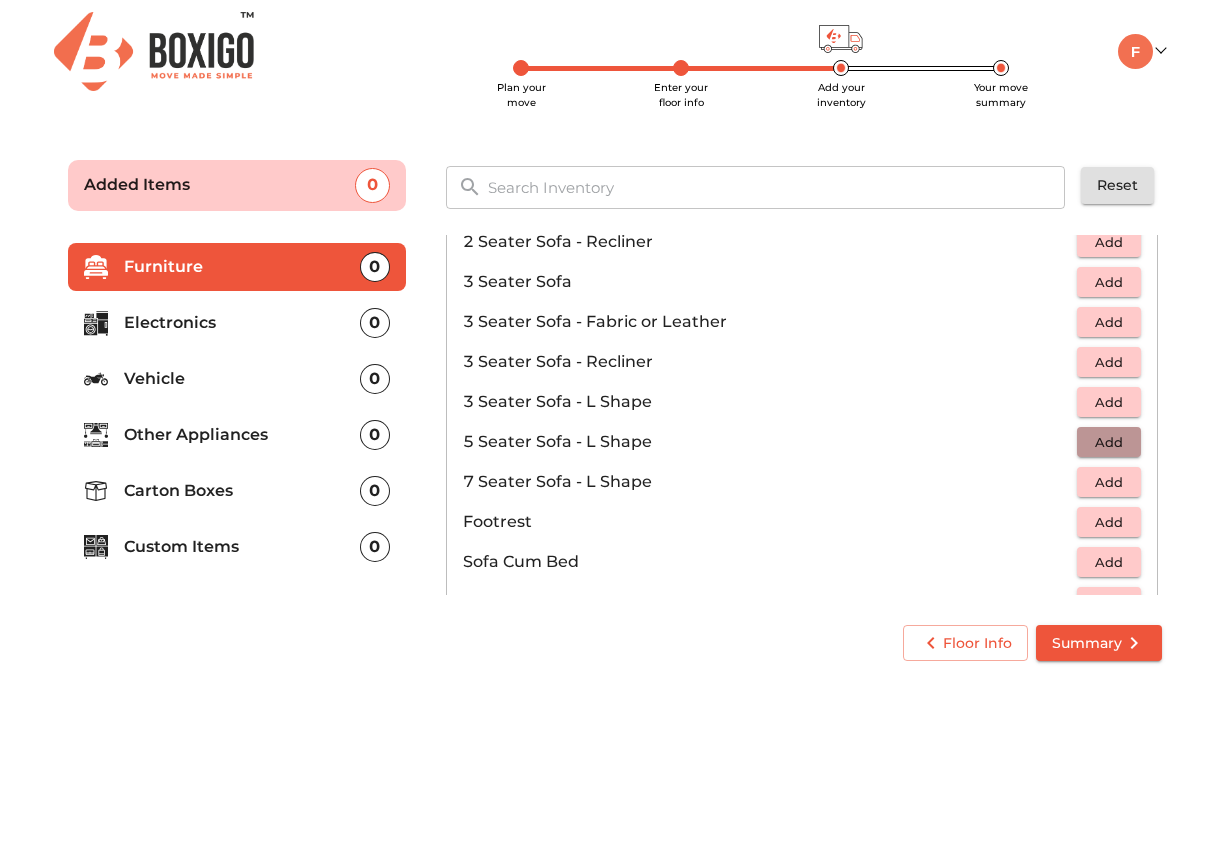 click on "Add" at bounding box center (1109, 442) 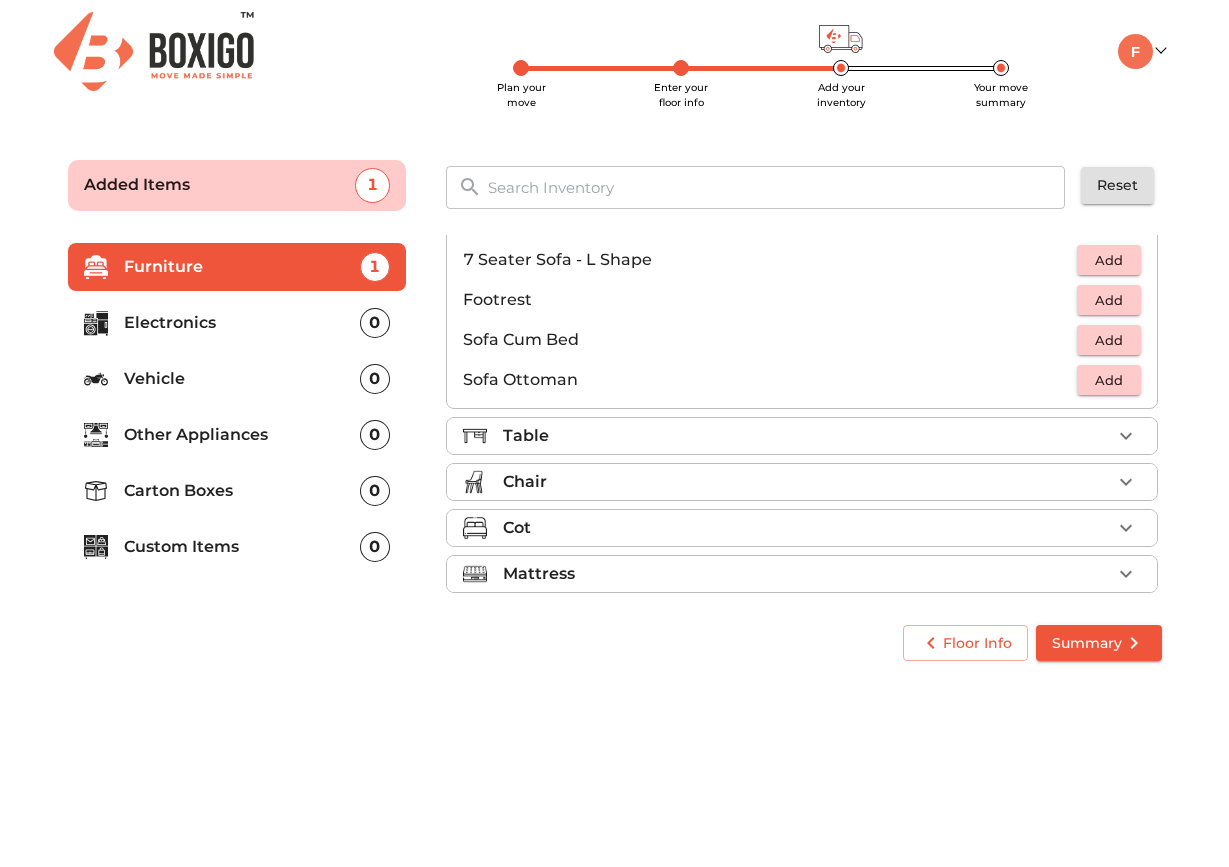scroll, scrollTop: 489, scrollLeft: 0, axis: vertical 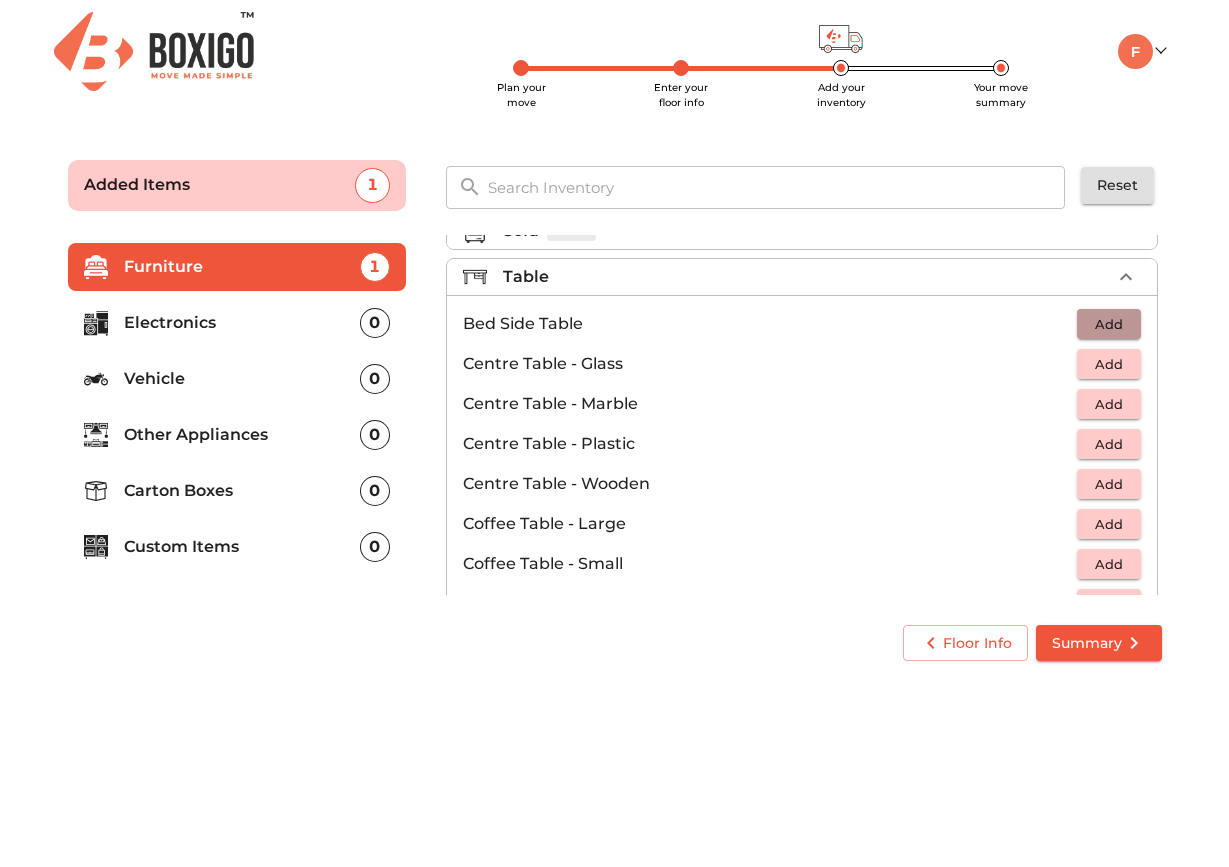 click on "Add" at bounding box center (1109, 324) 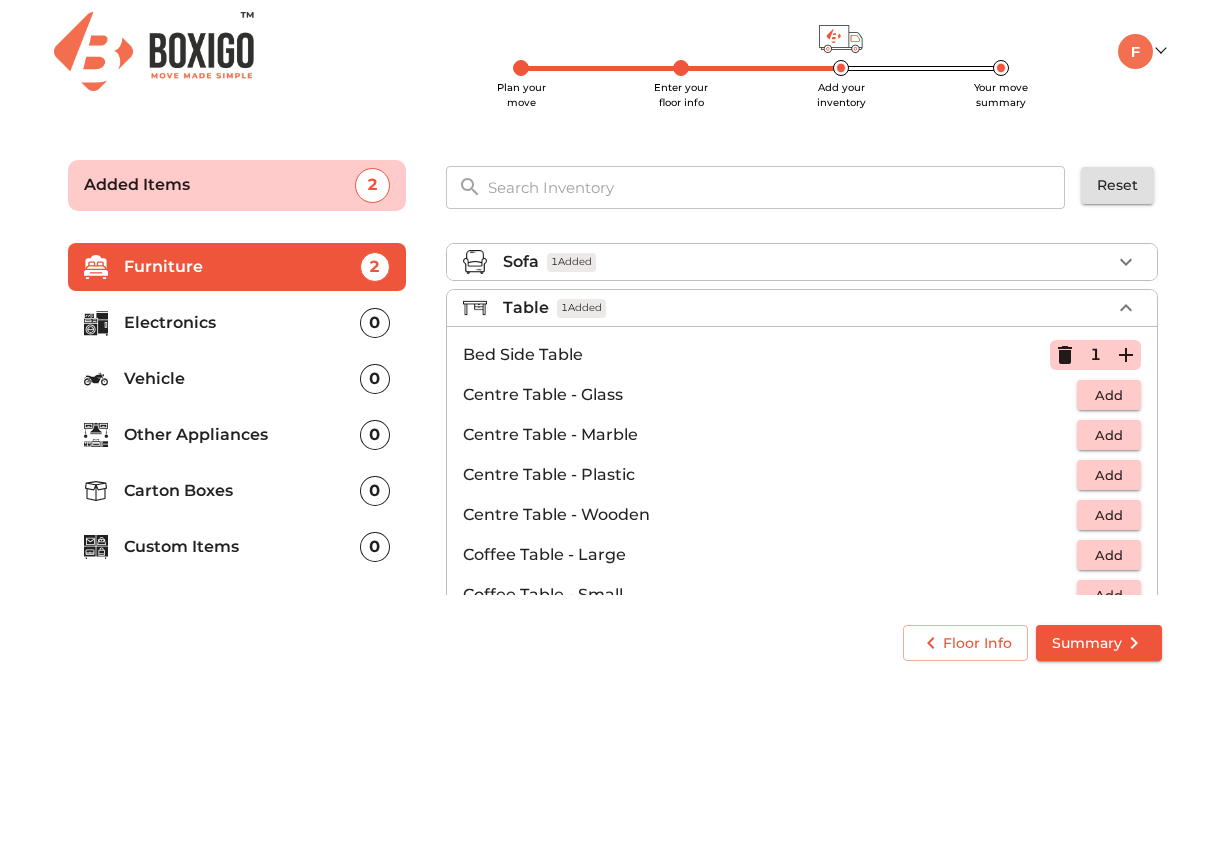 scroll, scrollTop: 0, scrollLeft: 0, axis: both 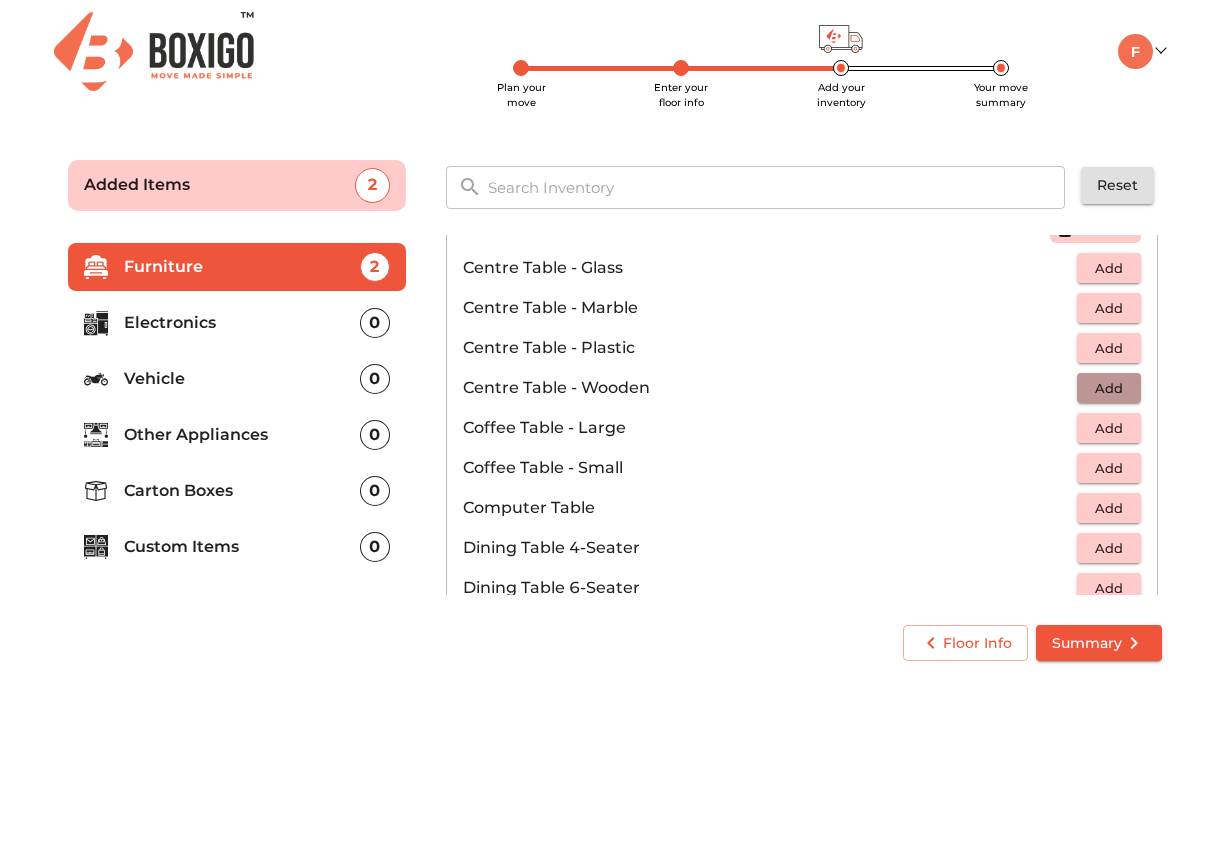 click on "Add" at bounding box center (1109, 388) 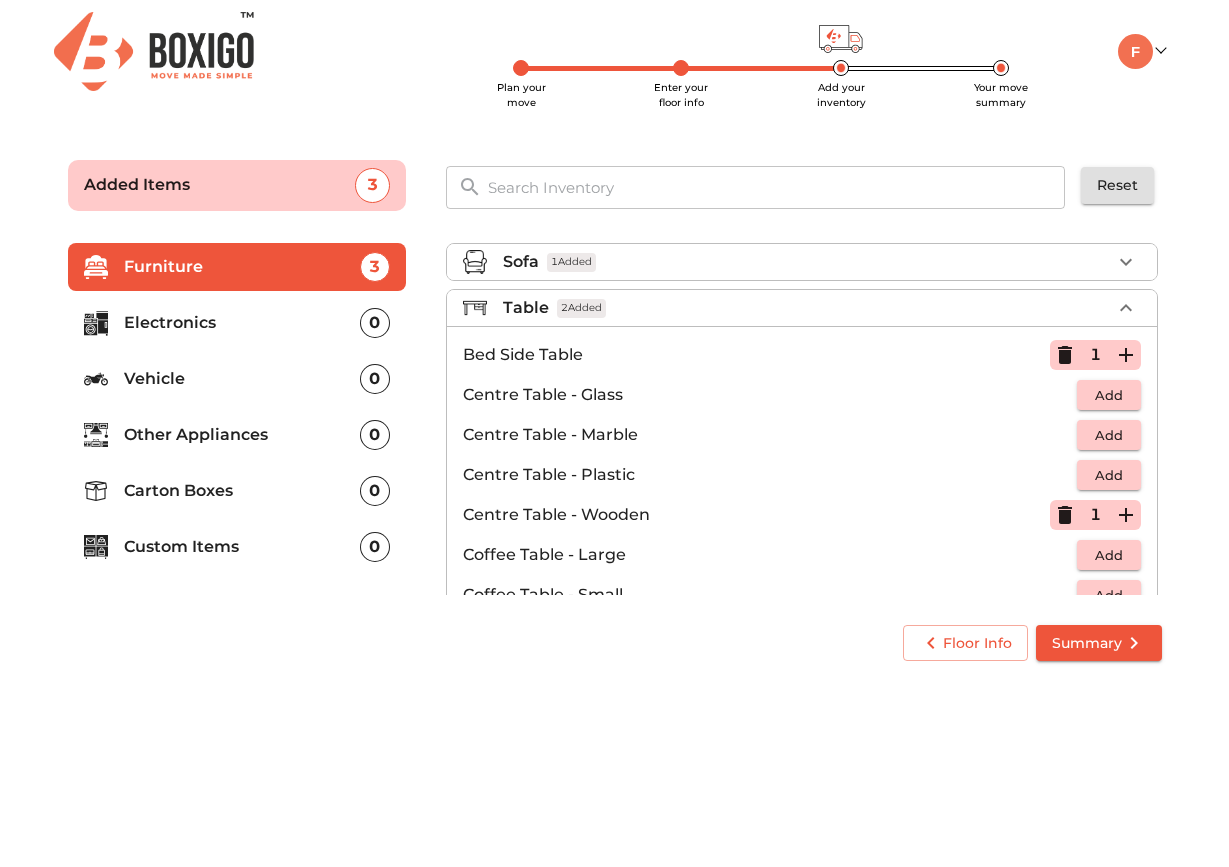 scroll, scrollTop: 0, scrollLeft: 0, axis: both 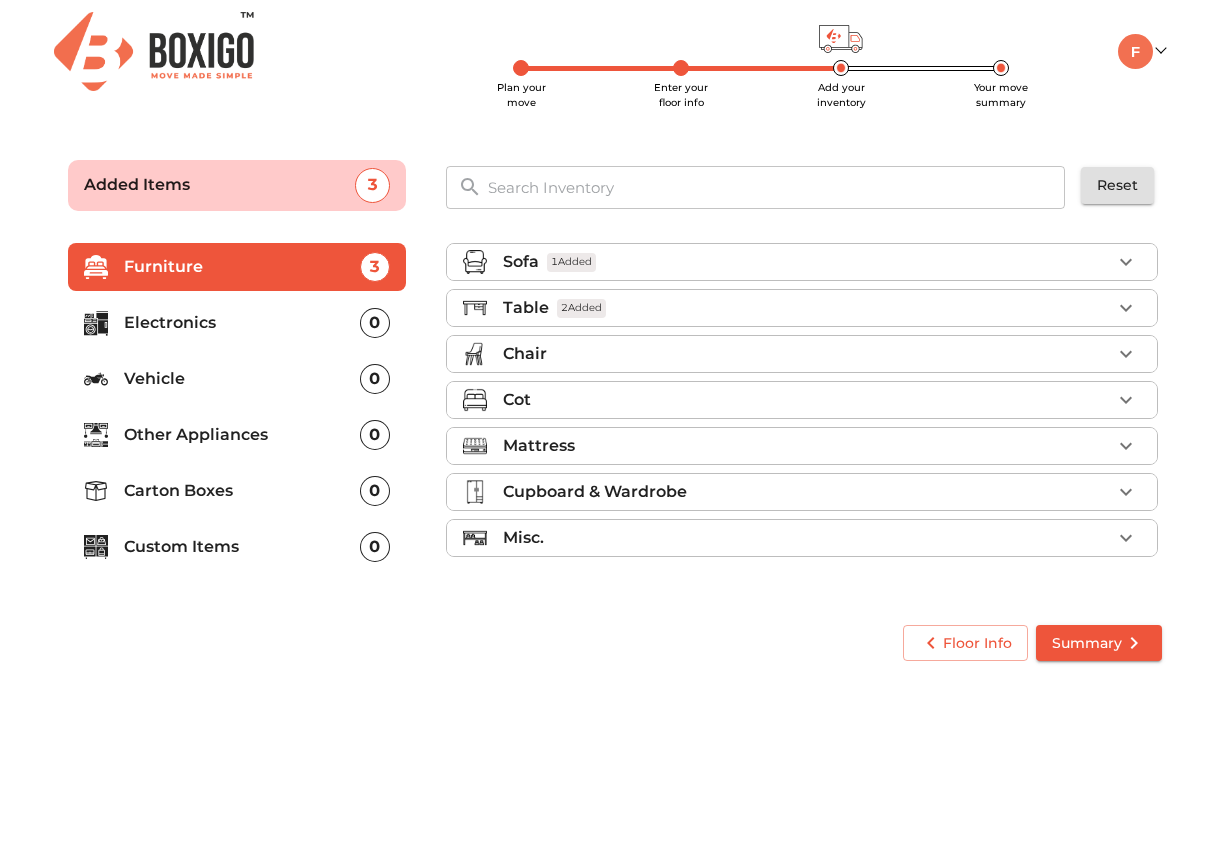 click on "Chair" at bounding box center (807, 354) 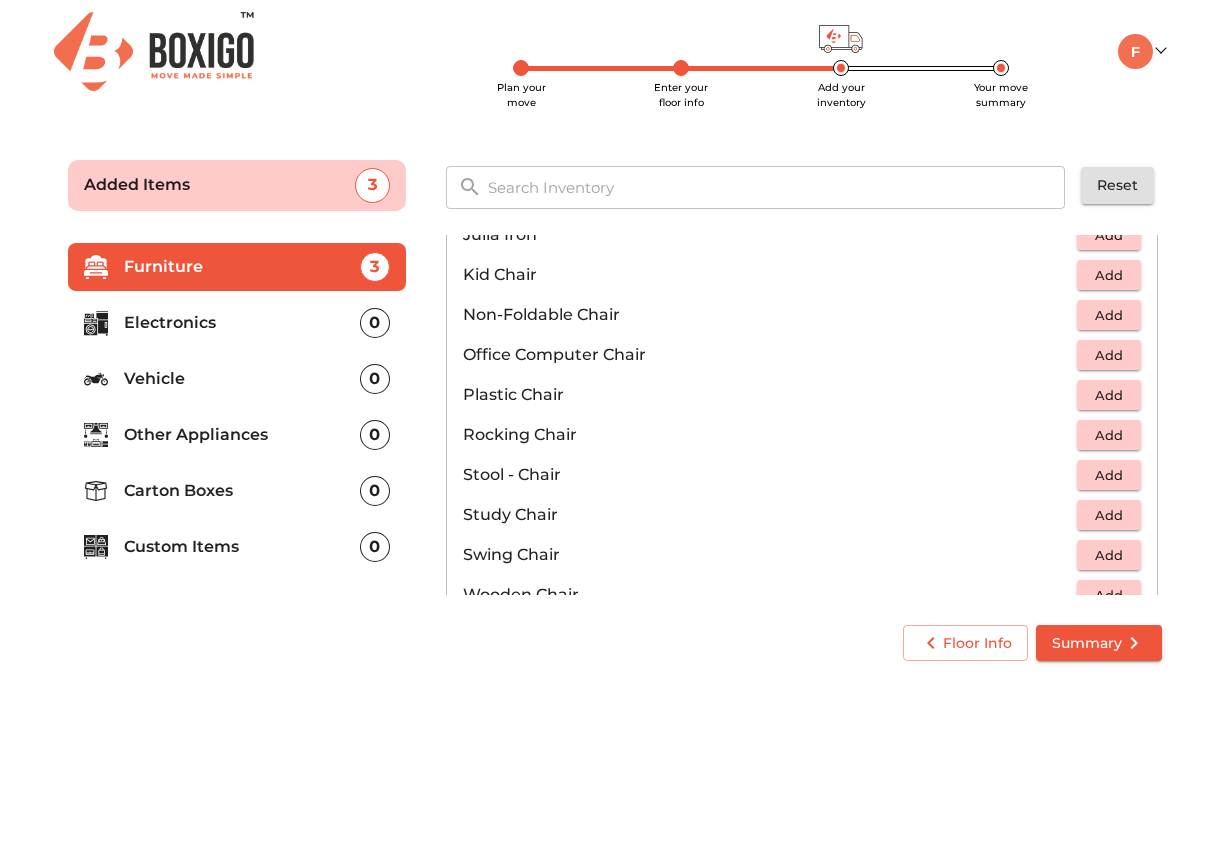 scroll, scrollTop: 607, scrollLeft: 0, axis: vertical 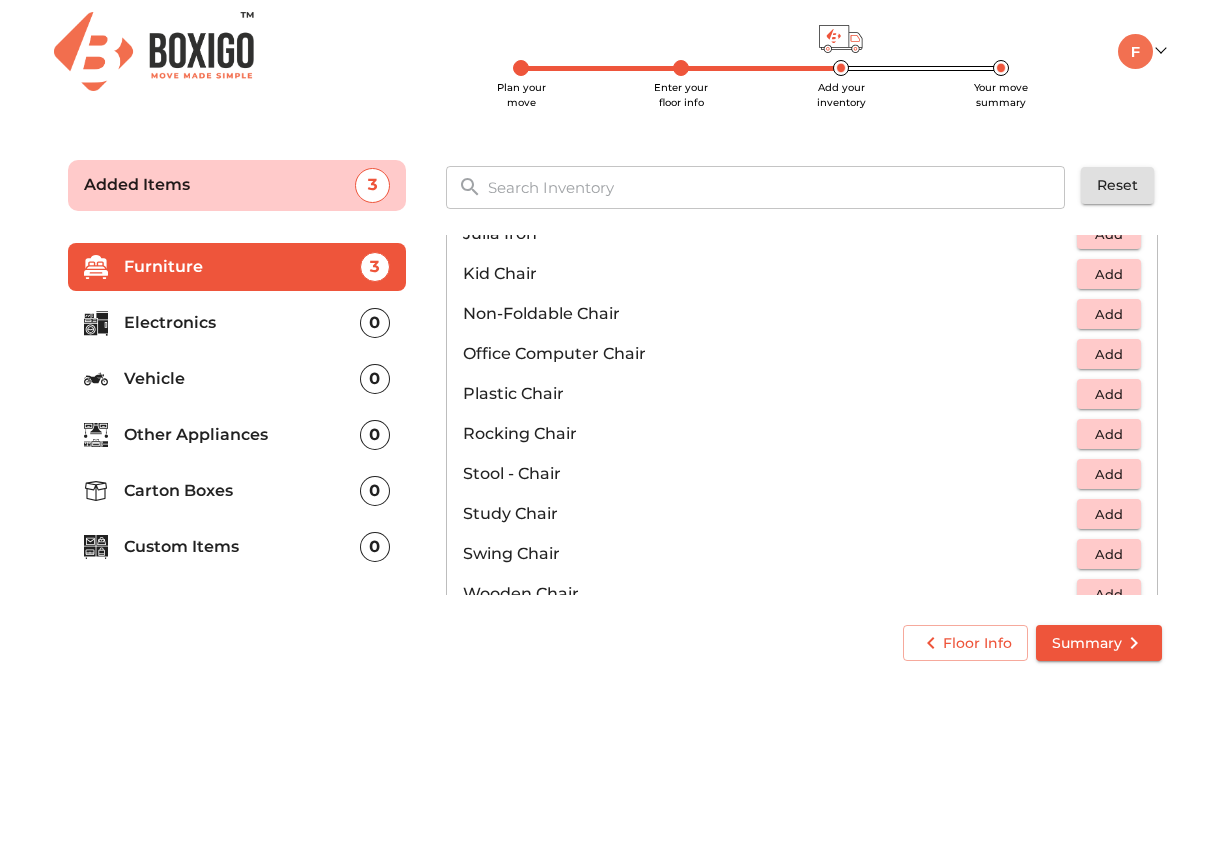 click on "Add" at bounding box center [1109, 354] 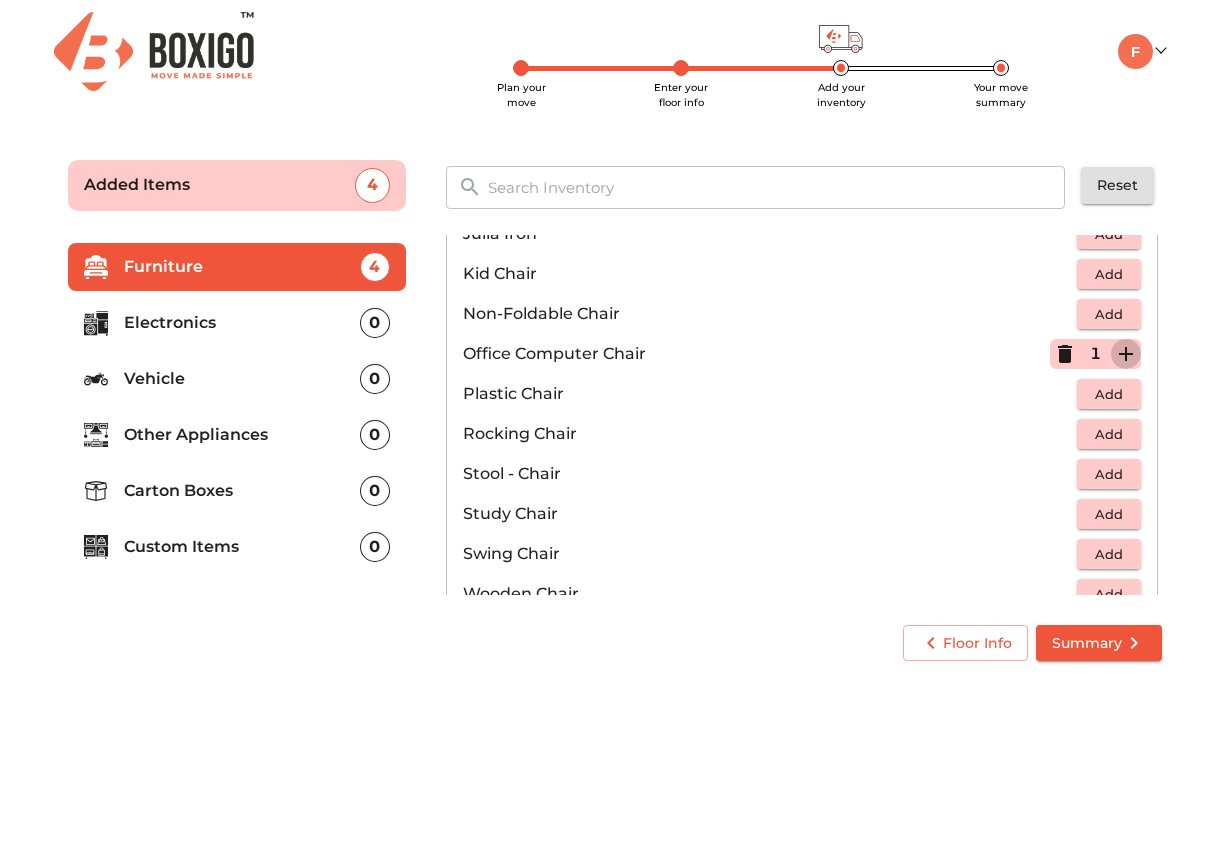 click at bounding box center [1126, 354] 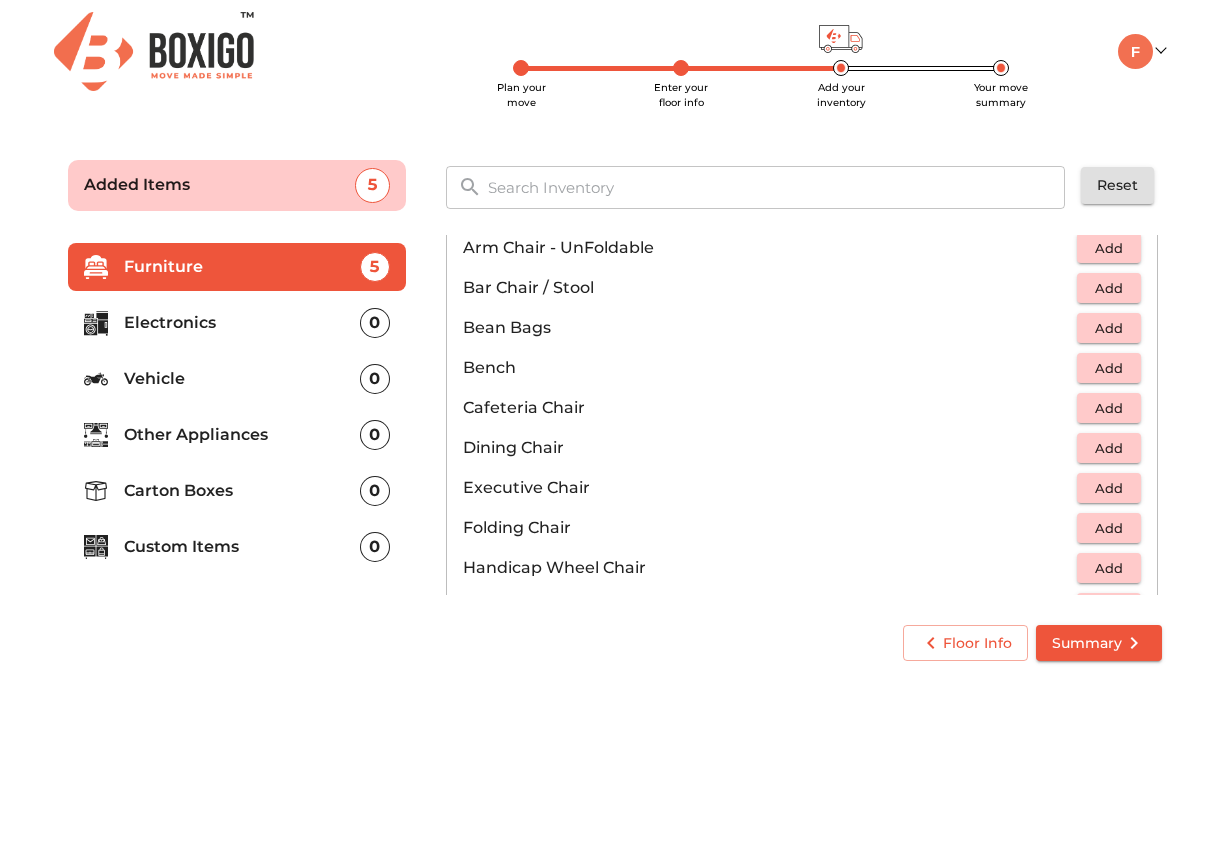 scroll, scrollTop: 31, scrollLeft: 0, axis: vertical 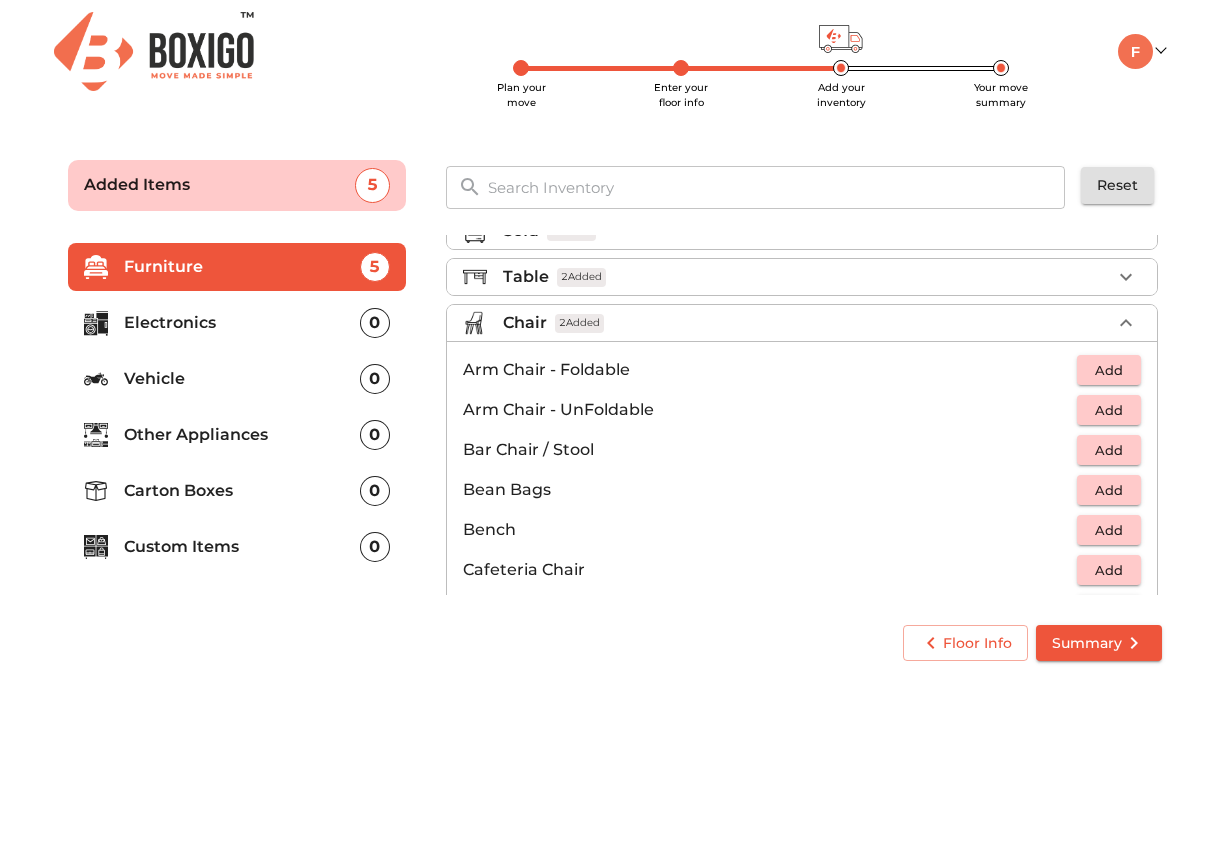 click on "Chair 2  Added" at bounding box center [807, 323] 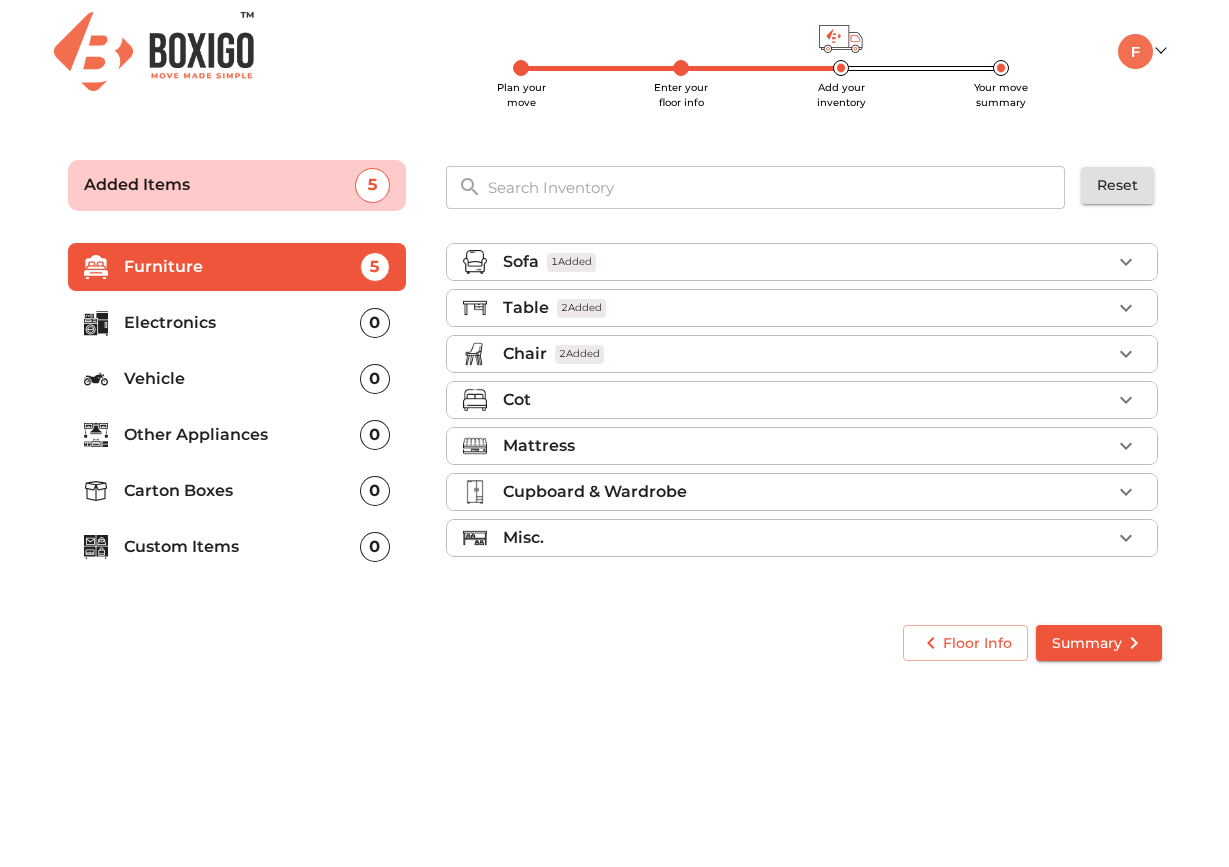 scroll, scrollTop: 0, scrollLeft: 0, axis: both 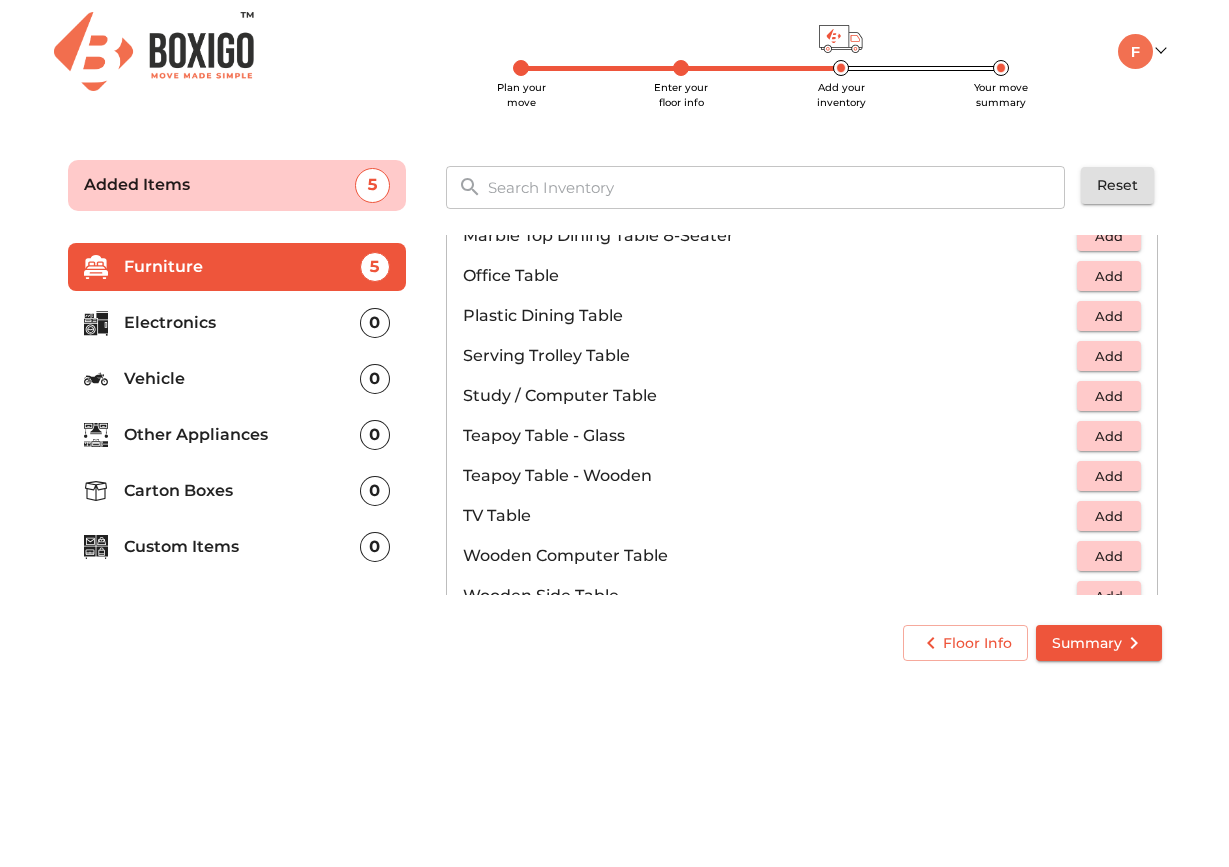 click on "Add" at bounding box center (1109, 396) 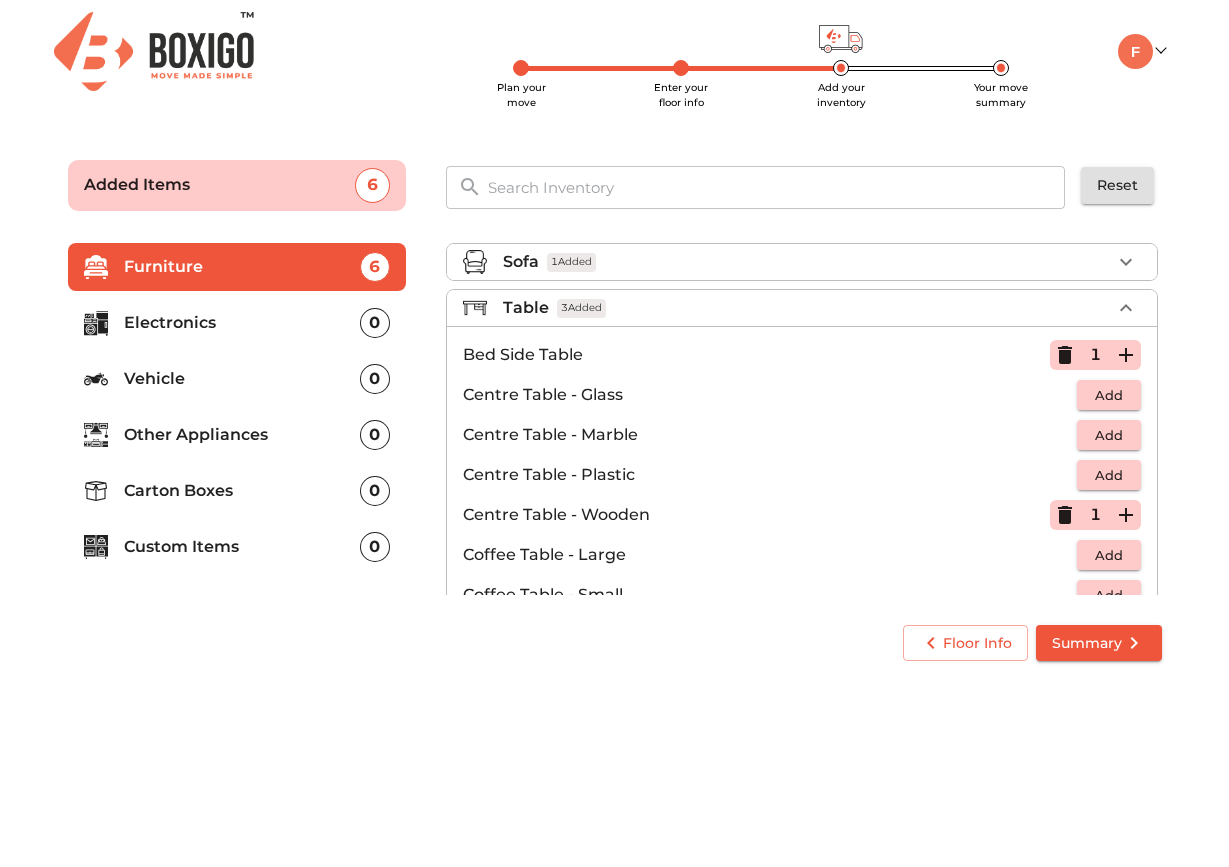 scroll, scrollTop: 0, scrollLeft: 0, axis: both 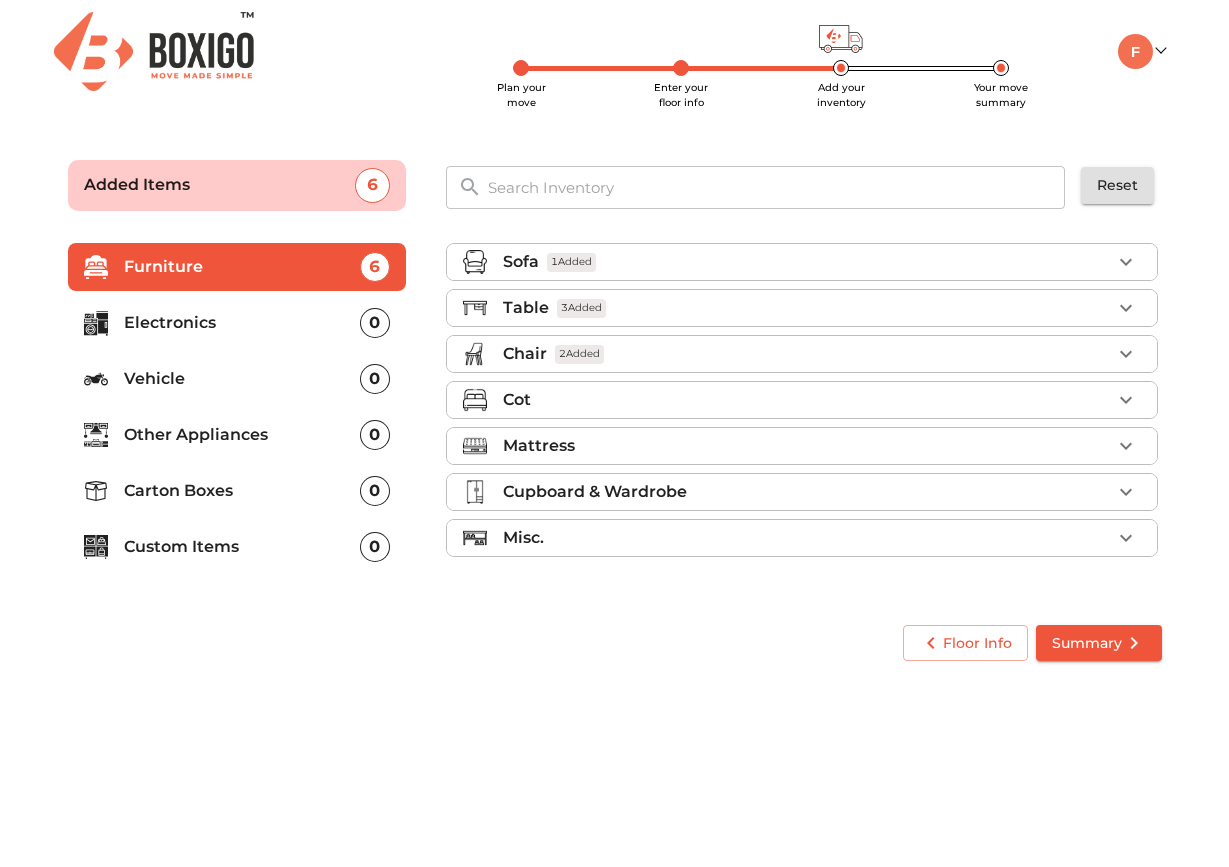 click on "Cot" at bounding box center [802, 400] 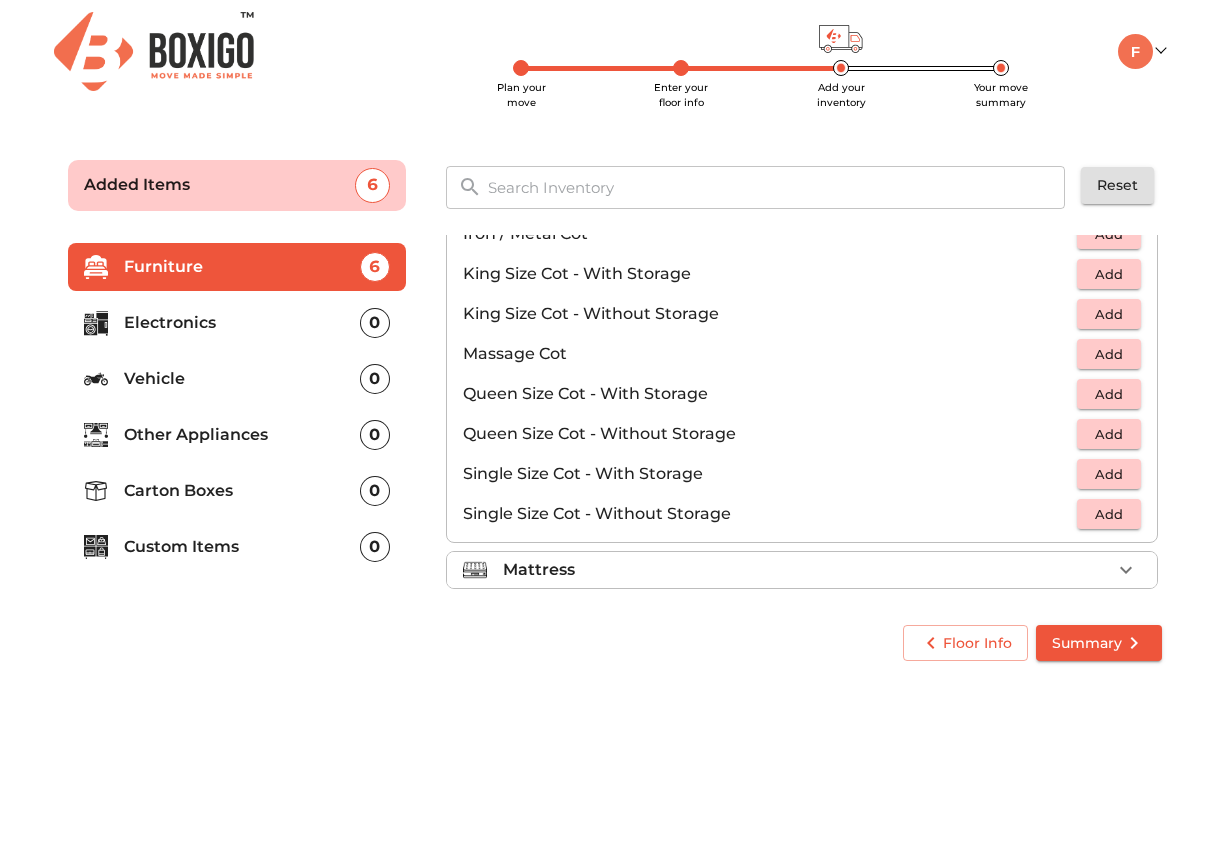 scroll, scrollTop: 534, scrollLeft: 0, axis: vertical 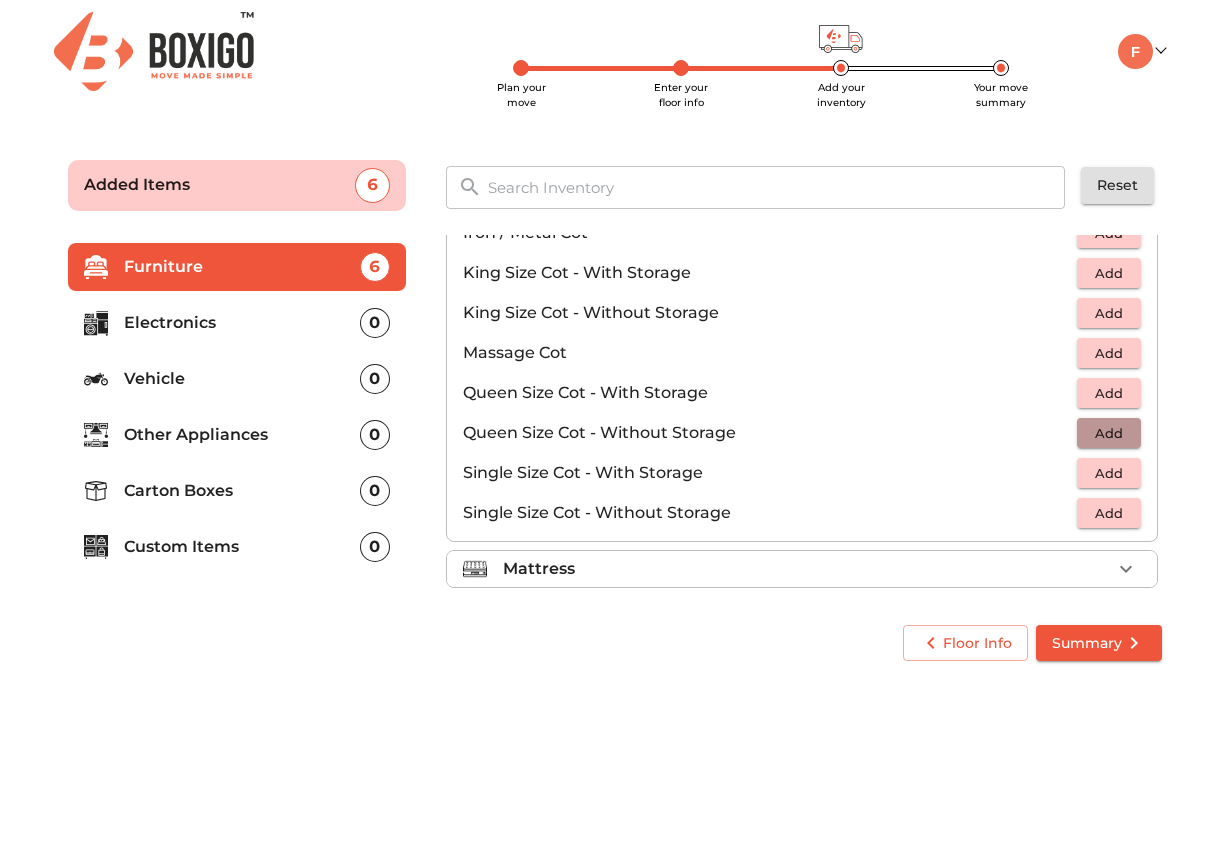 click on "Add" at bounding box center [1109, 433] 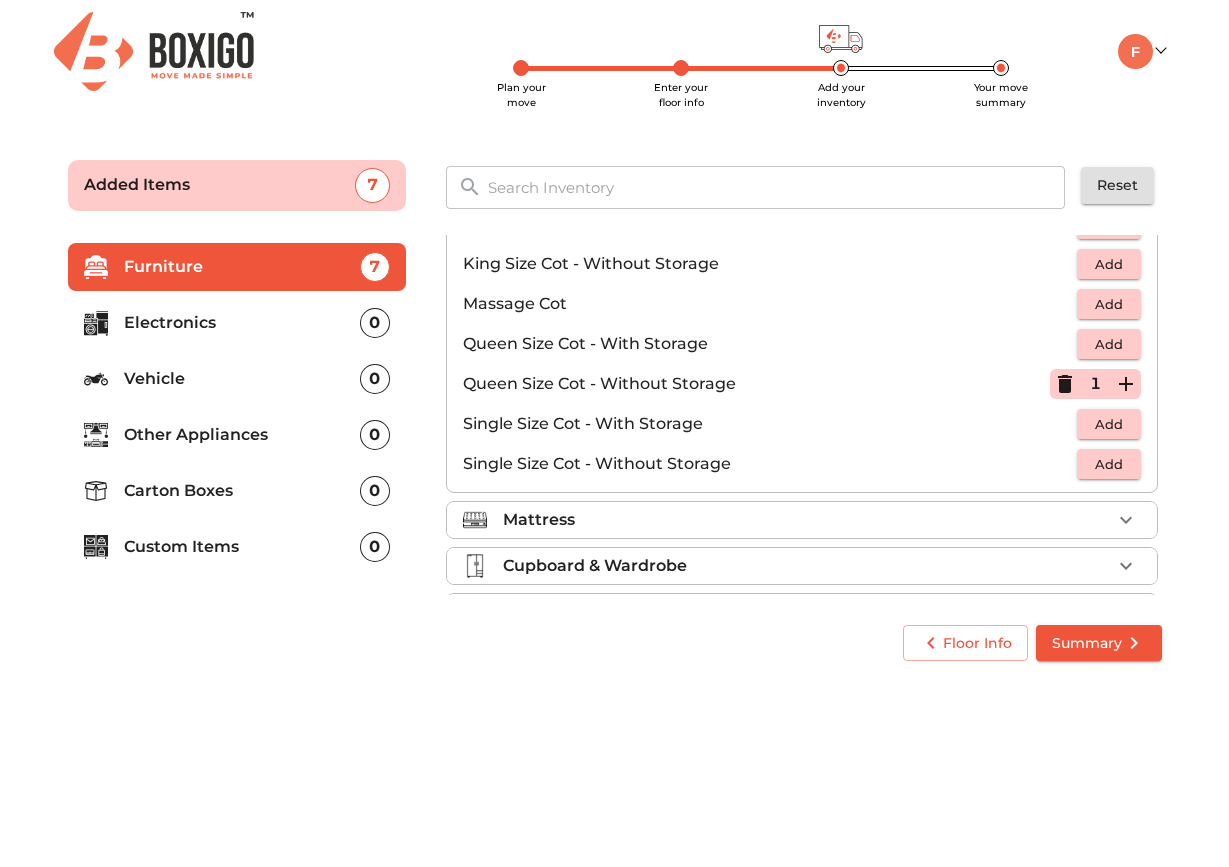 scroll, scrollTop: 600, scrollLeft: 0, axis: vertical 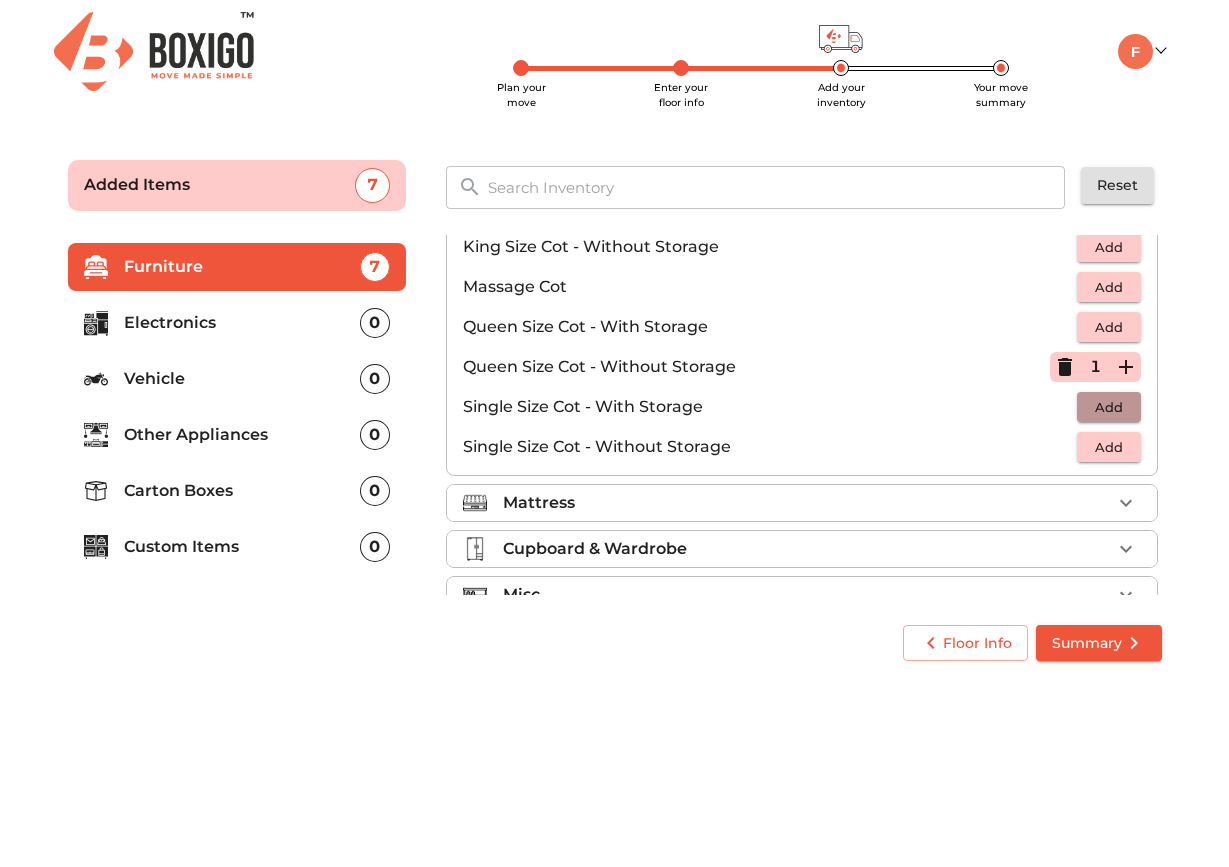 click on "Add" at bounding box center [1109, 407] 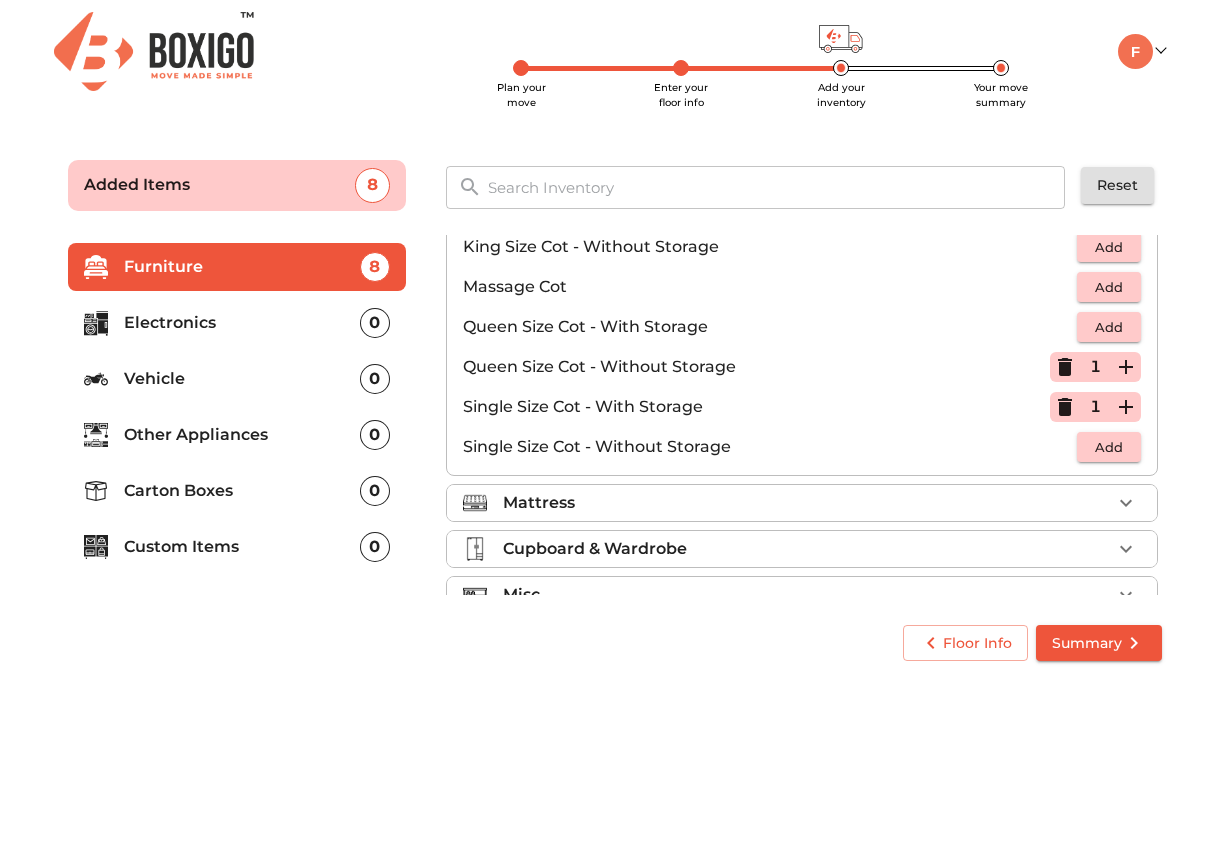 click on "1" at bounding box center (1095, 407) 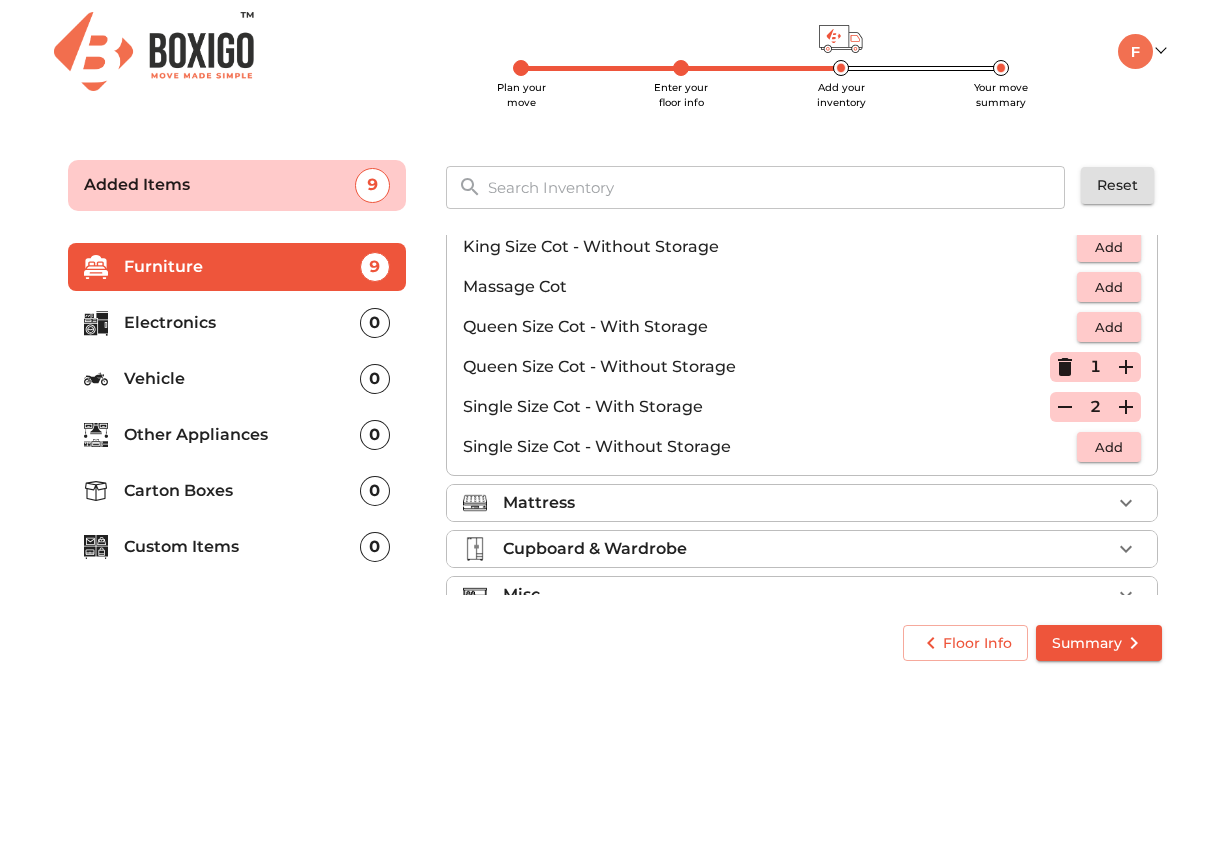 click on "Mattress" at bounding box center [807, 503] 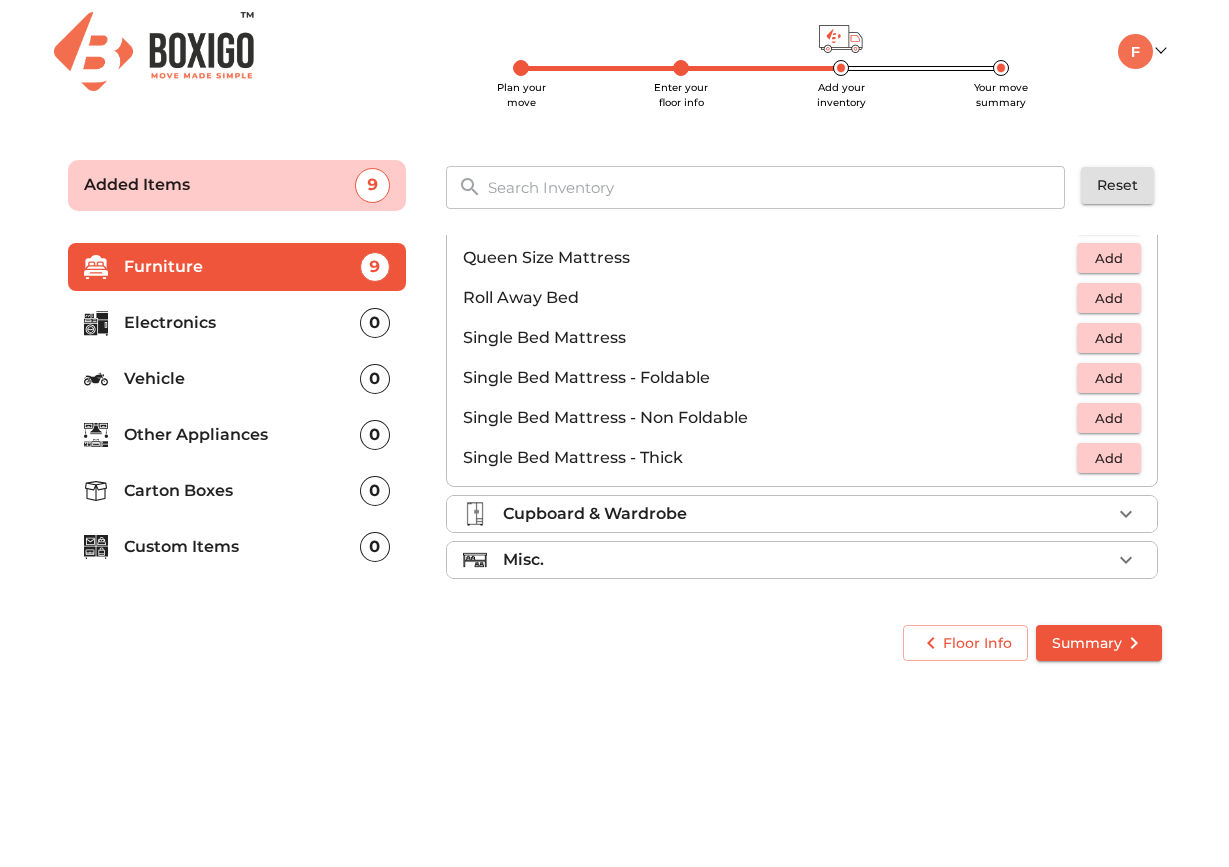 scroll, scrollTop: 395, scrollLeft: 0, axis: vertical 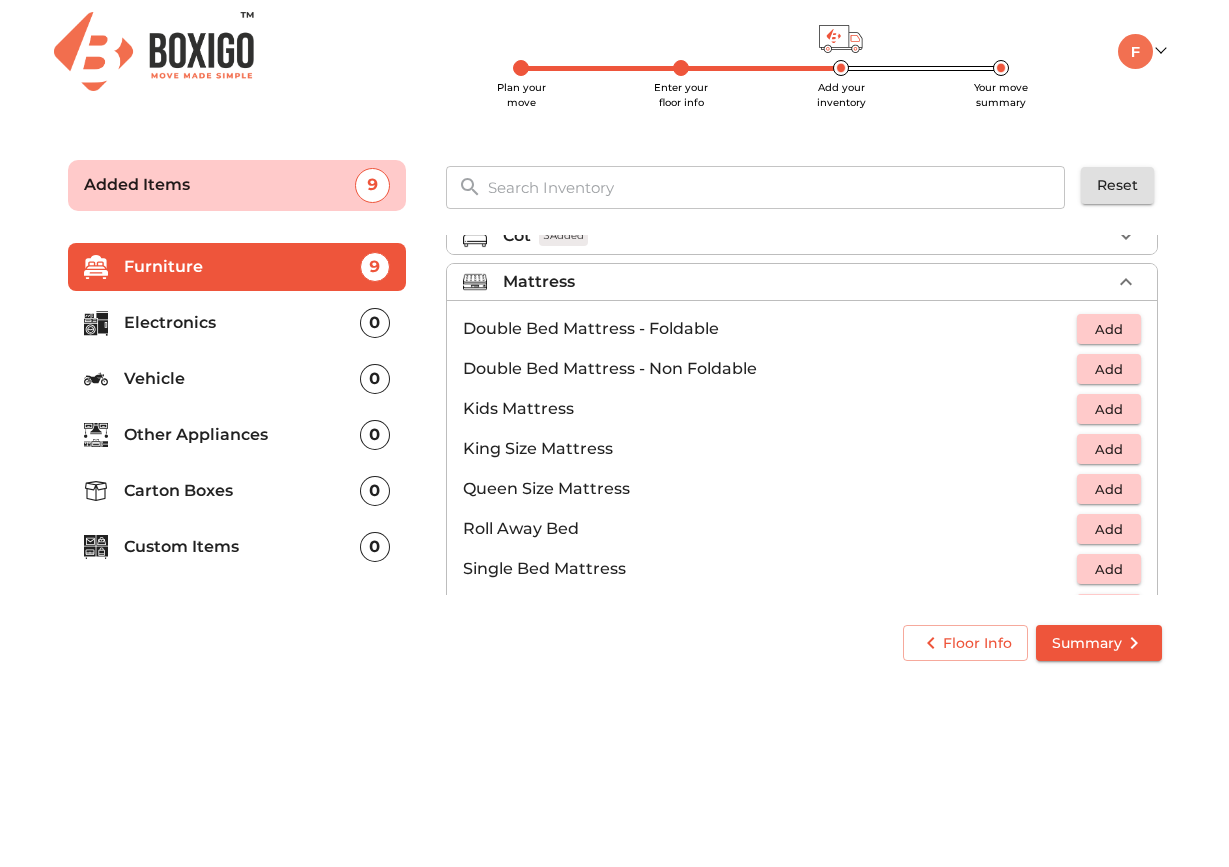 click on "Add" at bounding box center [1109, 369] 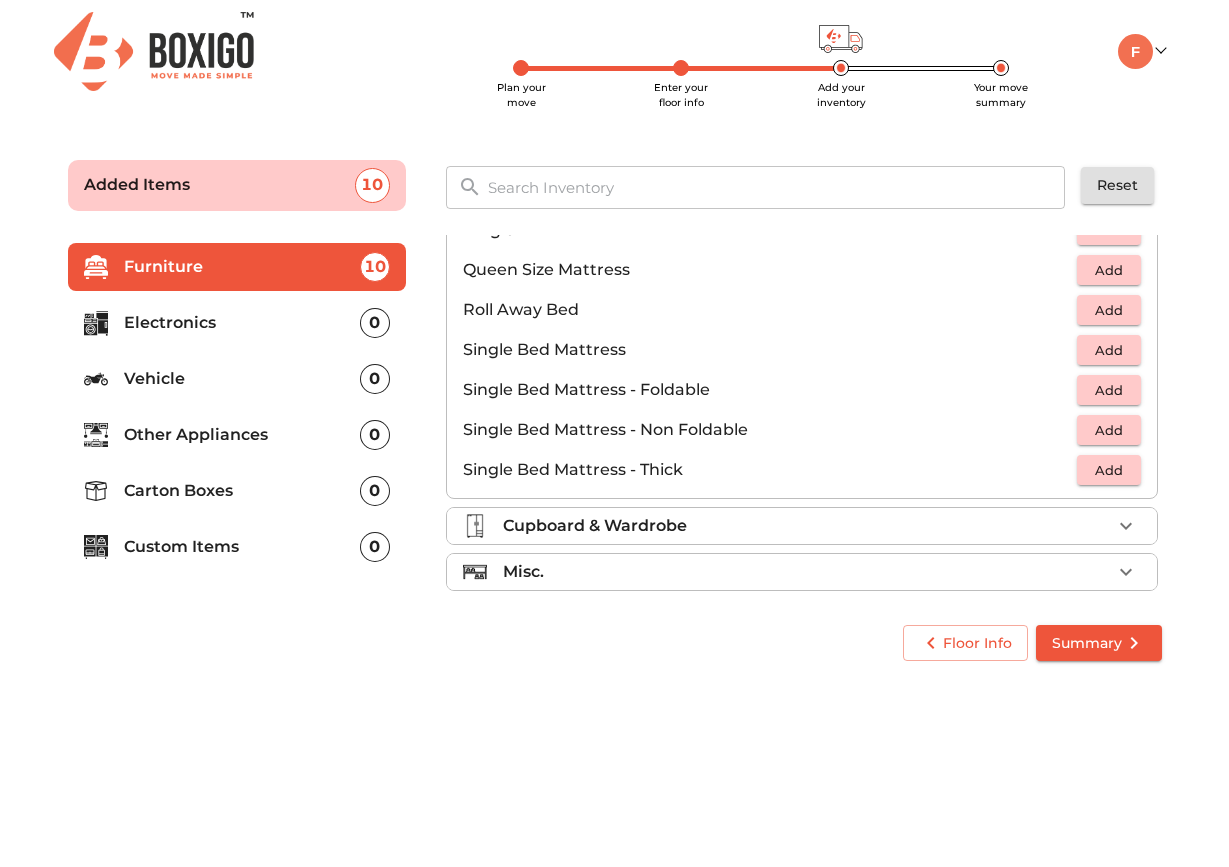 scroll, scrollTop: 383, scrollLeft: 0, axis: vertical 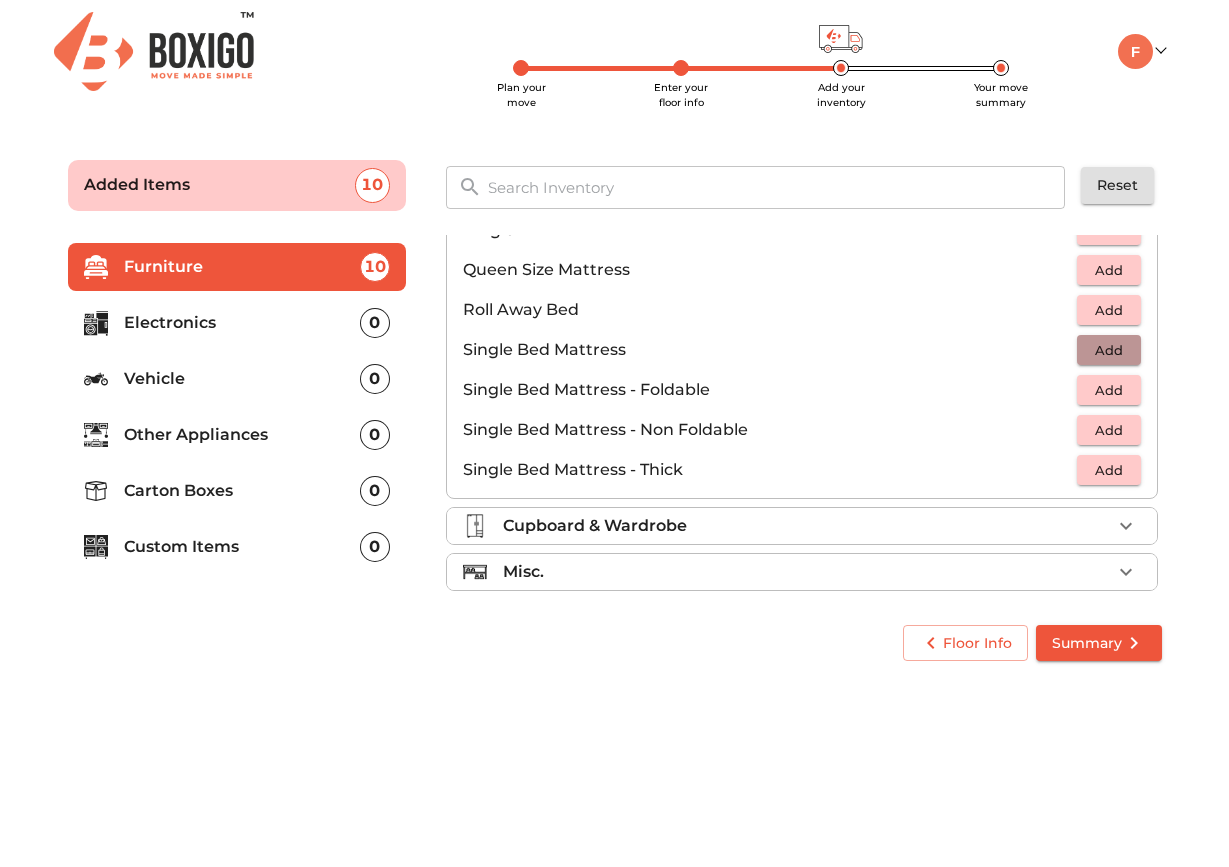 click on "Add" at bounding box center (1109, 350) 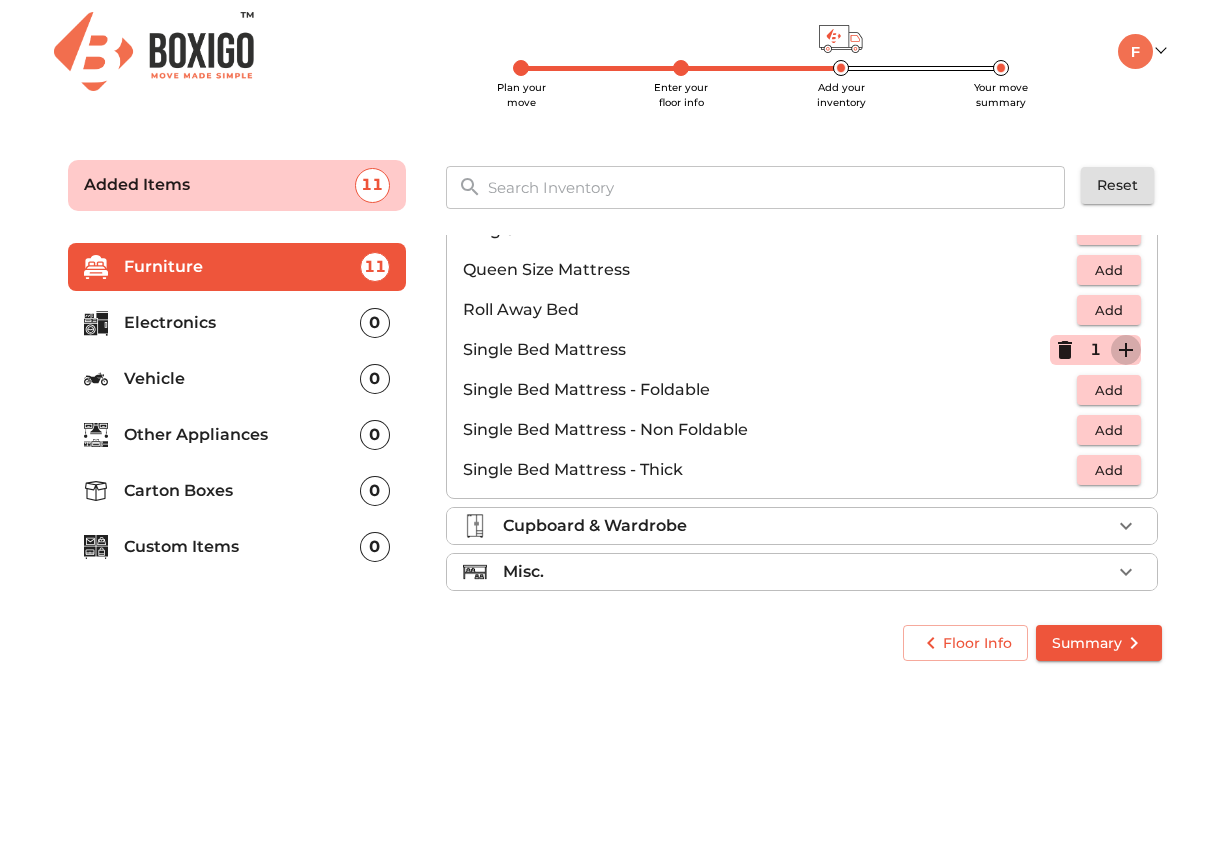 click 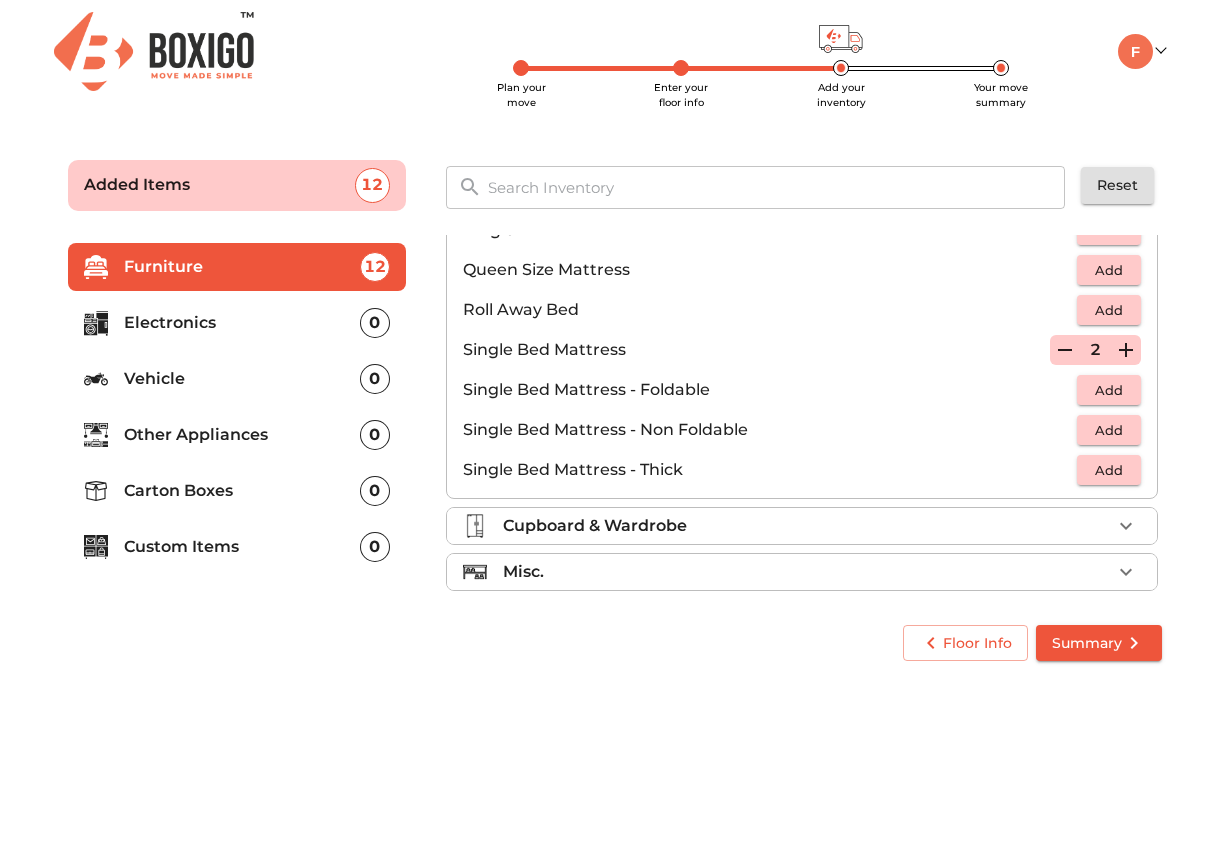 click 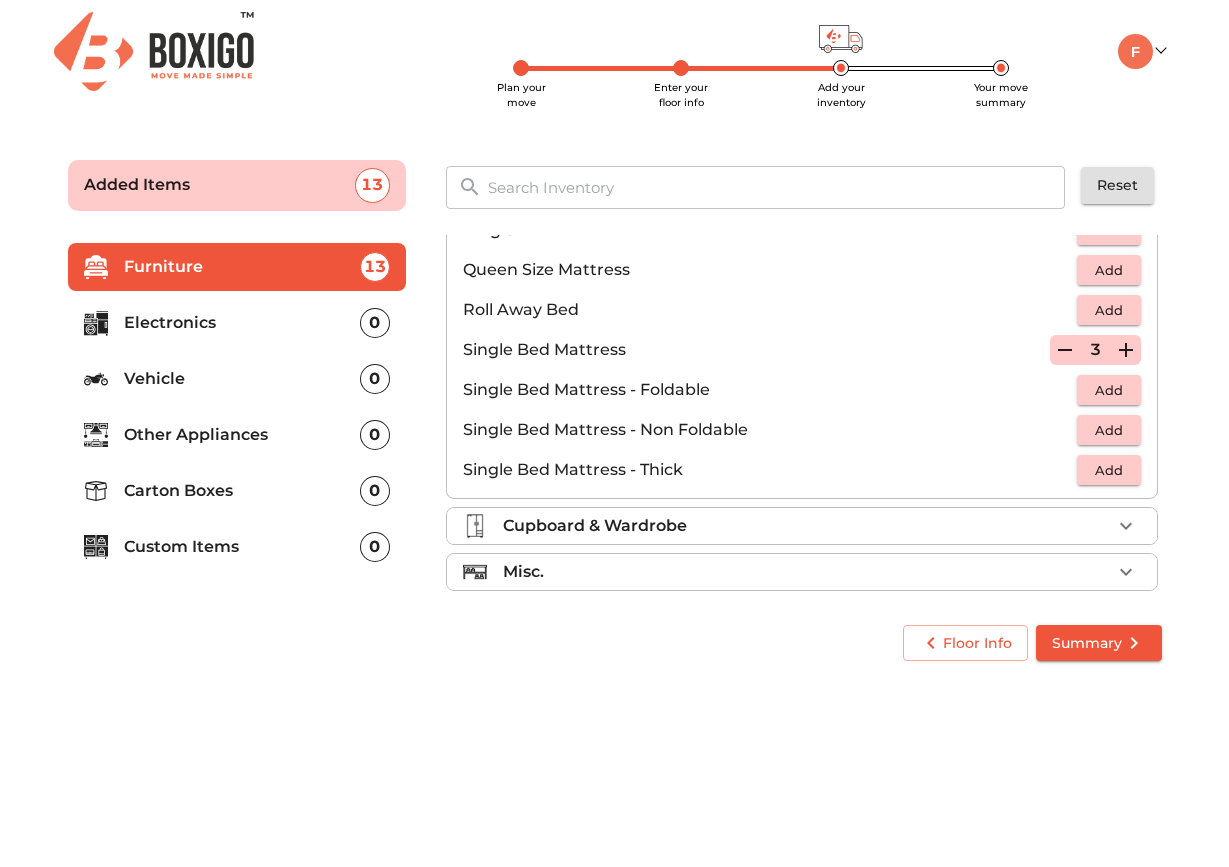 click 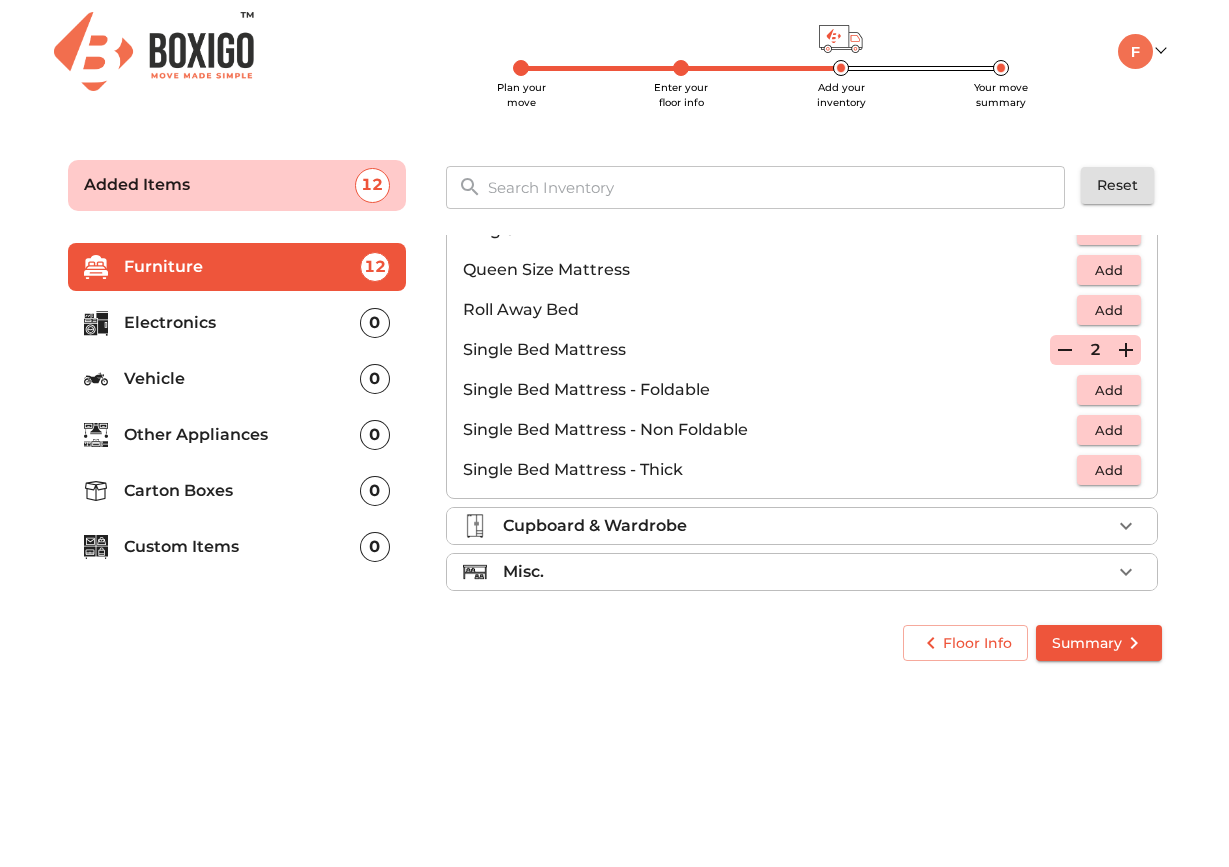 click on "Cupboard & Wardrobe" at bounding box center (807, 526) 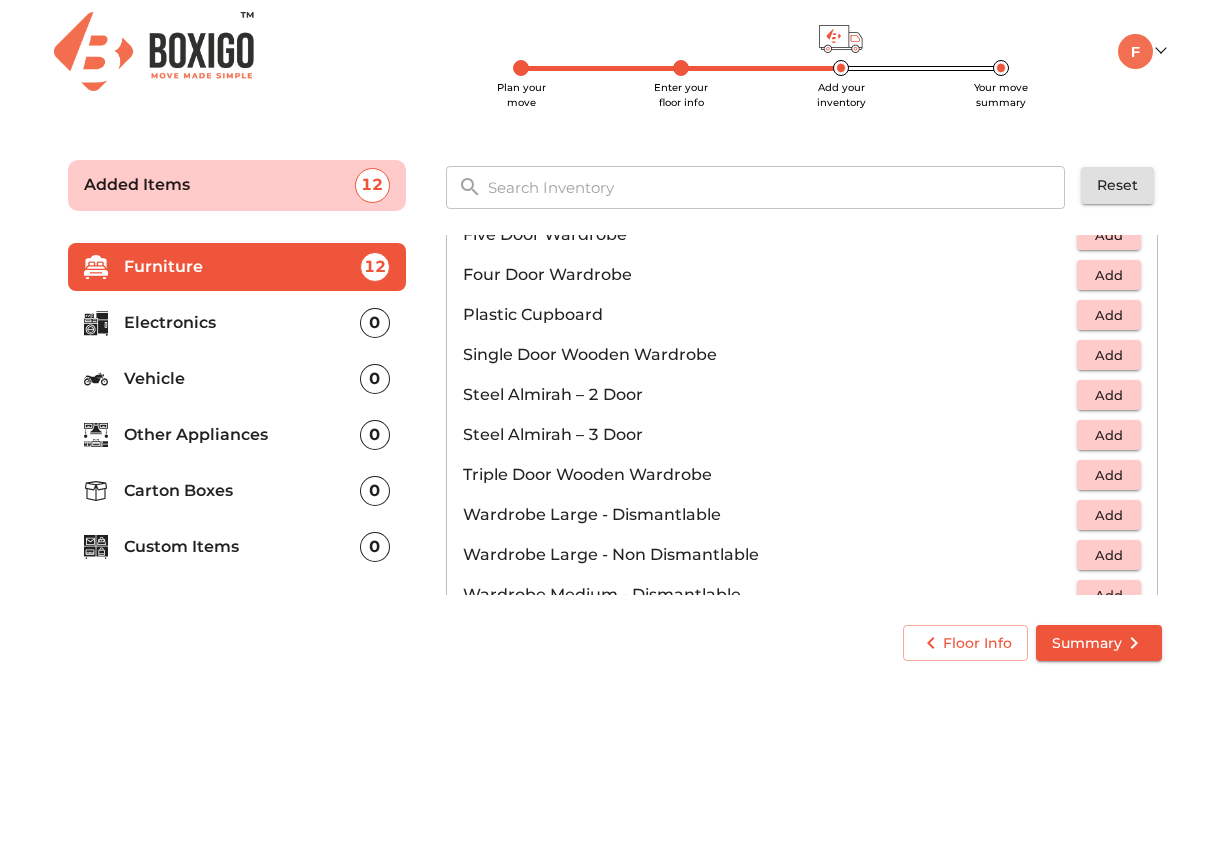 scroll, scrollTop: 508, scrollLeft: 0, axis: vertical 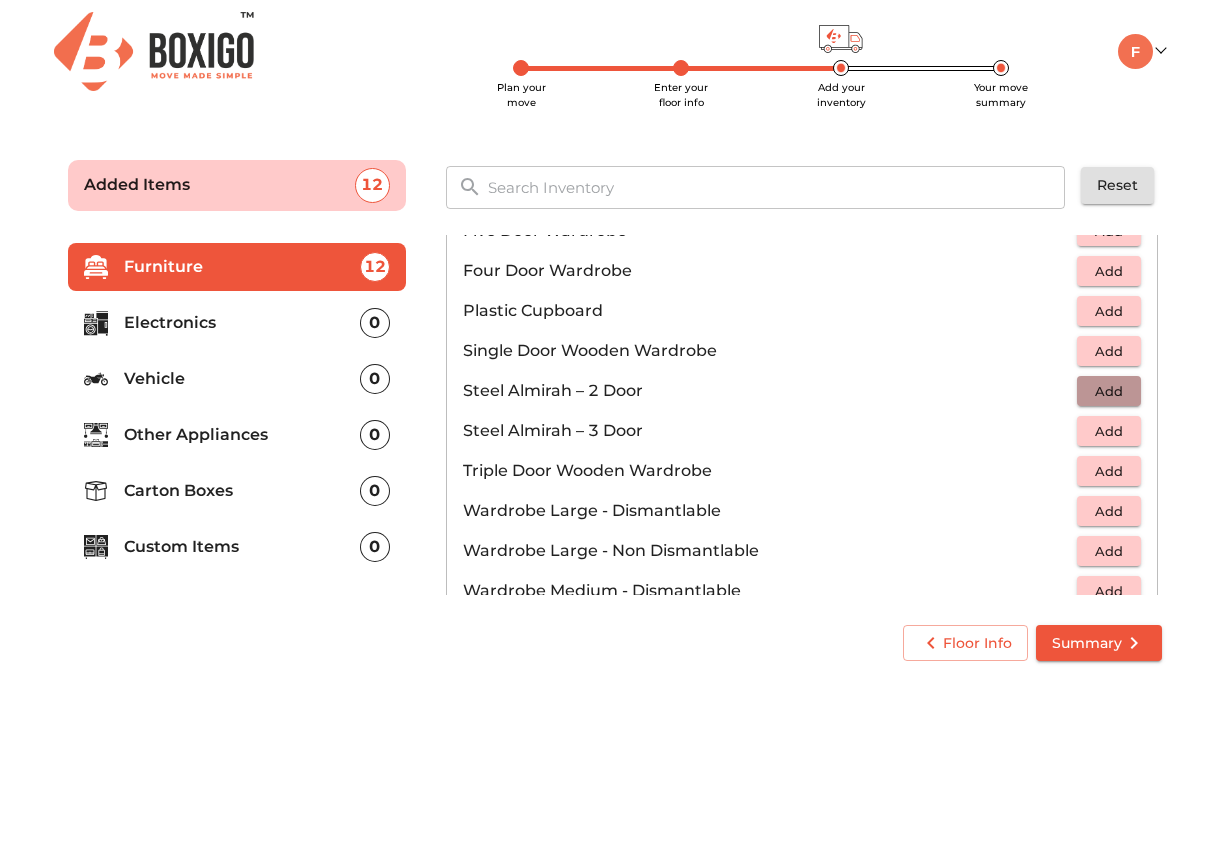 click on "Add" at bounding box center (1109, 391) 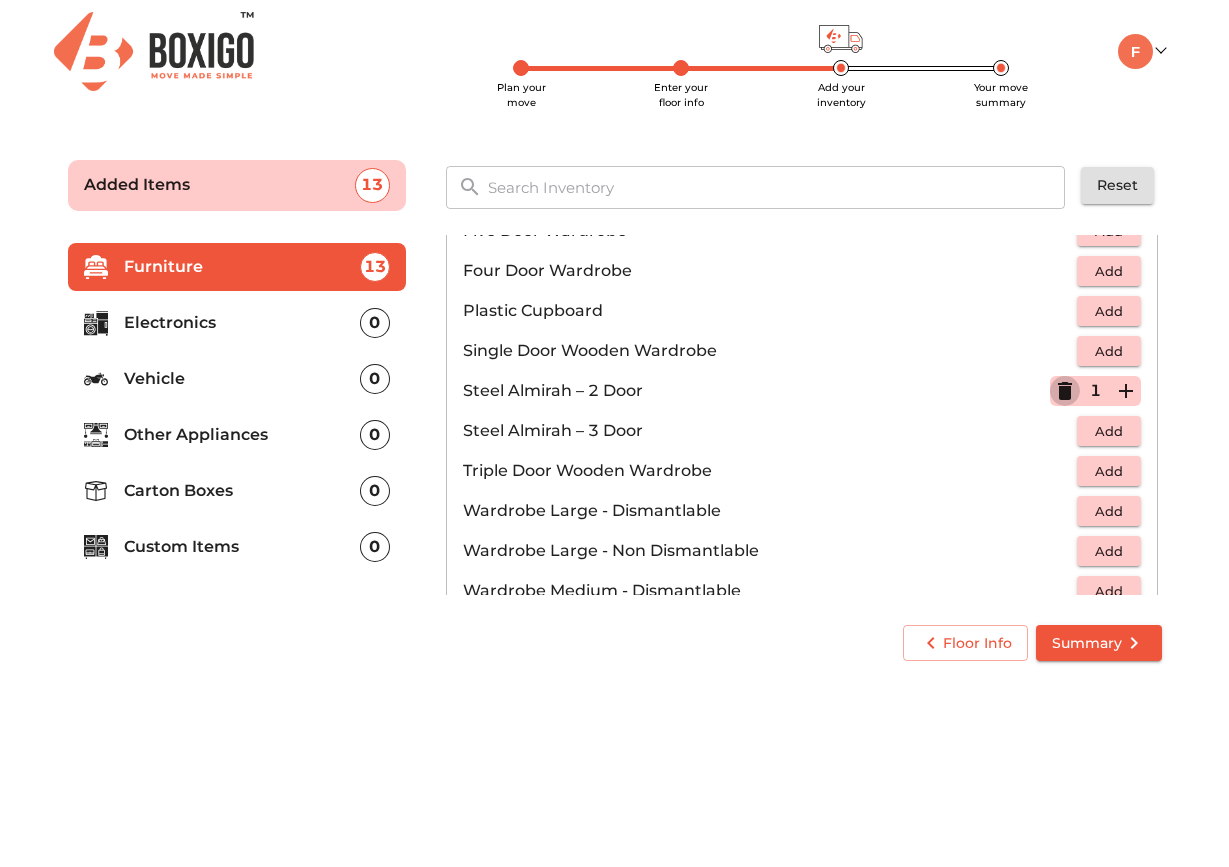 click 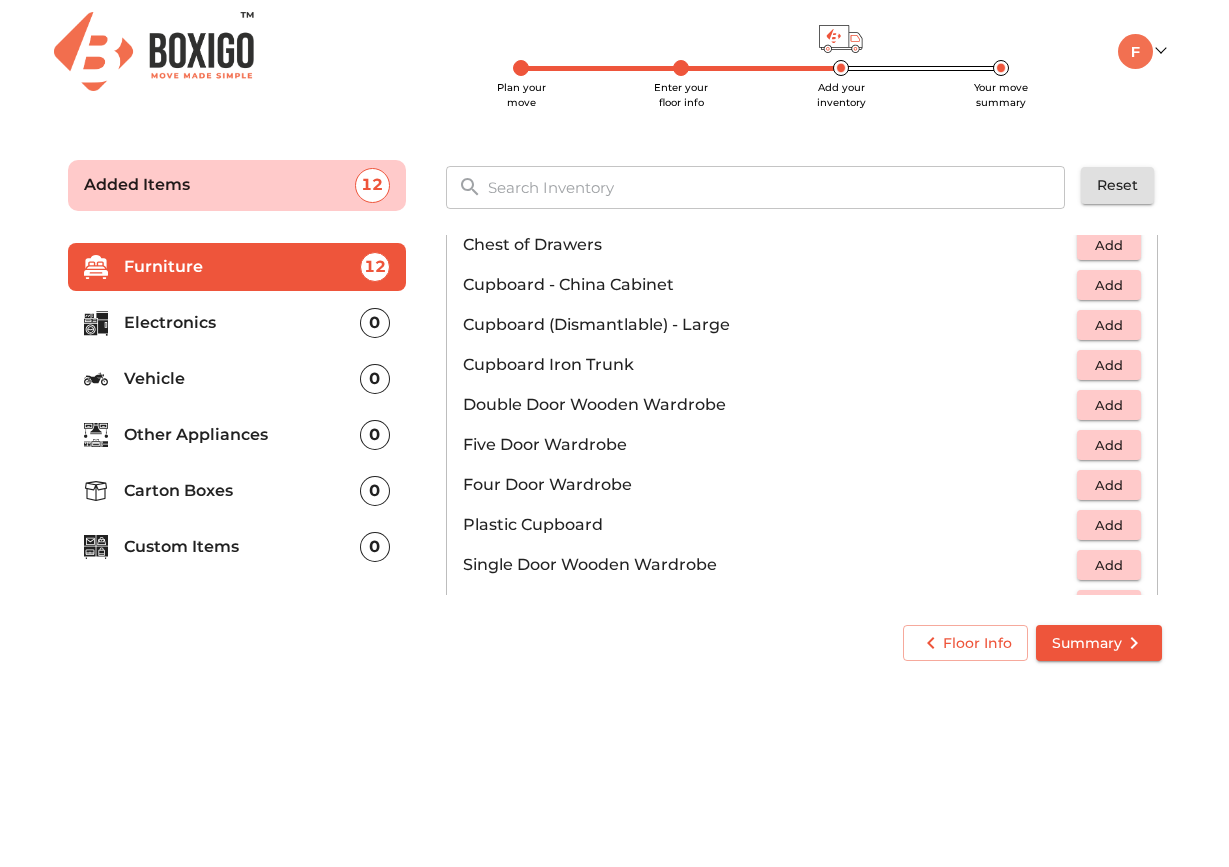 scroll, scrollTop: 289, scrollLeft: 0, axis: vertical 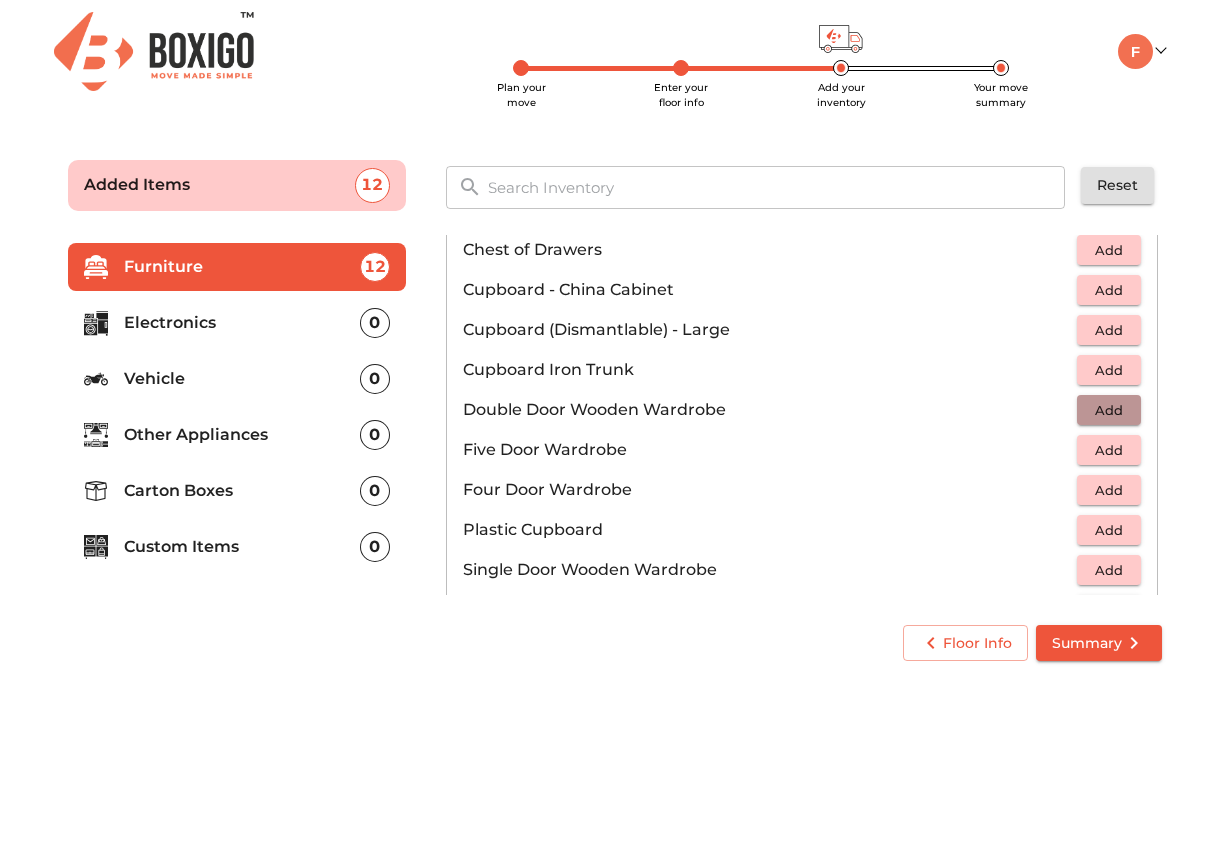 click on "Add" at bounding box center [1109, 410] 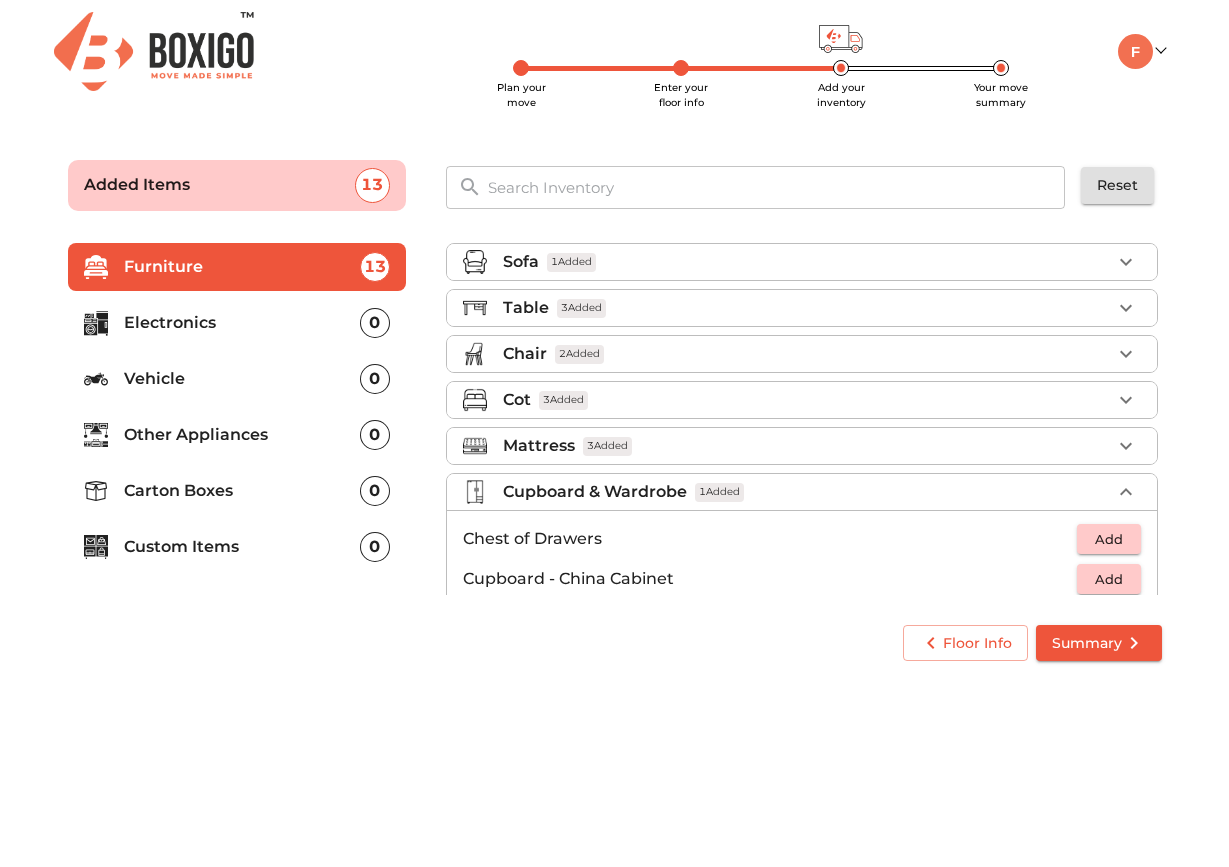 scroll, scrollTop: 0, scrollLeft: 0, axis: both 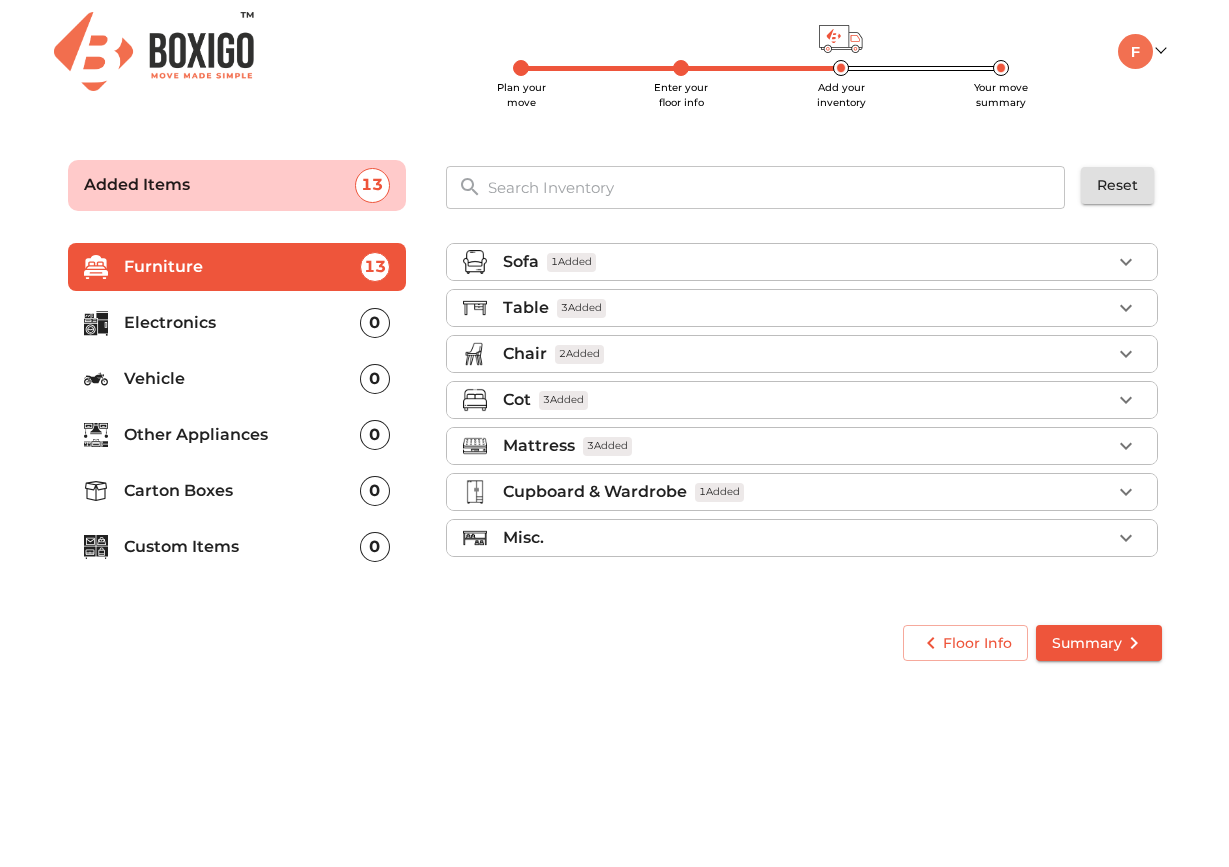 click on "Misc." at bounding box center [807, 538] 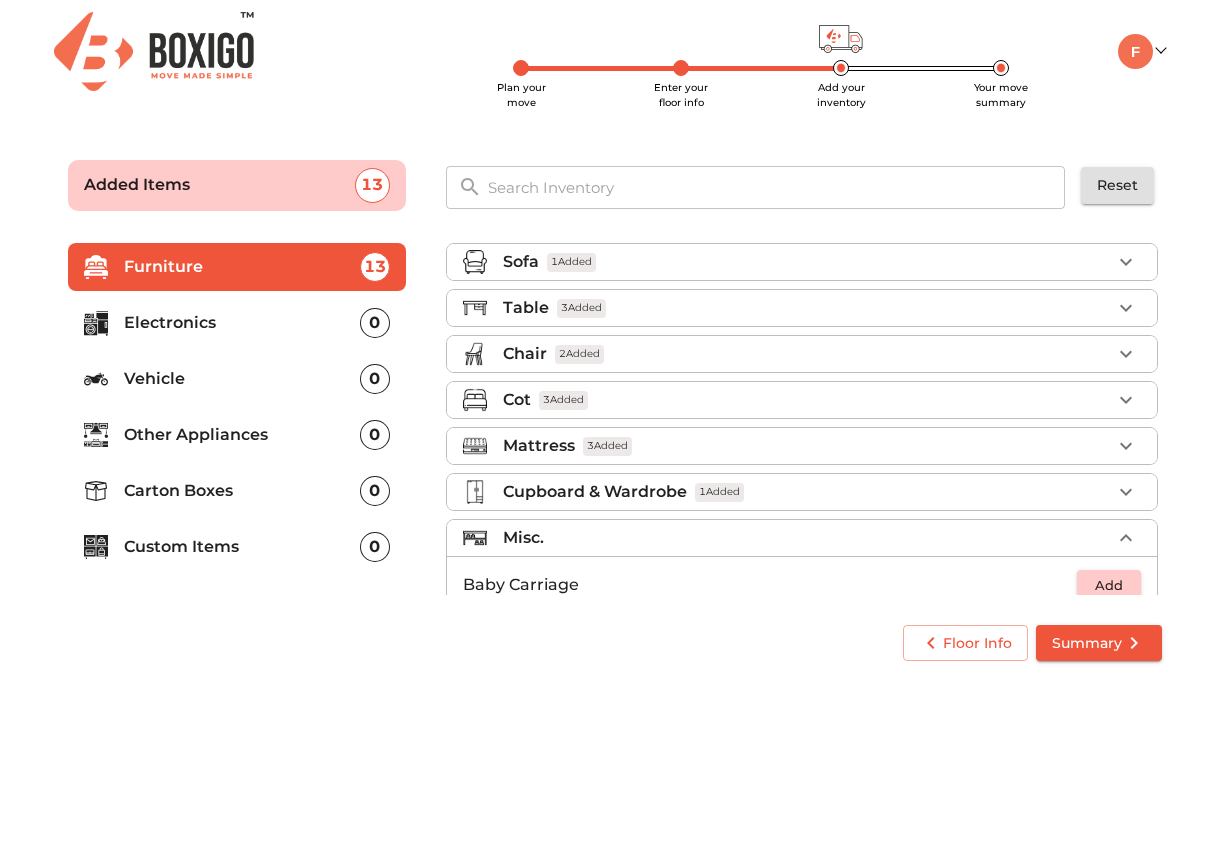 scroll, scrollTop: 0, scrollLeft: 0, axis: both 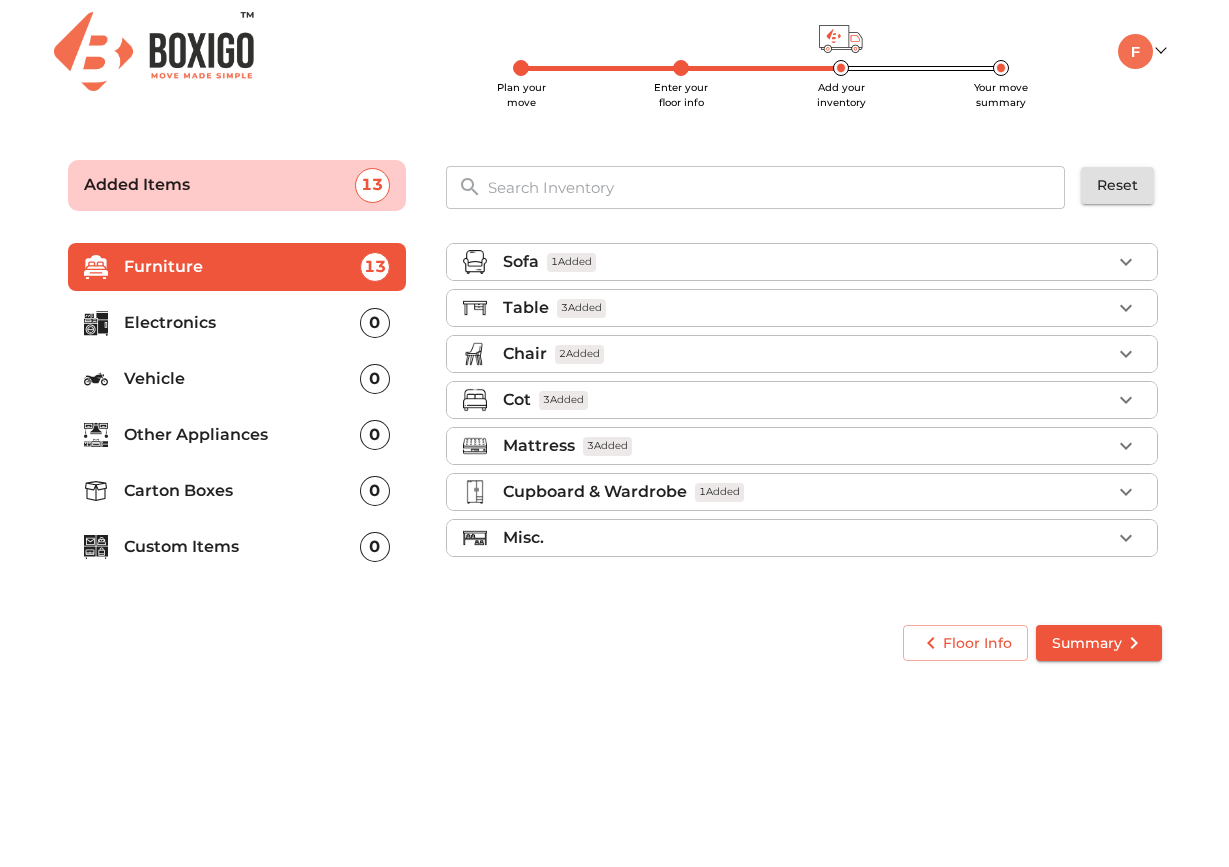 click on "Electronics" at bounding box center (242, 323) 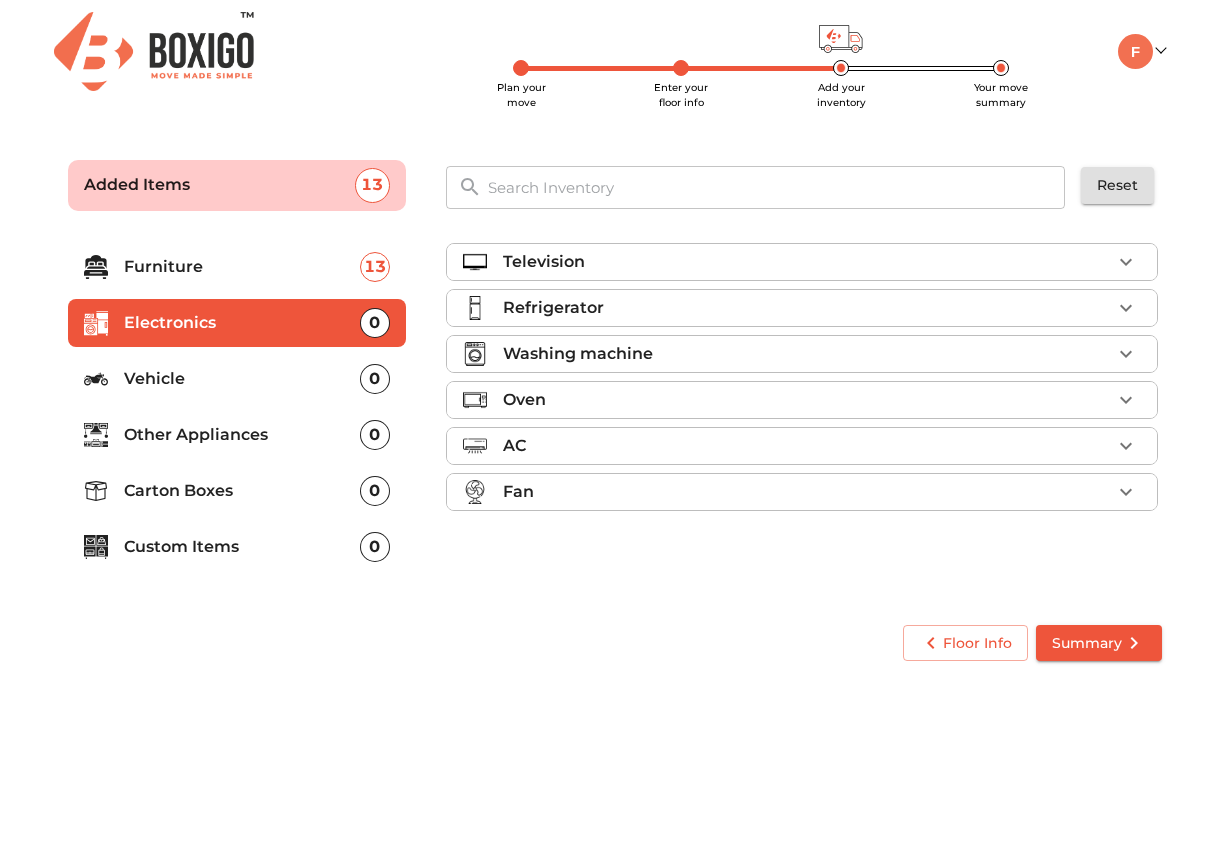 click on "Television" at bounding box center (807, 262) 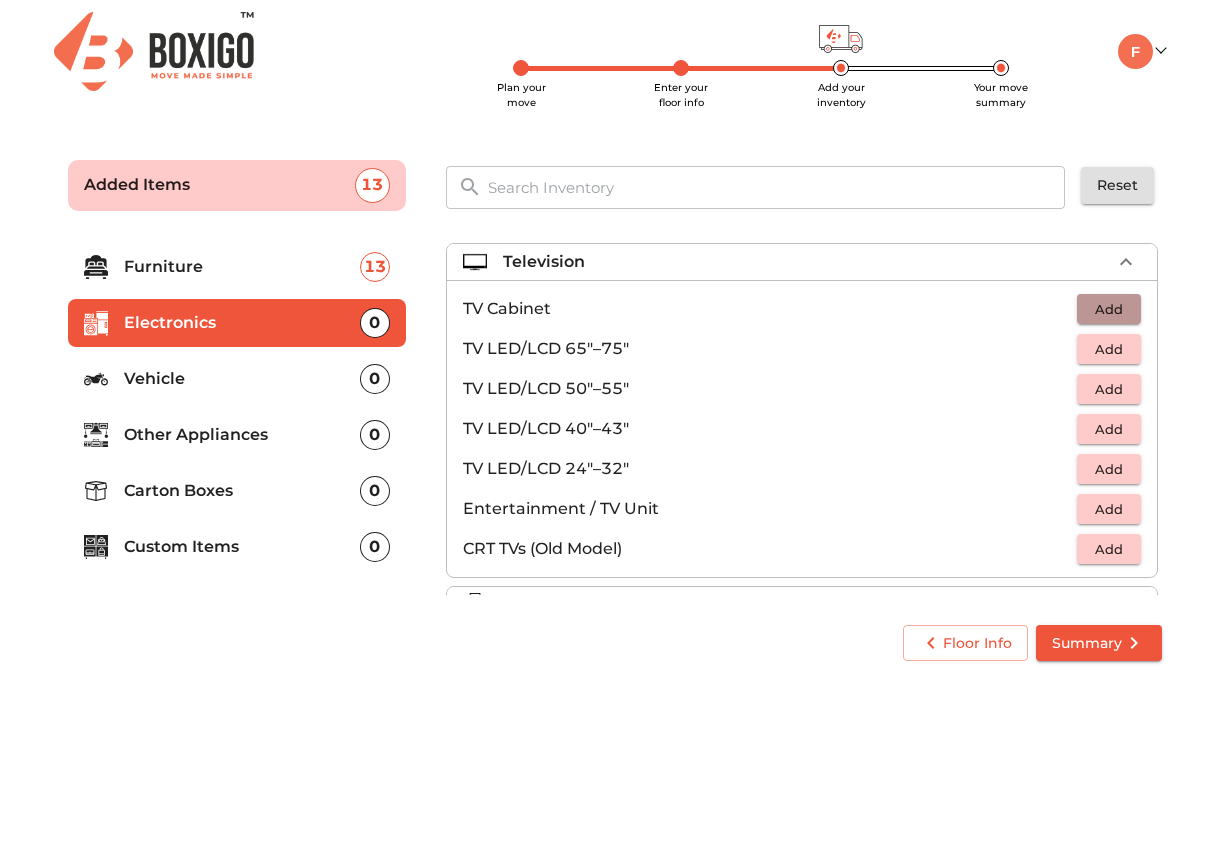 click on "Add" at bounding box center [1109, 309] 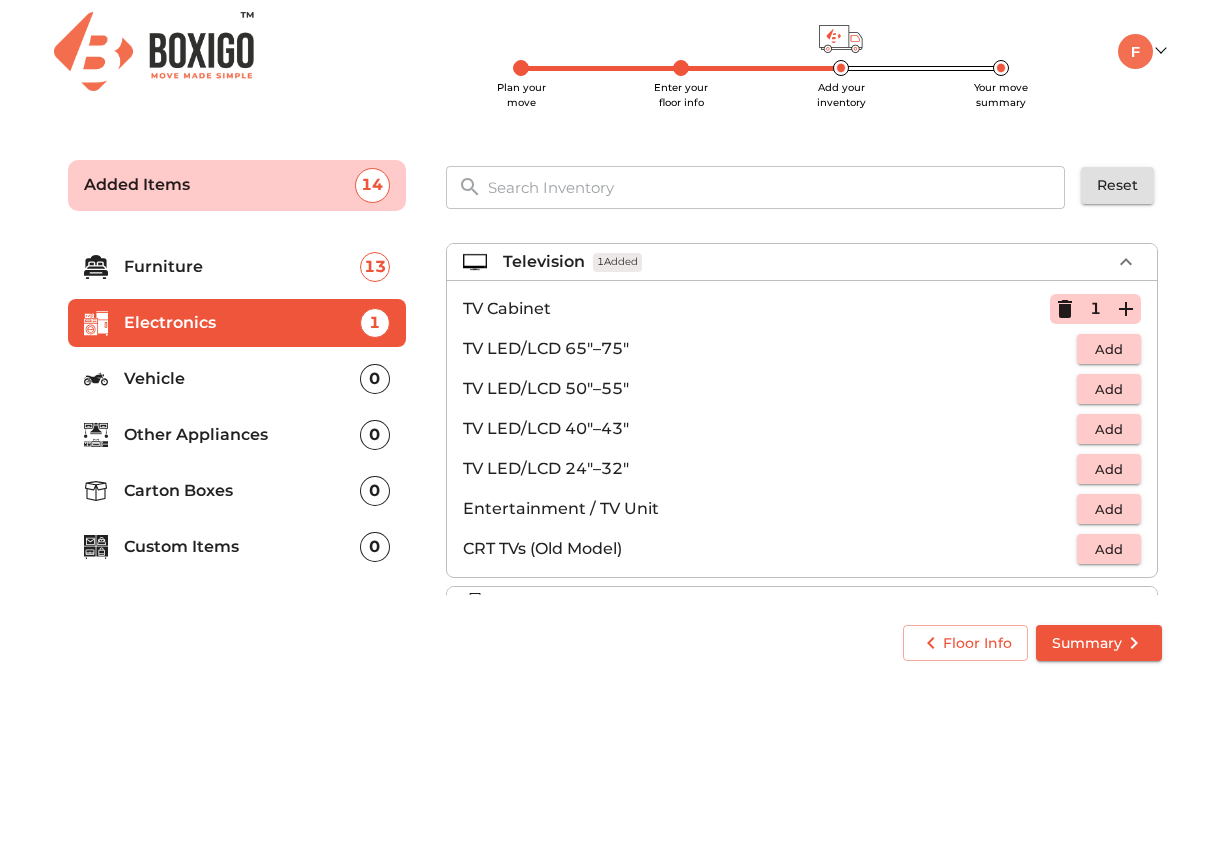 click 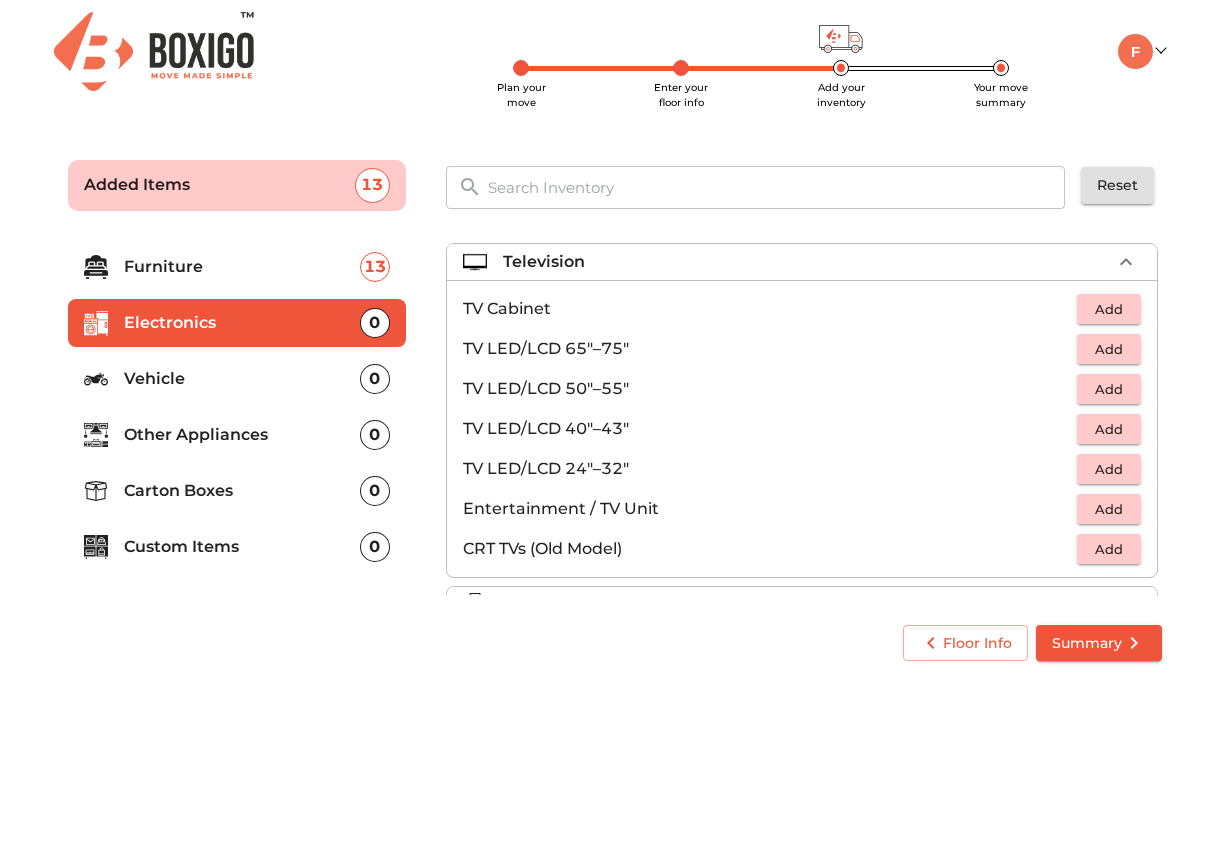 click on "Add" at bounding box center [1109, 469] 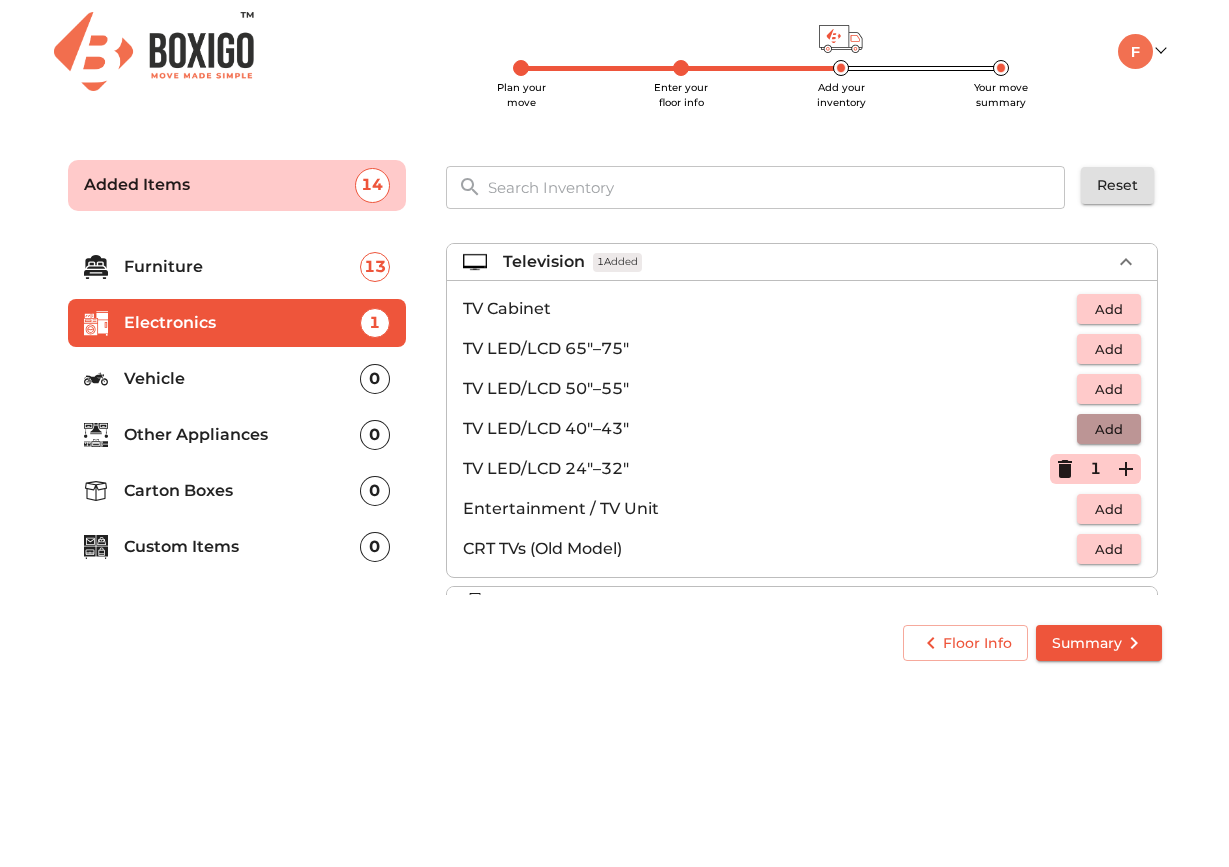 click on "Add" at bounding box center [1109, 429] 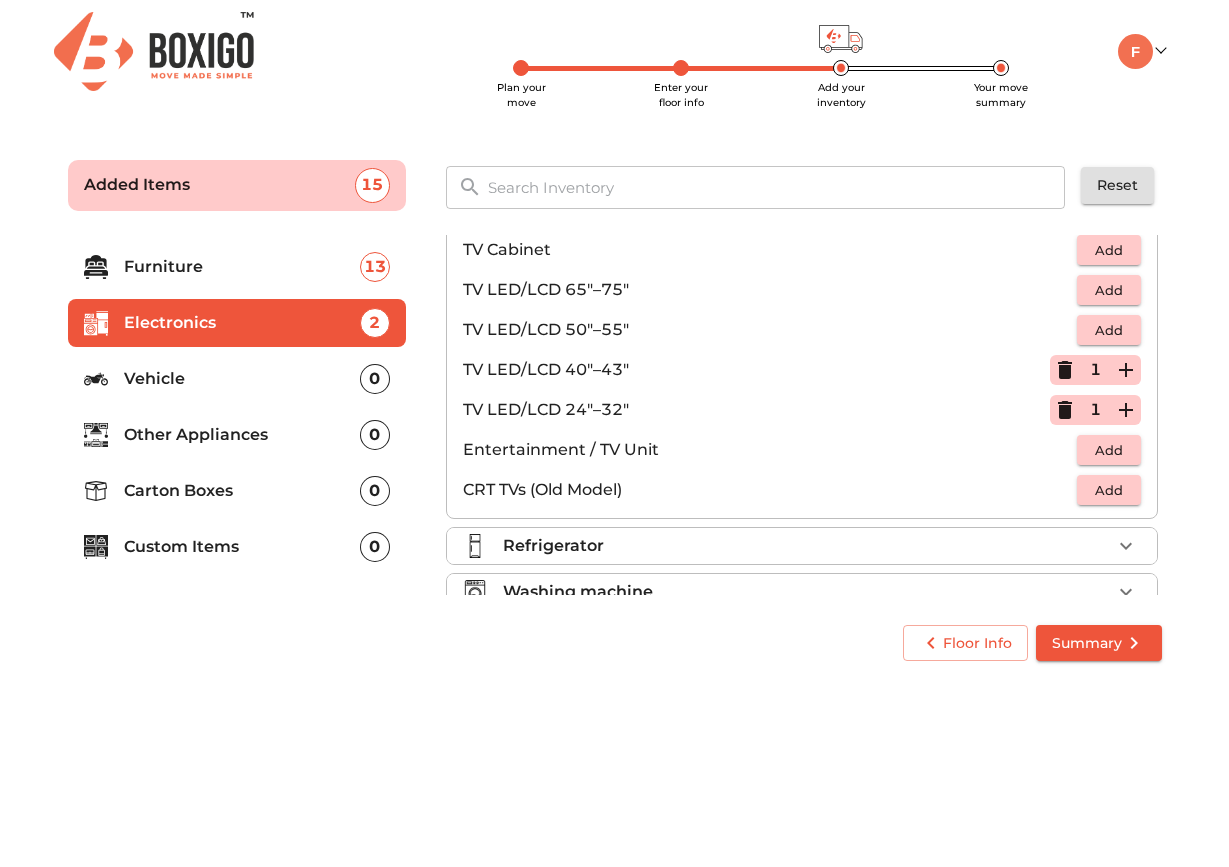 scroll, scrollTop: 13, scrollLeft: 0, axis: vertical 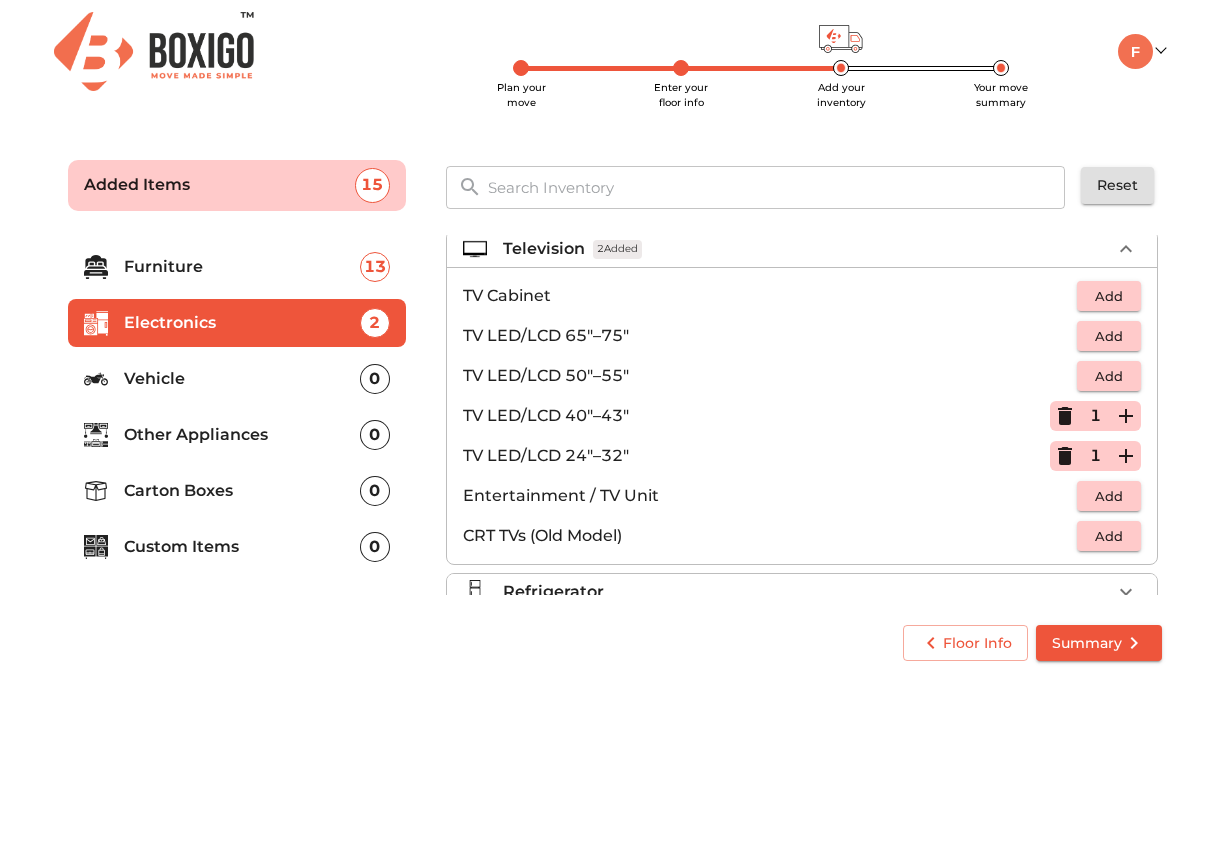 click on "Television 2  Added" at bounding box center (807, 249) 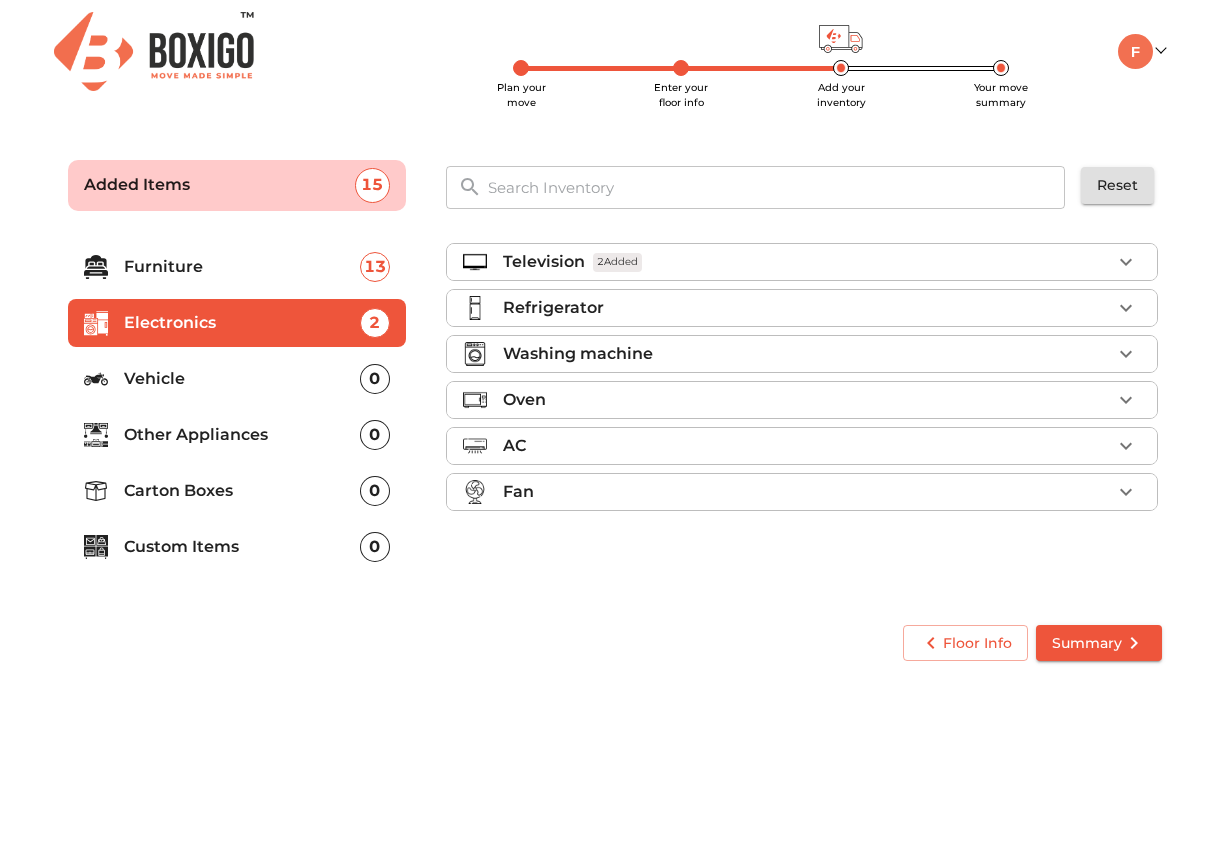 scroll, scrollTop: 0, scrollLeft: 0, axis: both 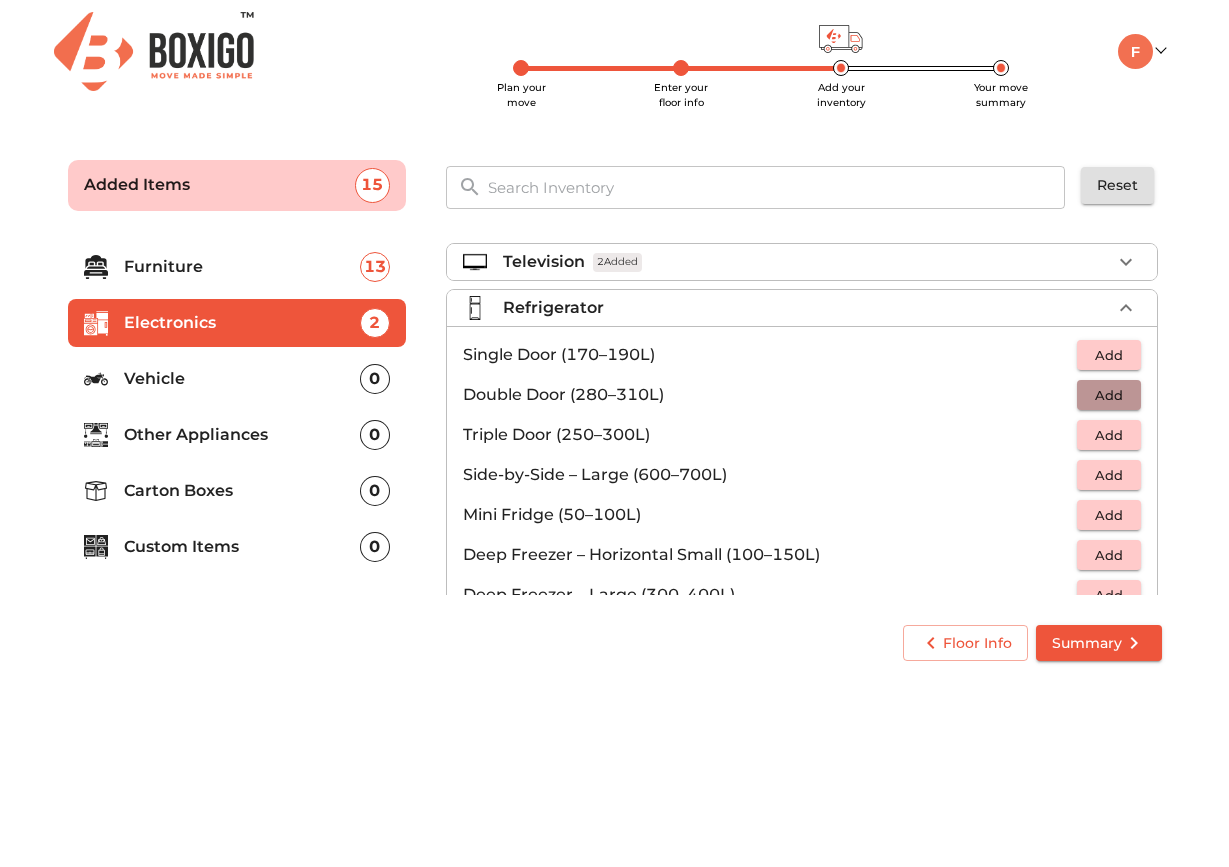 click on "Add" at bounding box center (1109, 395) 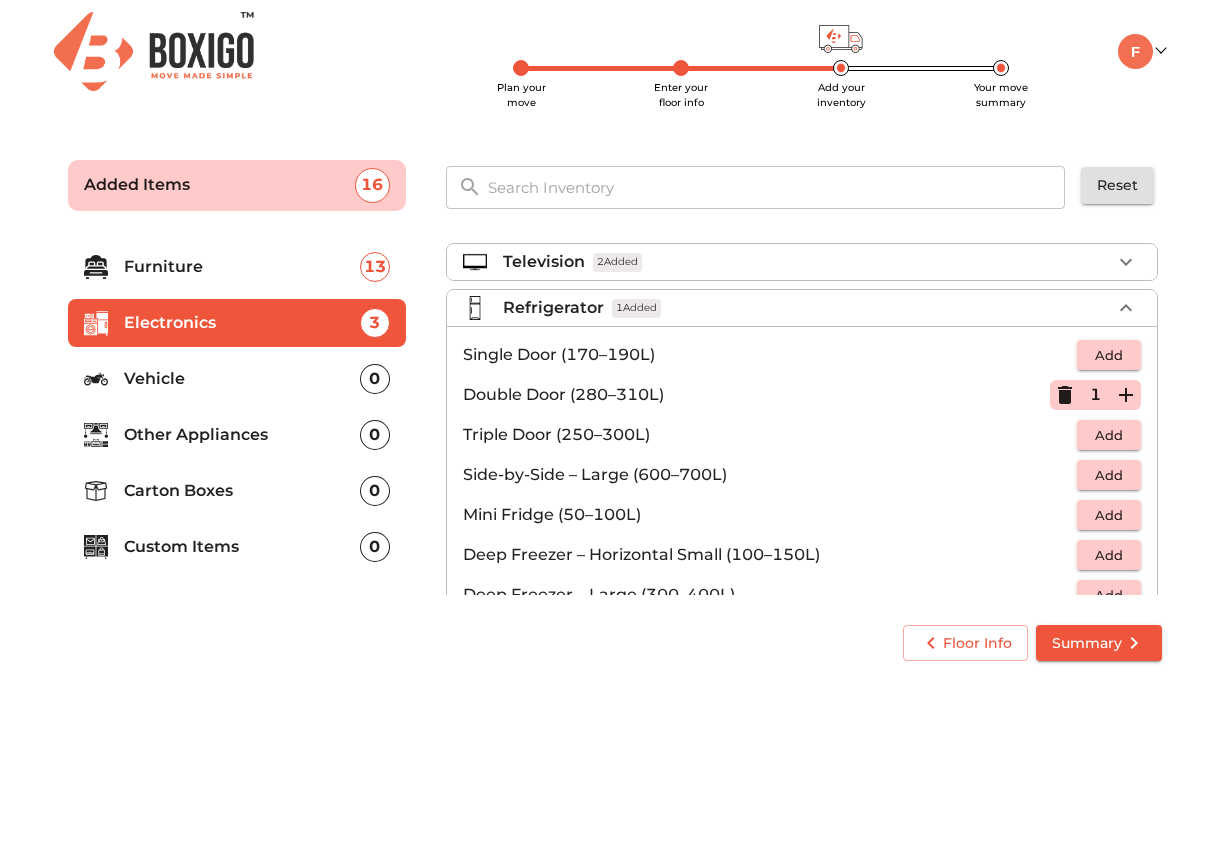 click on "Refrigerator 1  Added" at bounding box center (807, 308) 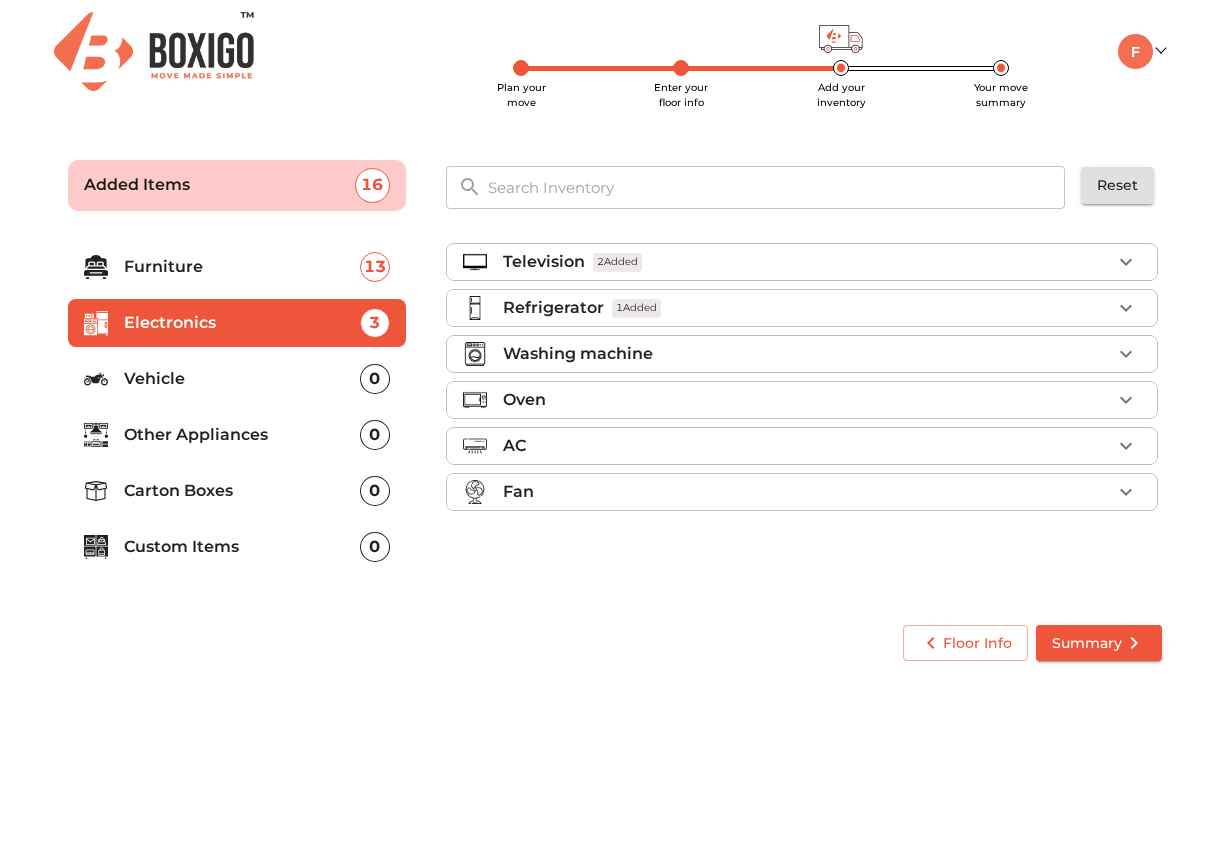 click on "Washing machine" at bounding box center (802, 354) 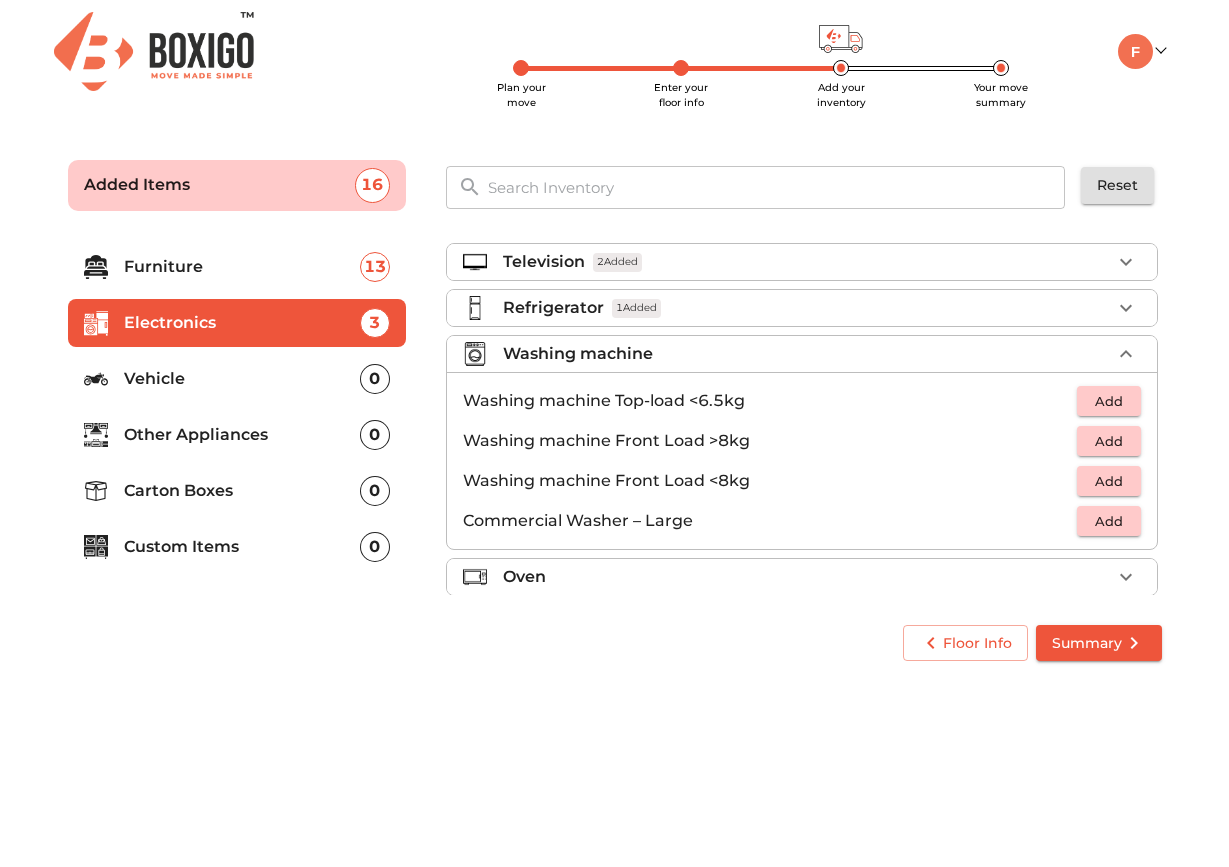 click on "Add" at bounding box center [1109, 401] 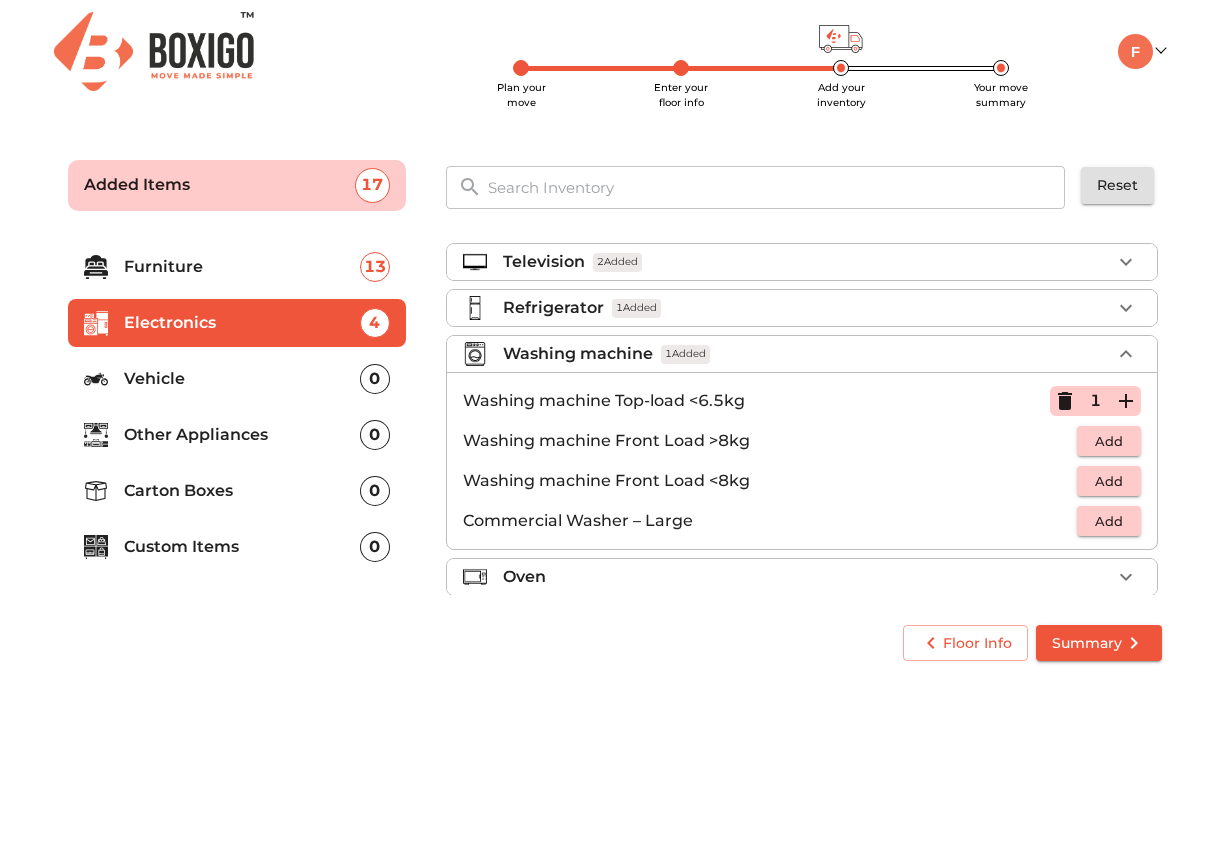click on "Washing machine 1  Added" at bounding box center (807, 354) 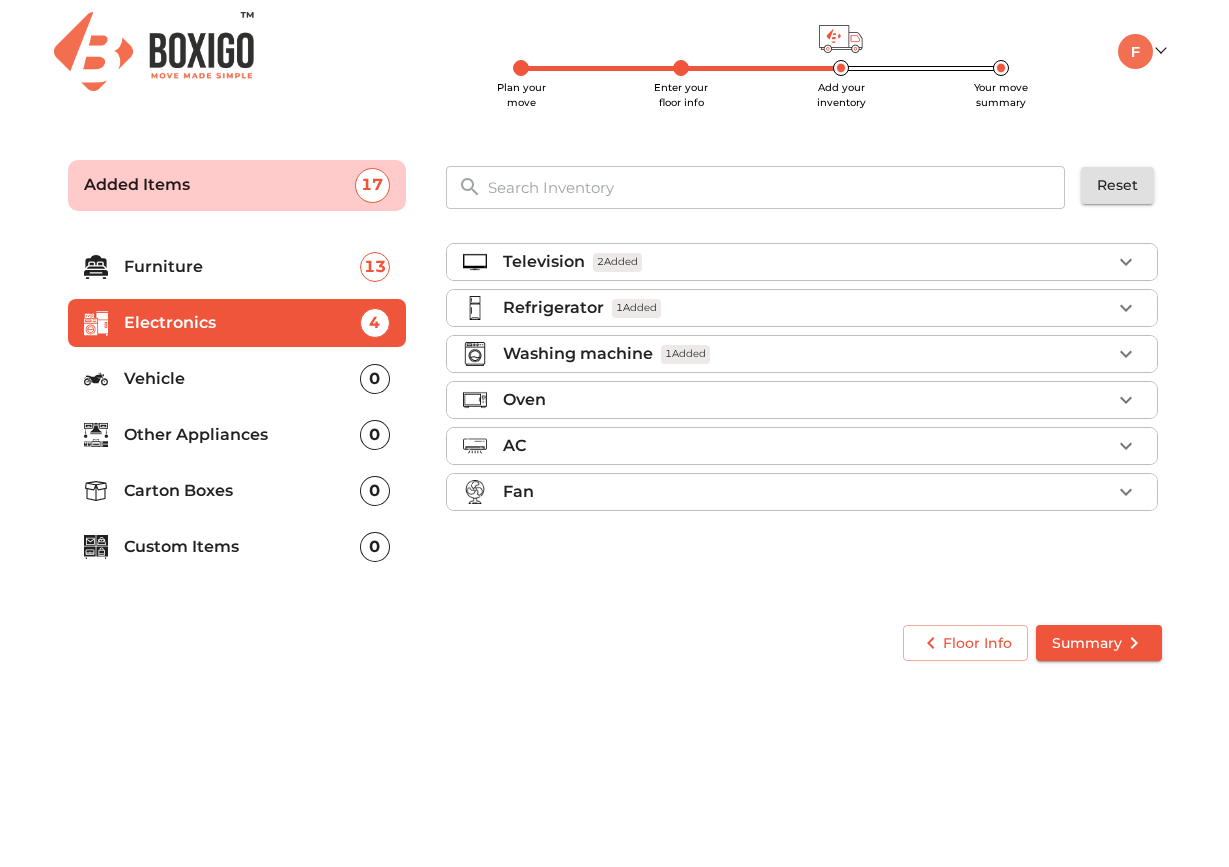 click on "Oven" at bounding box center (807, 400) 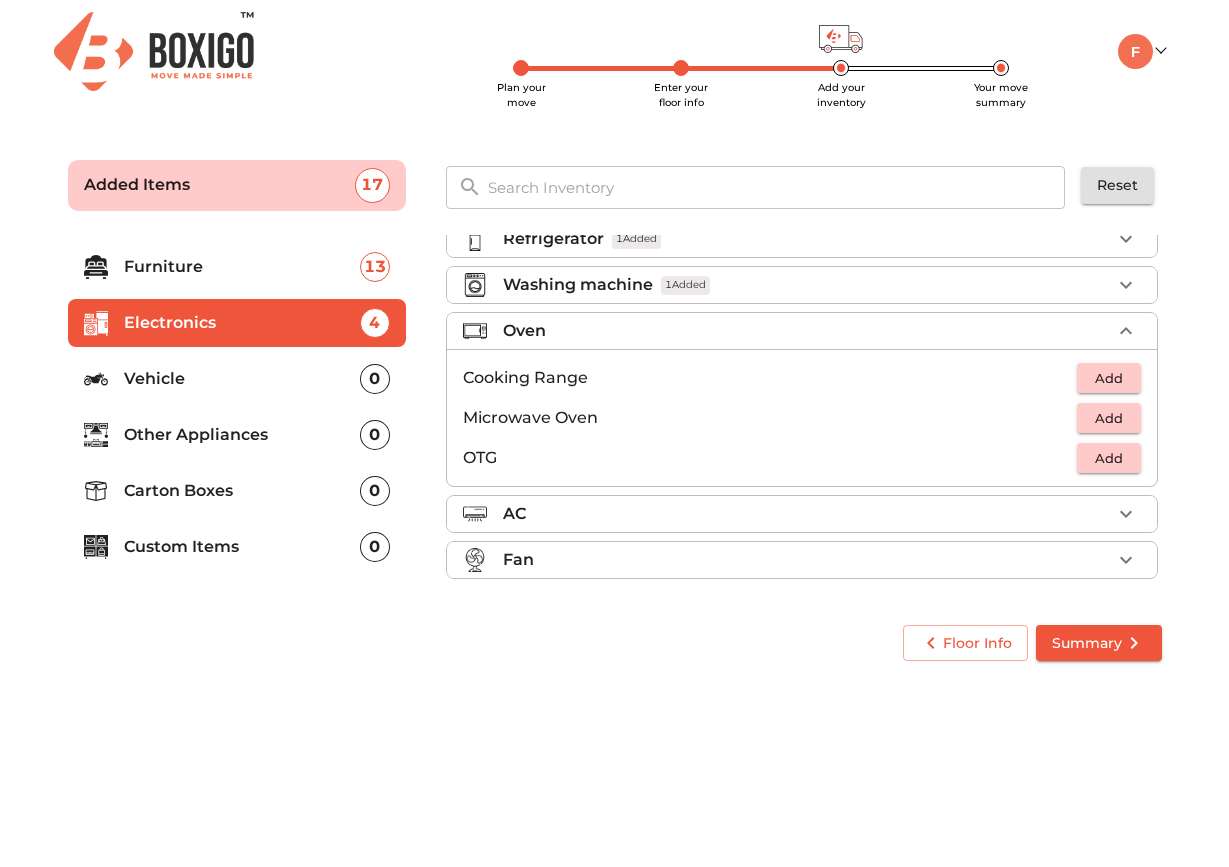 scroll, scrollTop: 69, scrollLeft: 0, axis: vertical 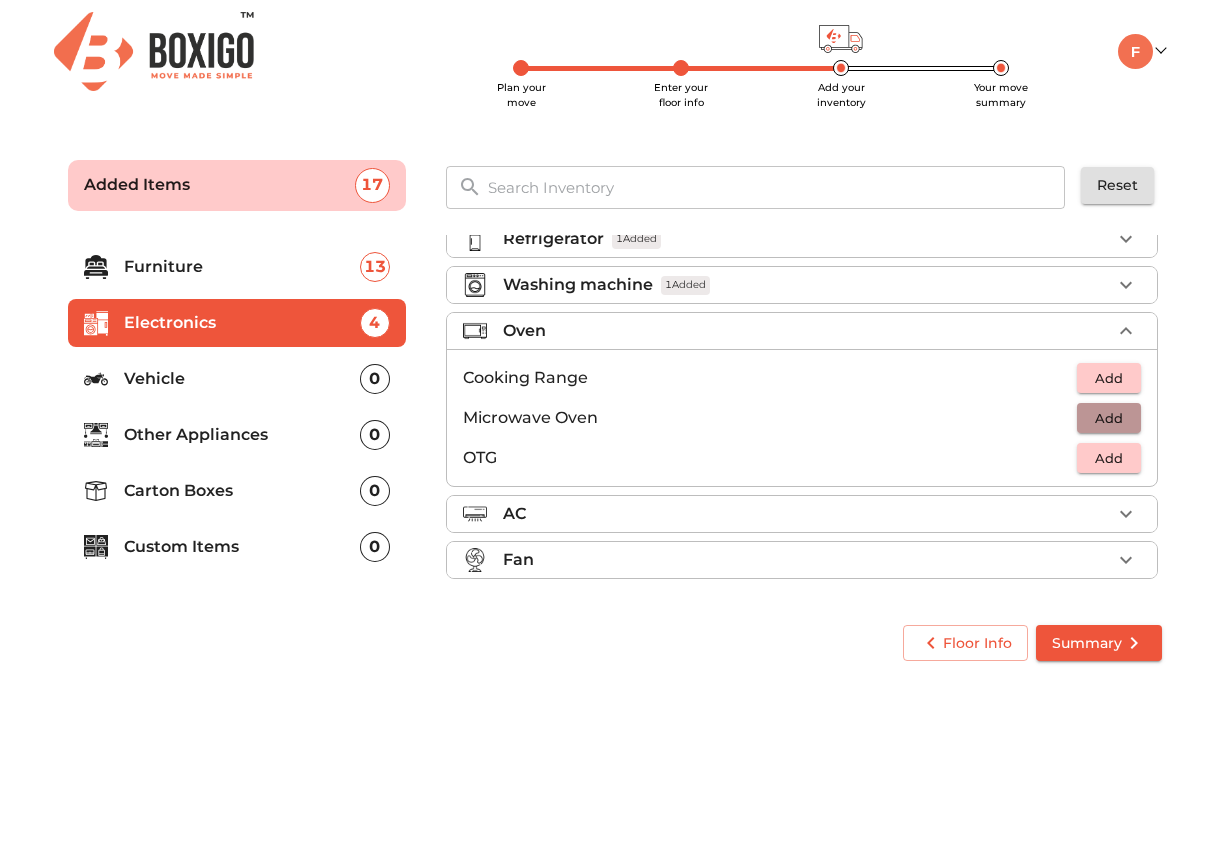 click on "Add" at bounding box center [1109, 418] 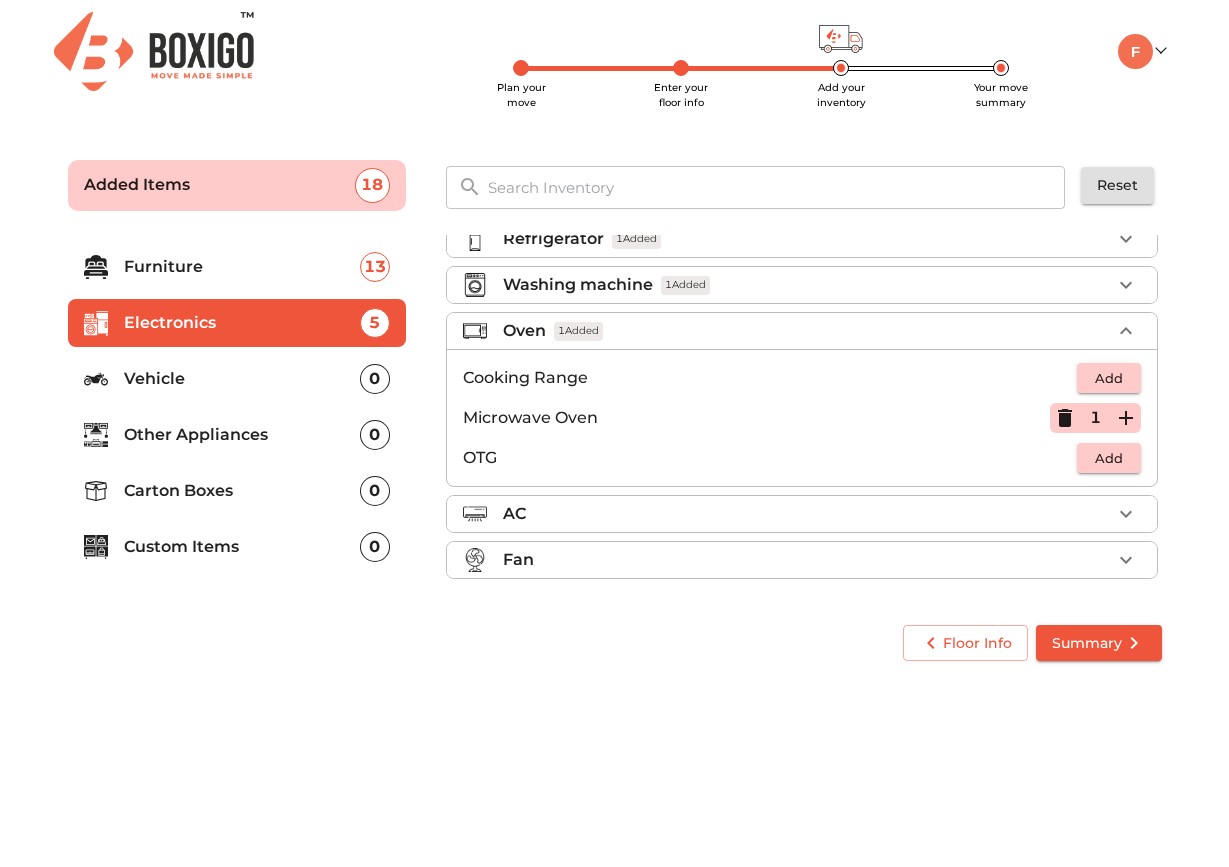 click on "Oven 1  Added" at bounding box center (807, 331) 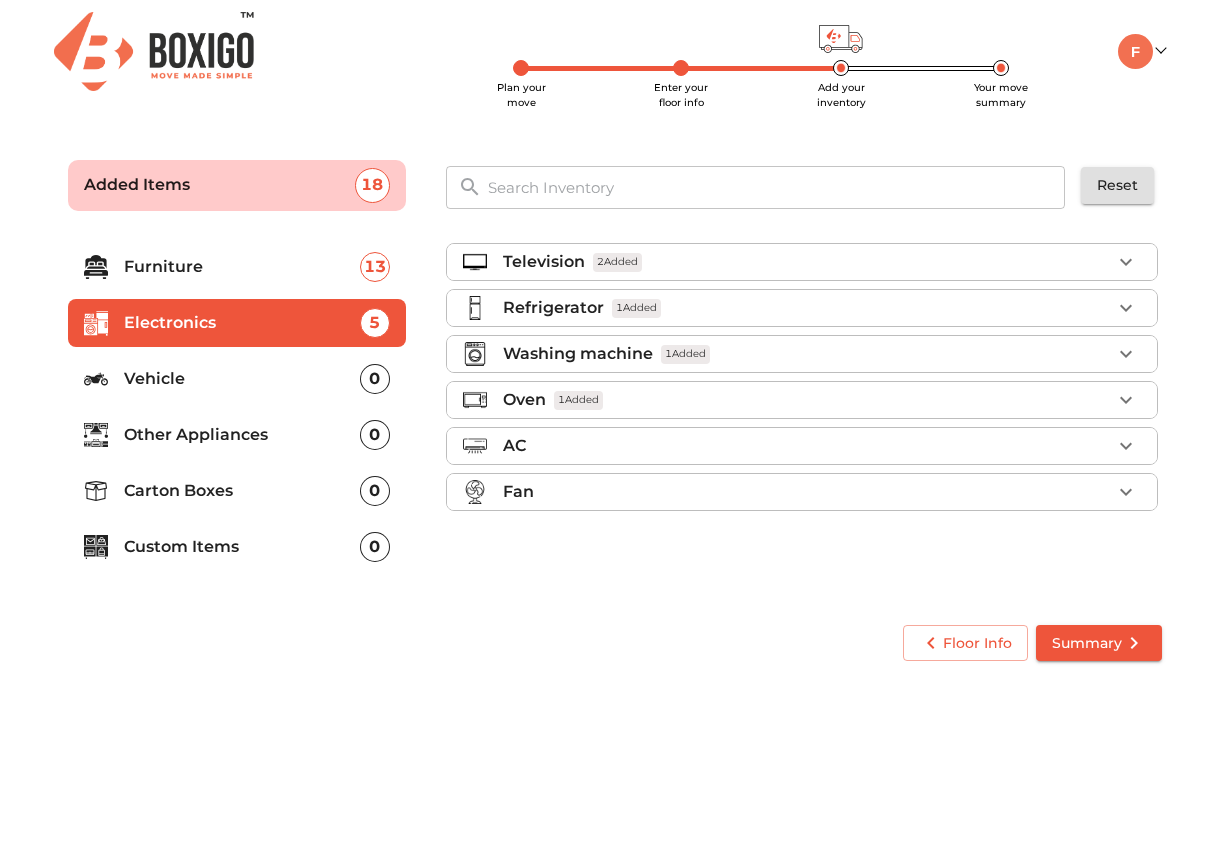 click on "AC" at bounding box center (802, 446) 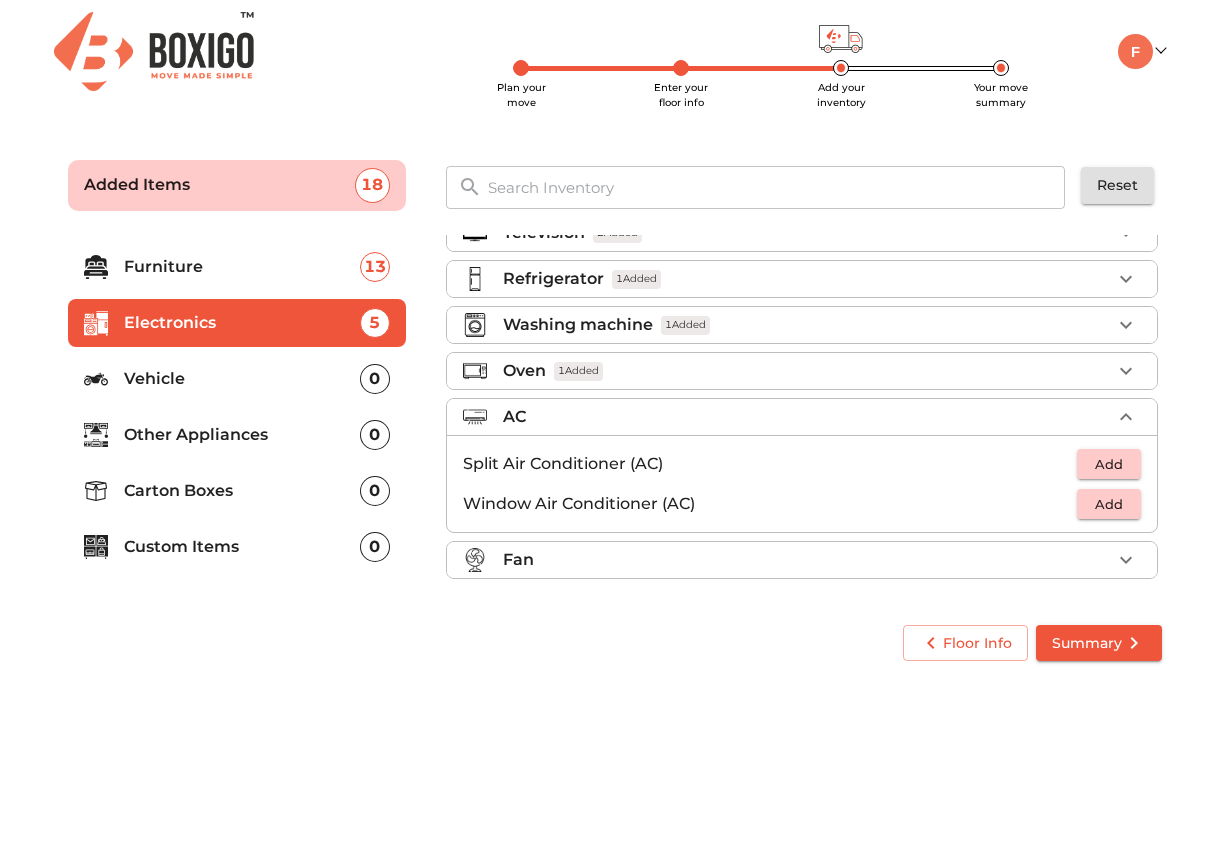 scroll, scrollTop: 29, scrollLeft: 0, axis: vertical 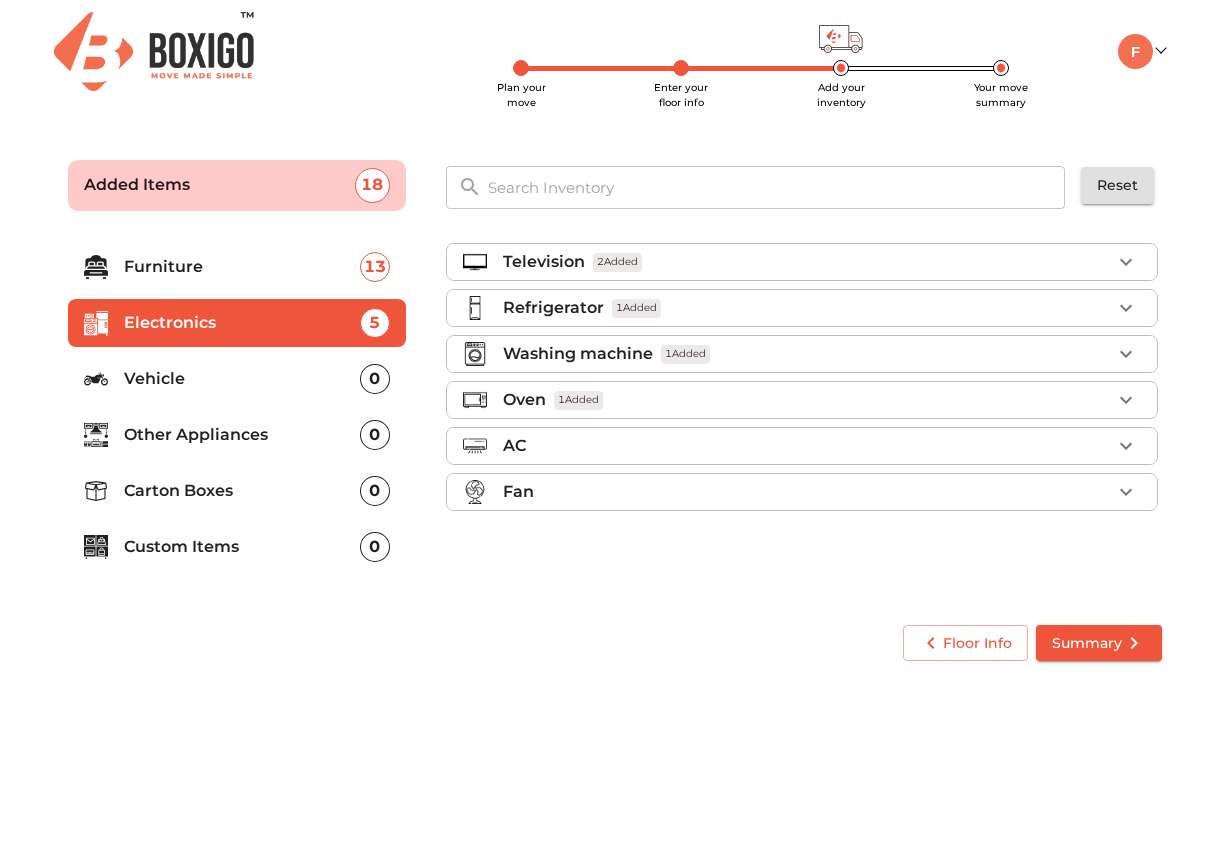 click on "Fan" at bounding box center (807, 492) 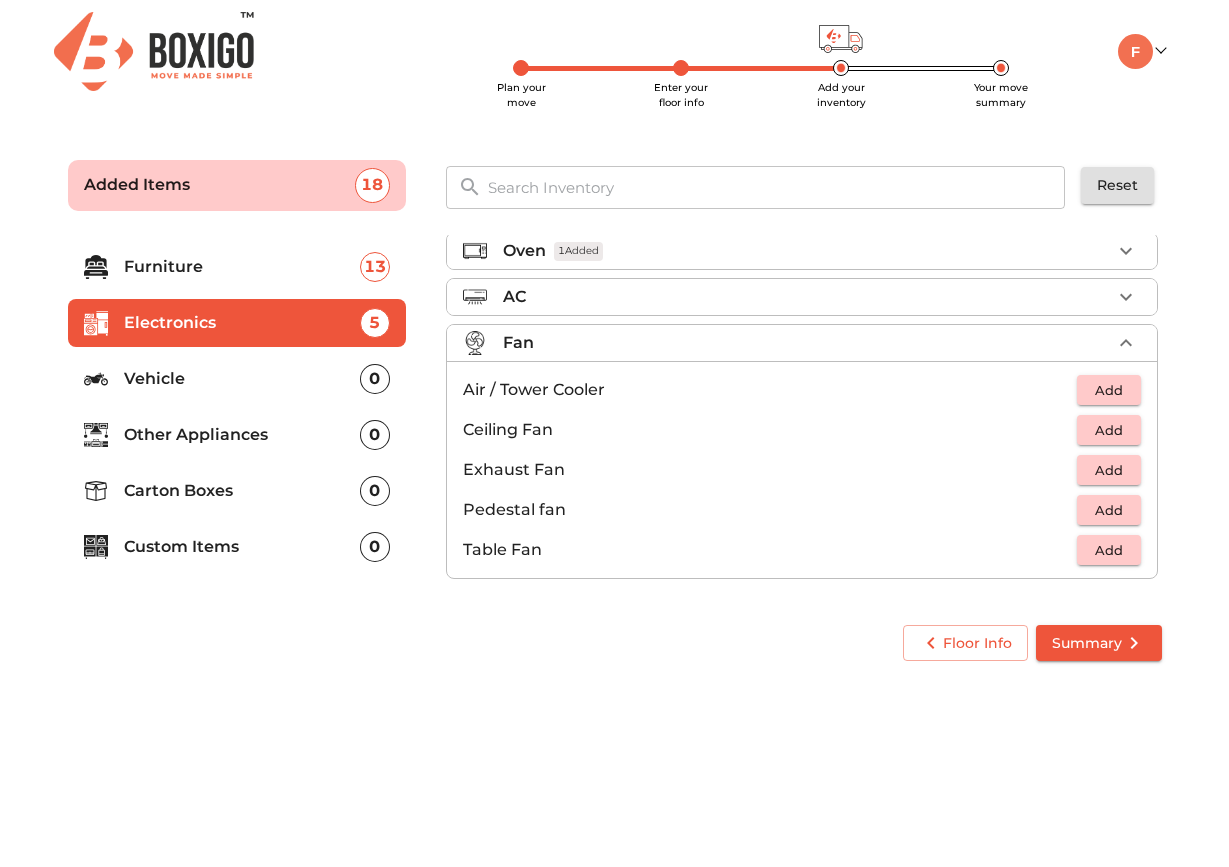 scroll, scrollTop: 149, scrollLeft: 0, axis: vertical 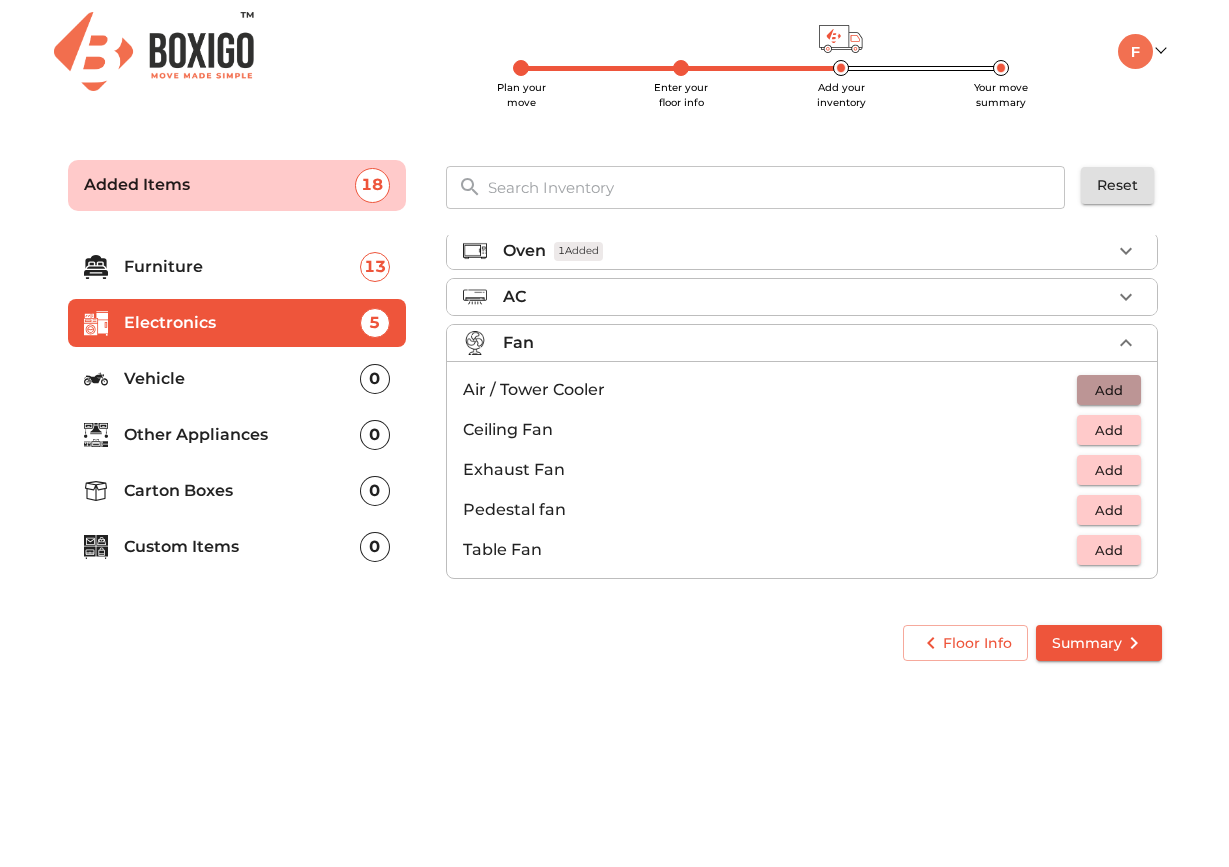 click on "Add" at bounding box center [1109, 390] 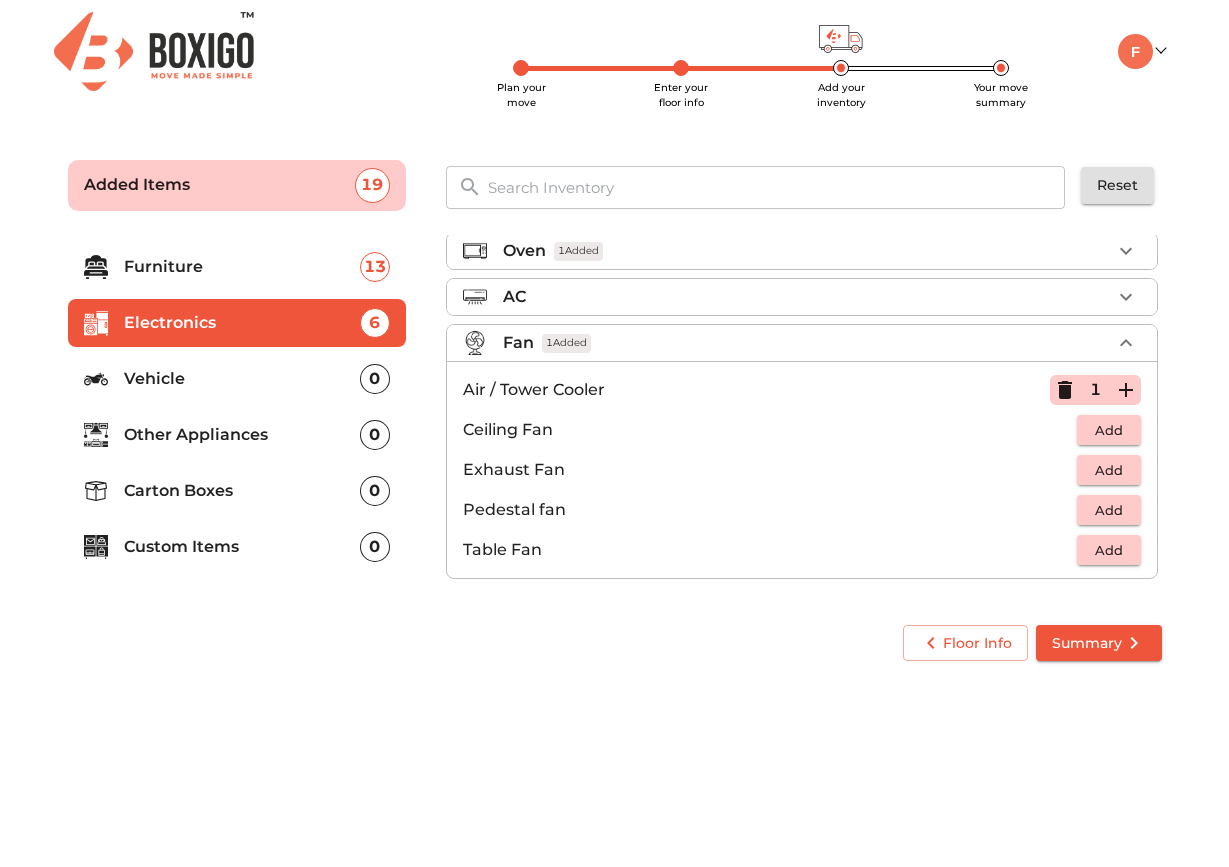 click on "Fan 1  Added" at bounding box center [807, 343] 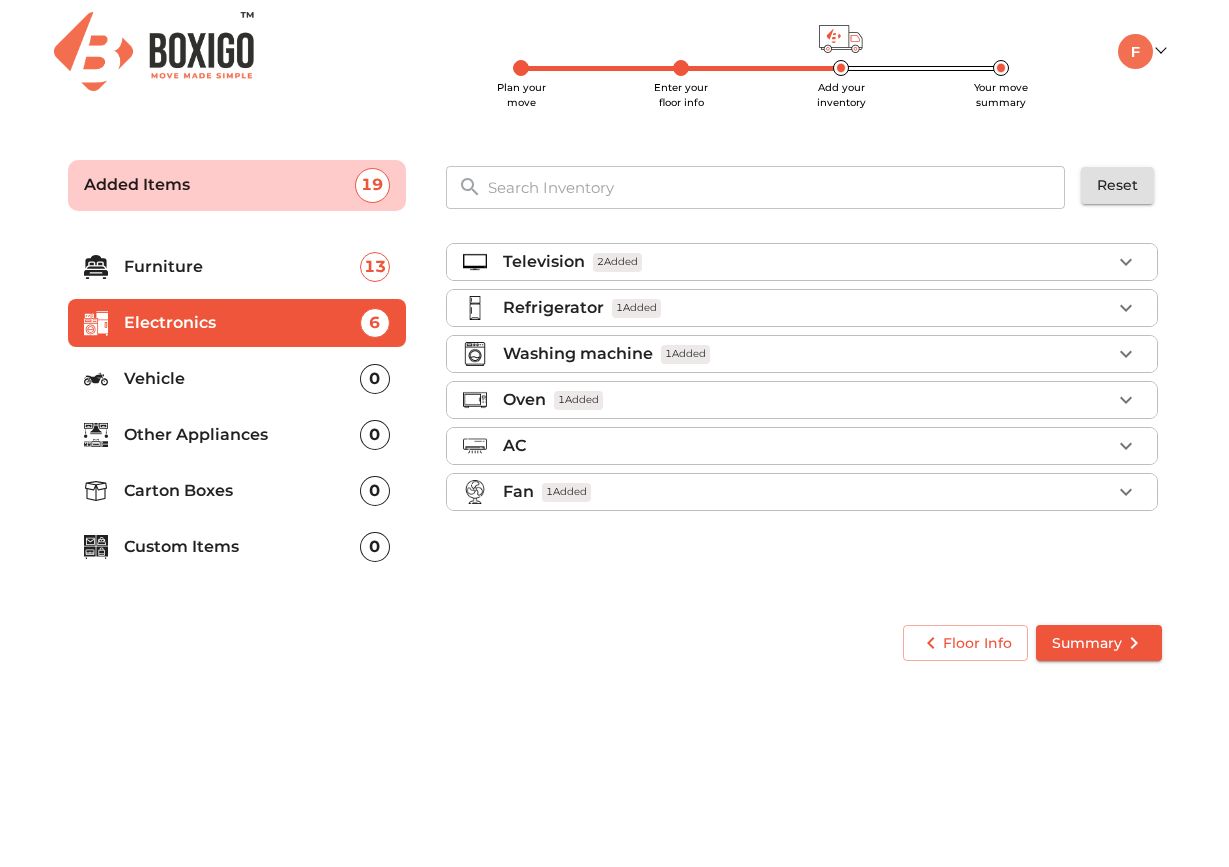 scroll, scrollTop: 0, scrollLeft: 0, axis: both 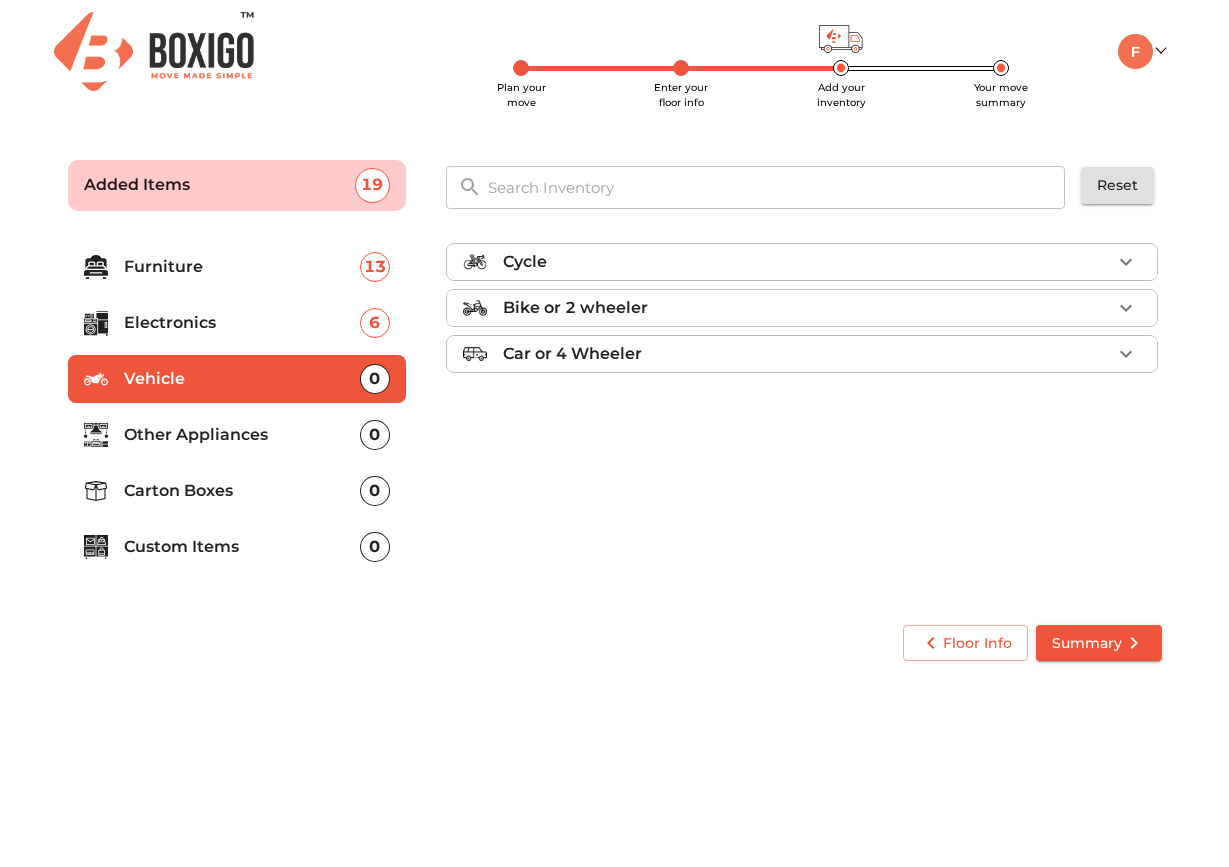 click on "Other Appliances 0" at bounding box center [237, 435] 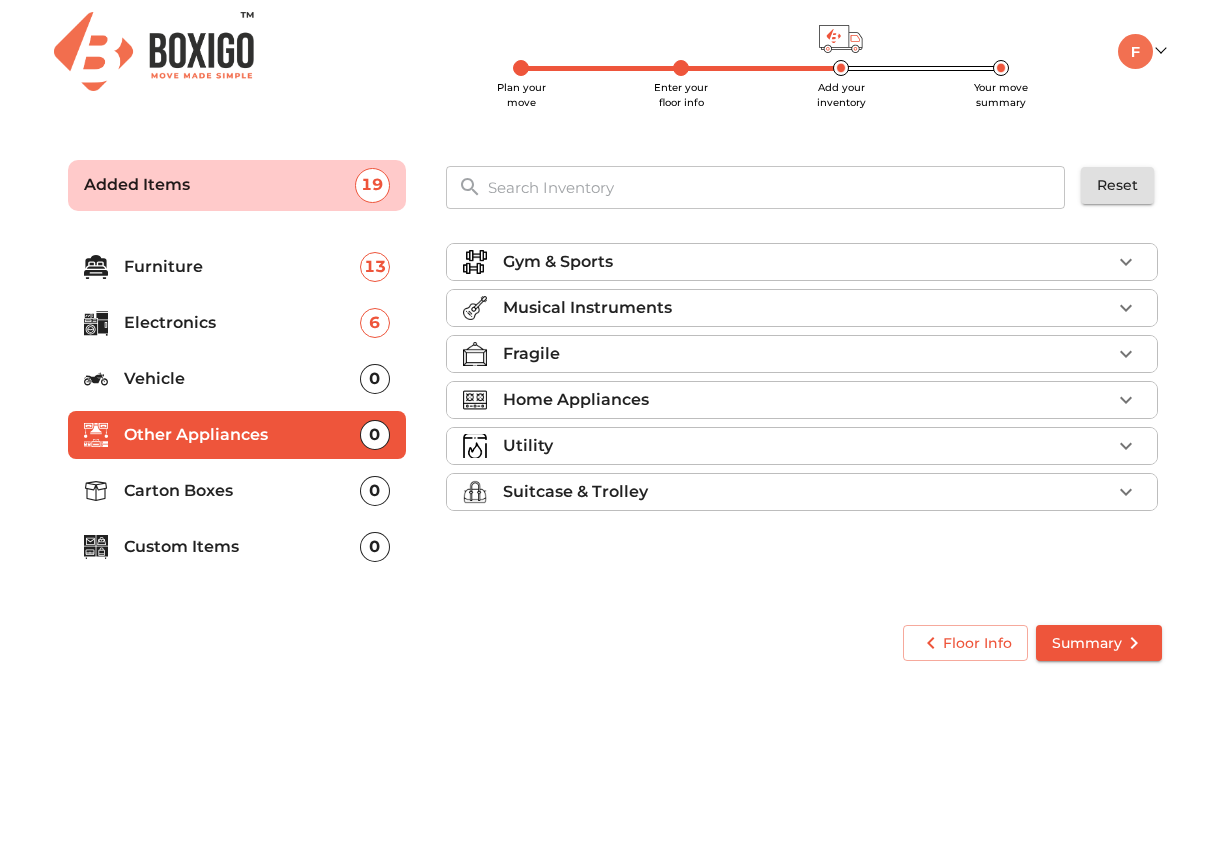 click on "Fragile" at bounding box center (807, 354) 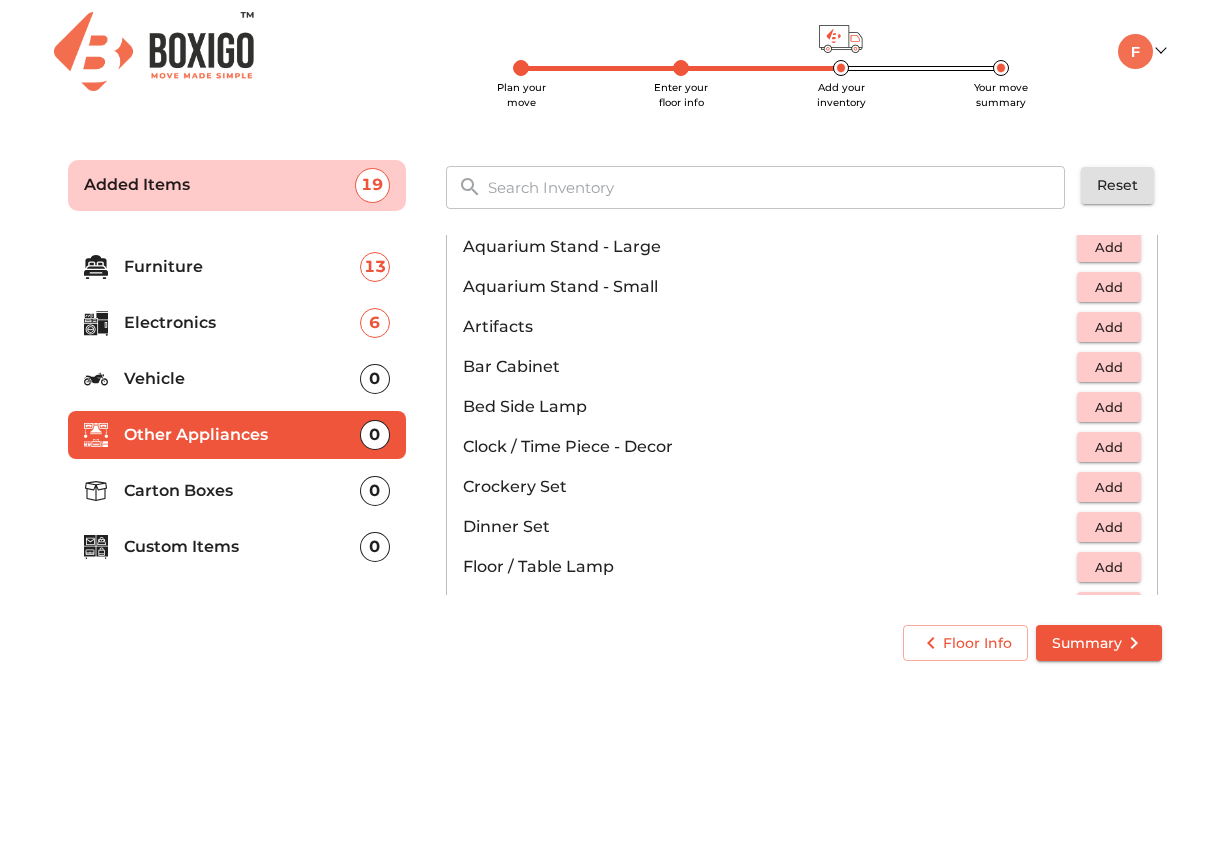 scroll, scrollTop: 238, scrollLeft: 0, axis: vertical 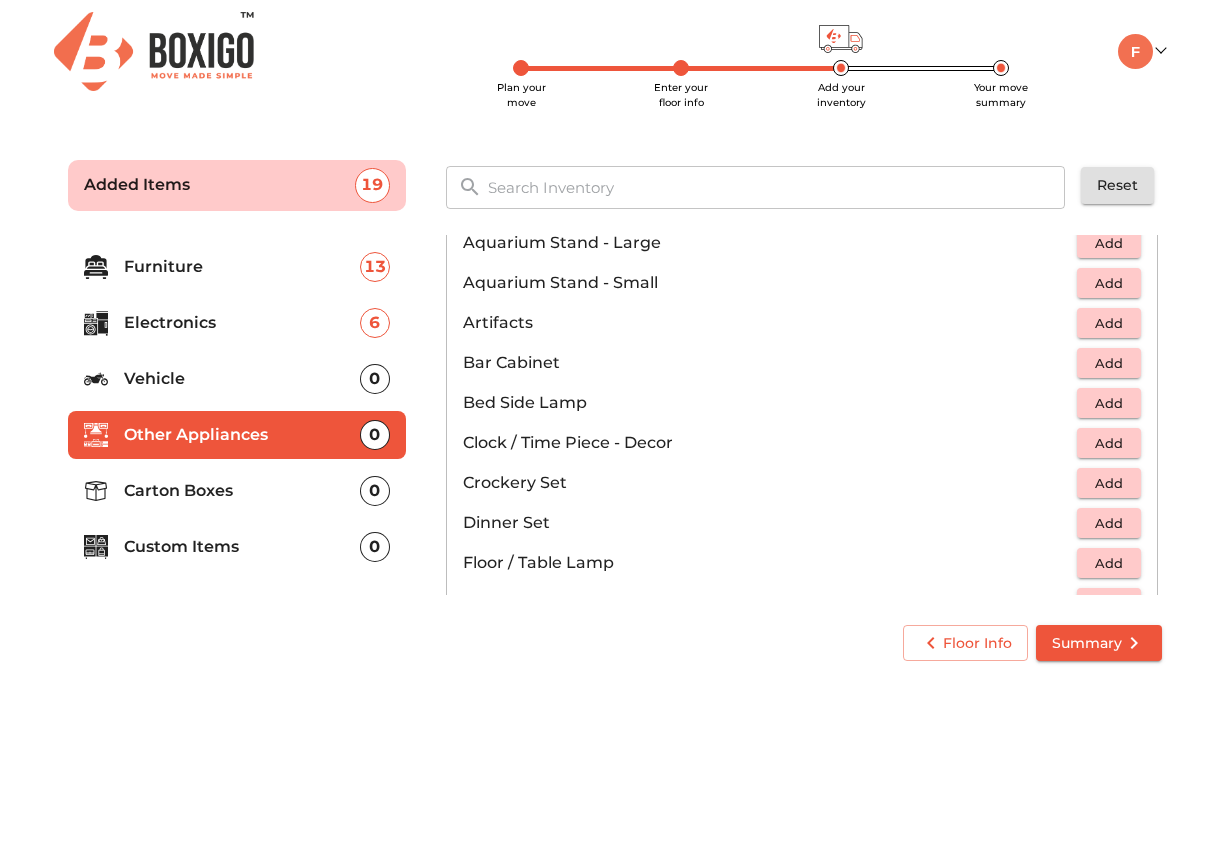 click on "Add" at bounding box center [1109, 483] 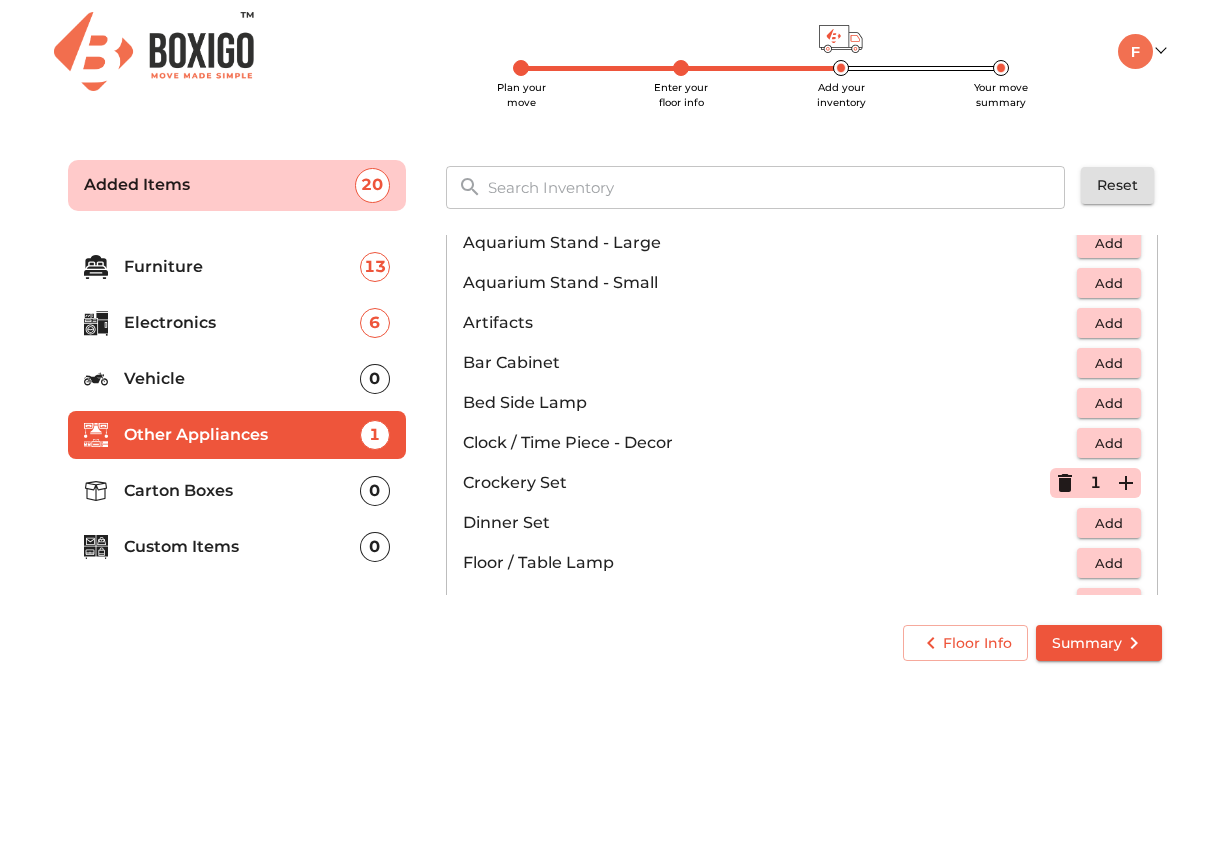 click on "1" at bounding box center (1095, 483) 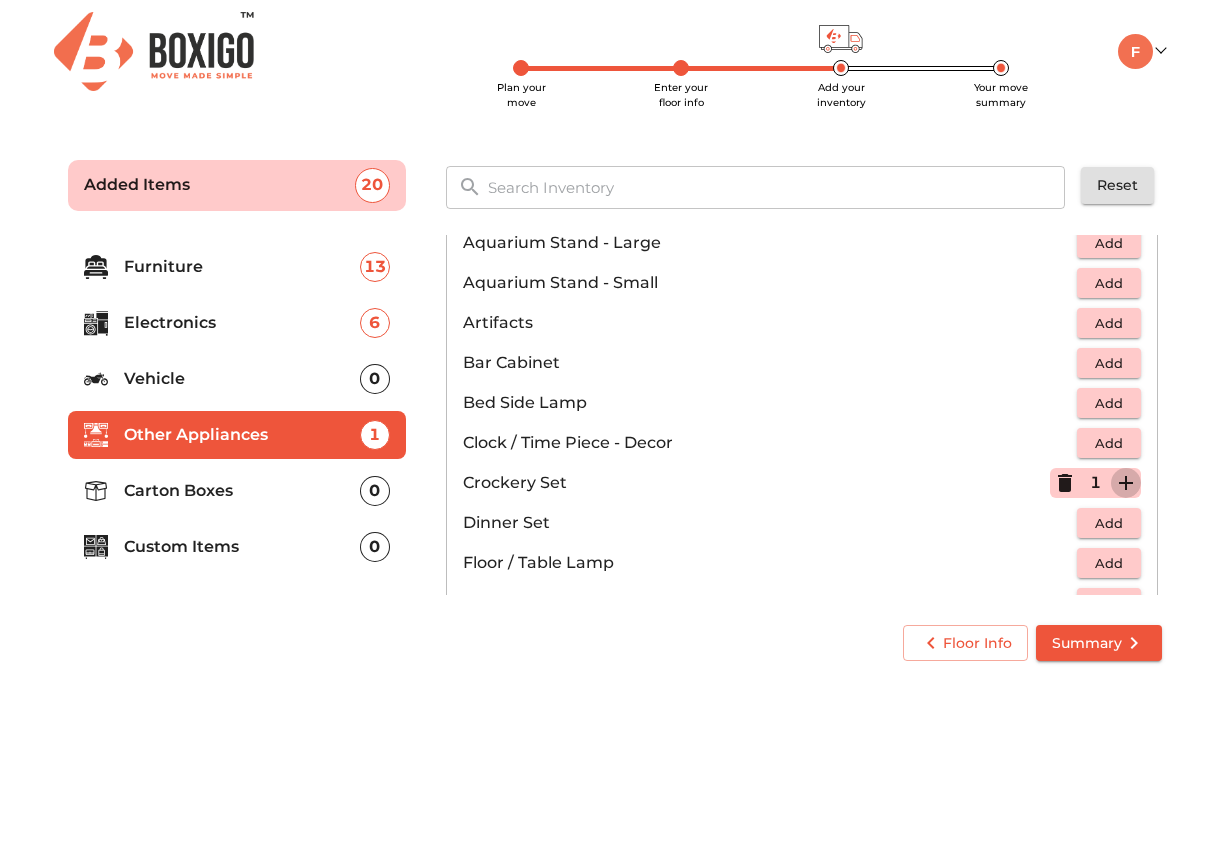 click 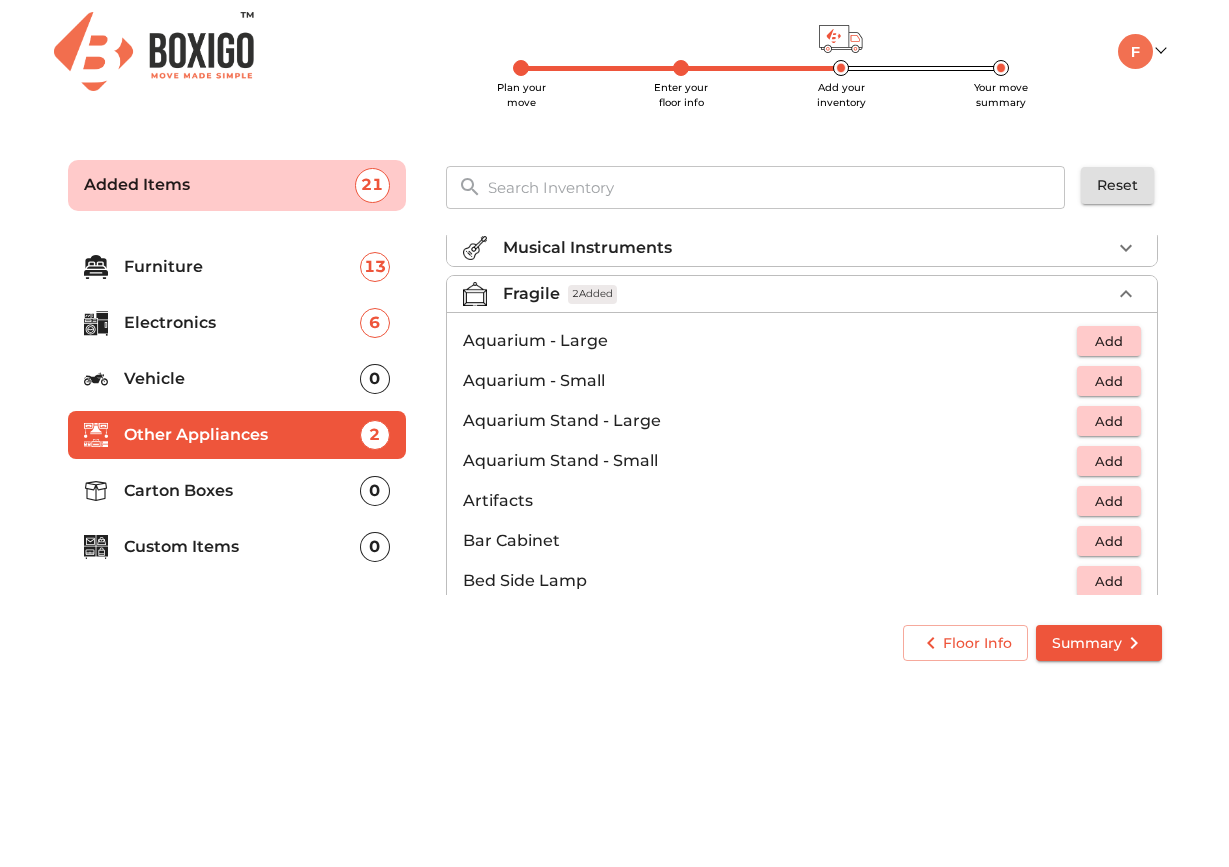 scroll, scrollTop: 1, scrollLeft: 0, axis: vertical 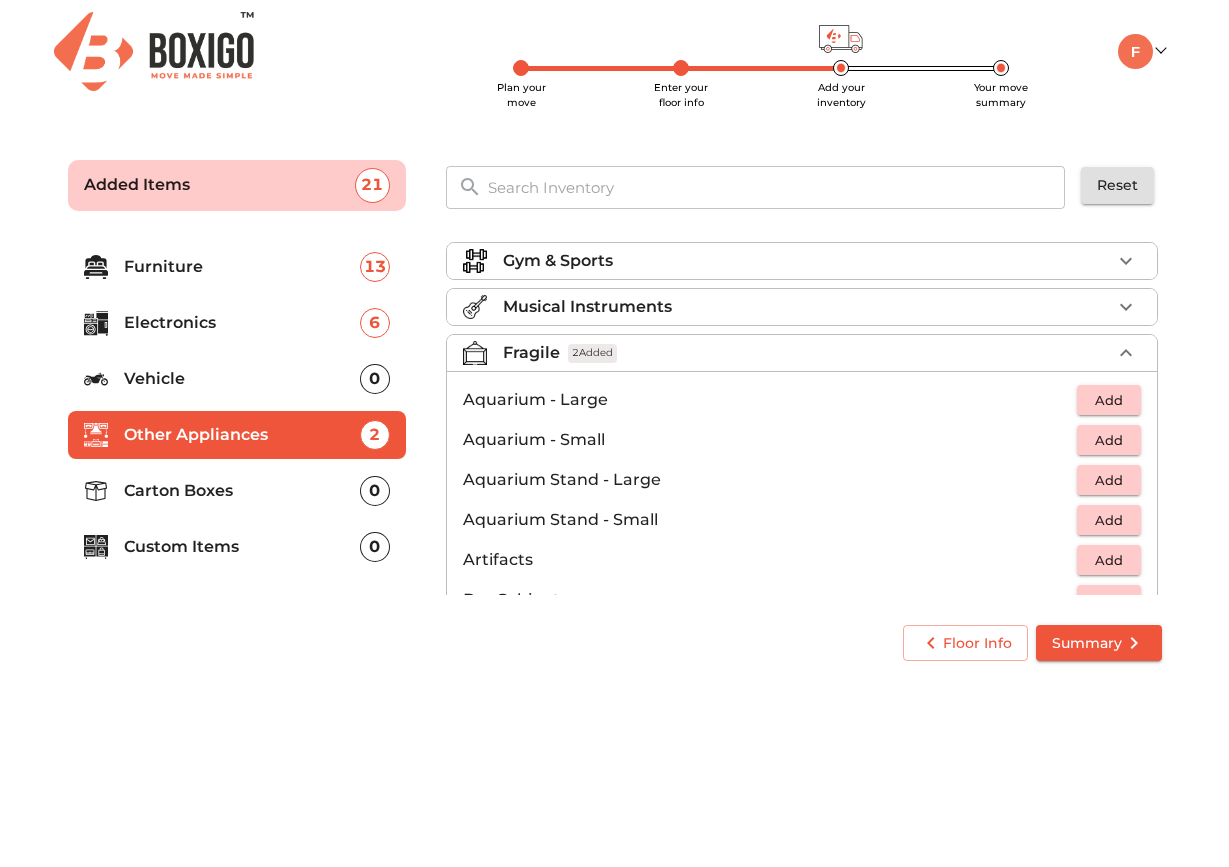 click on "Add" at bounding box center (1109, 400) 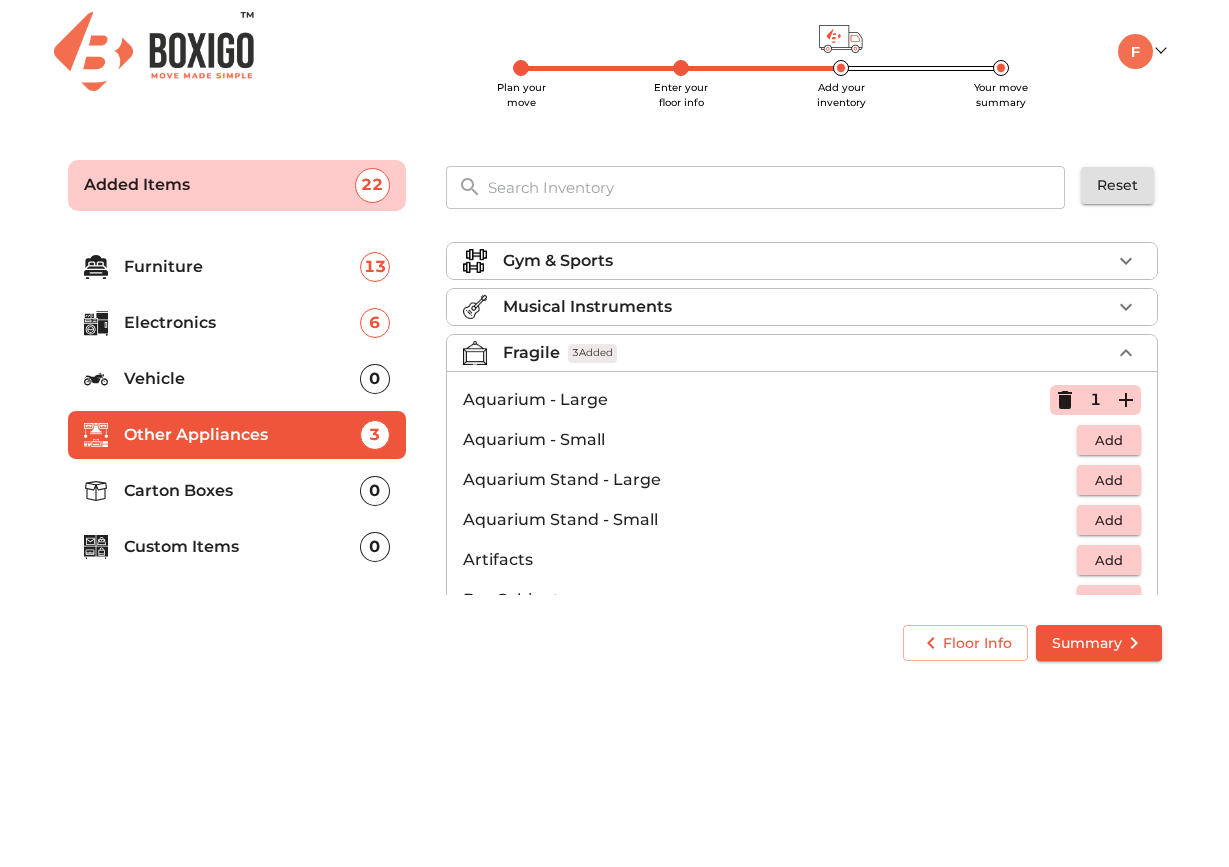 click on "Add" at bounding box center (1109, 440) 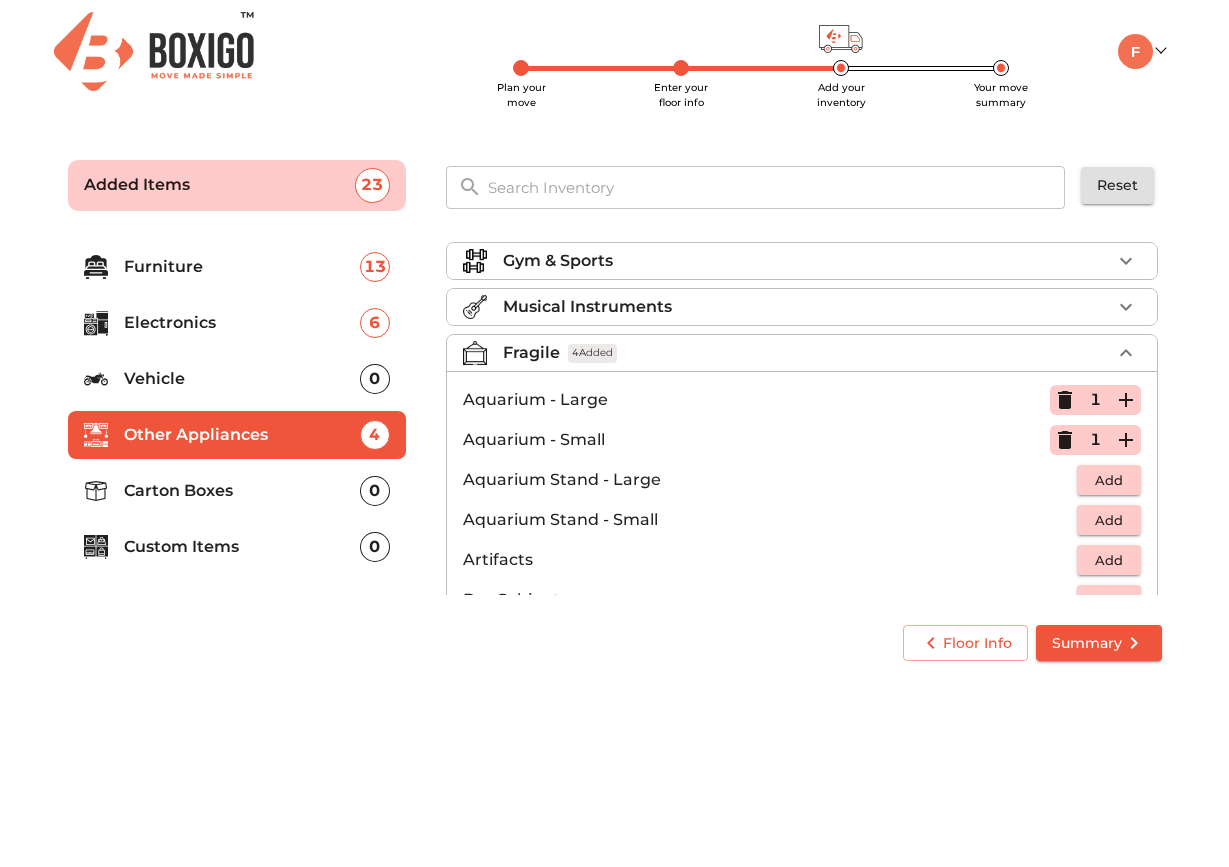 click on "Add" at bounding box center [1109, 480] 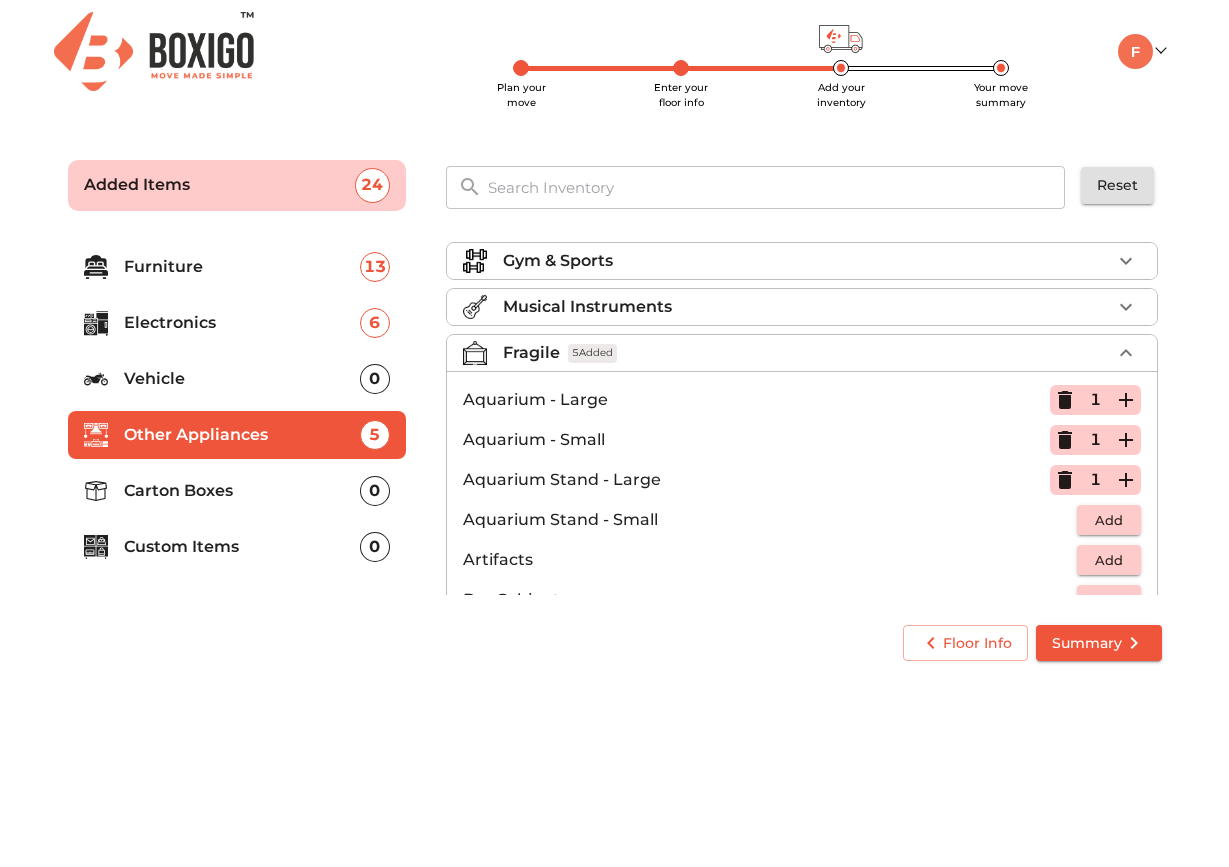 click on "Fragile 5  Added" at bounding box center [807, 353] 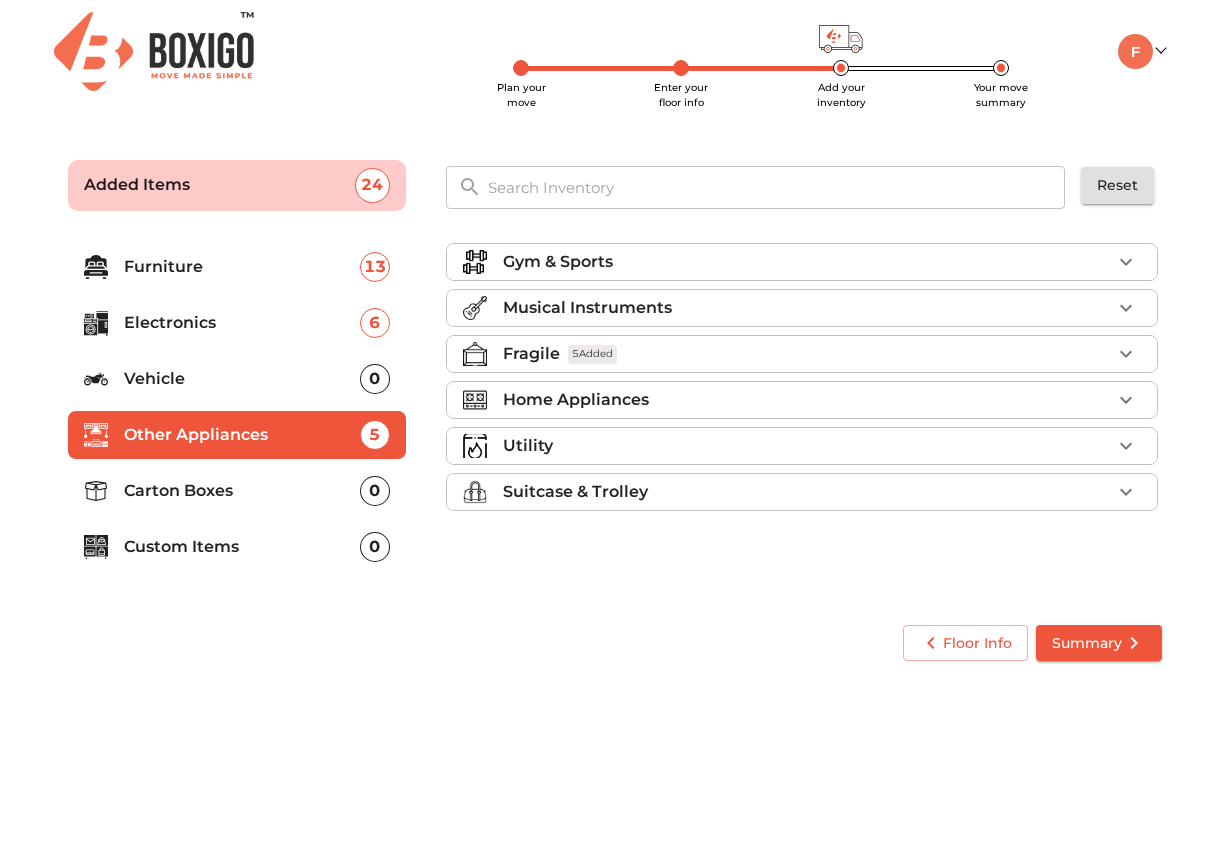 scroll, scrollTop: 0, scrollLeft: 0, axis: both 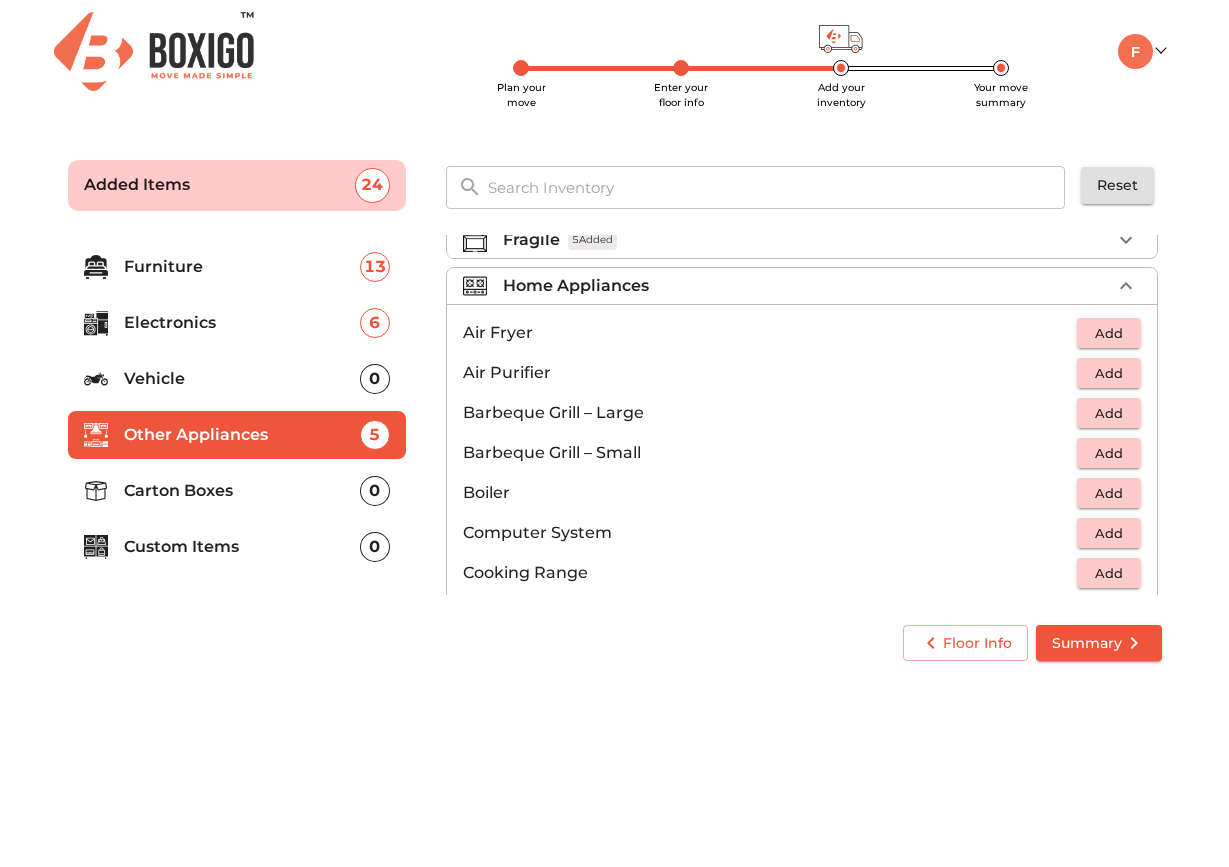 click on "Add" at bounding box center (1109, 333) 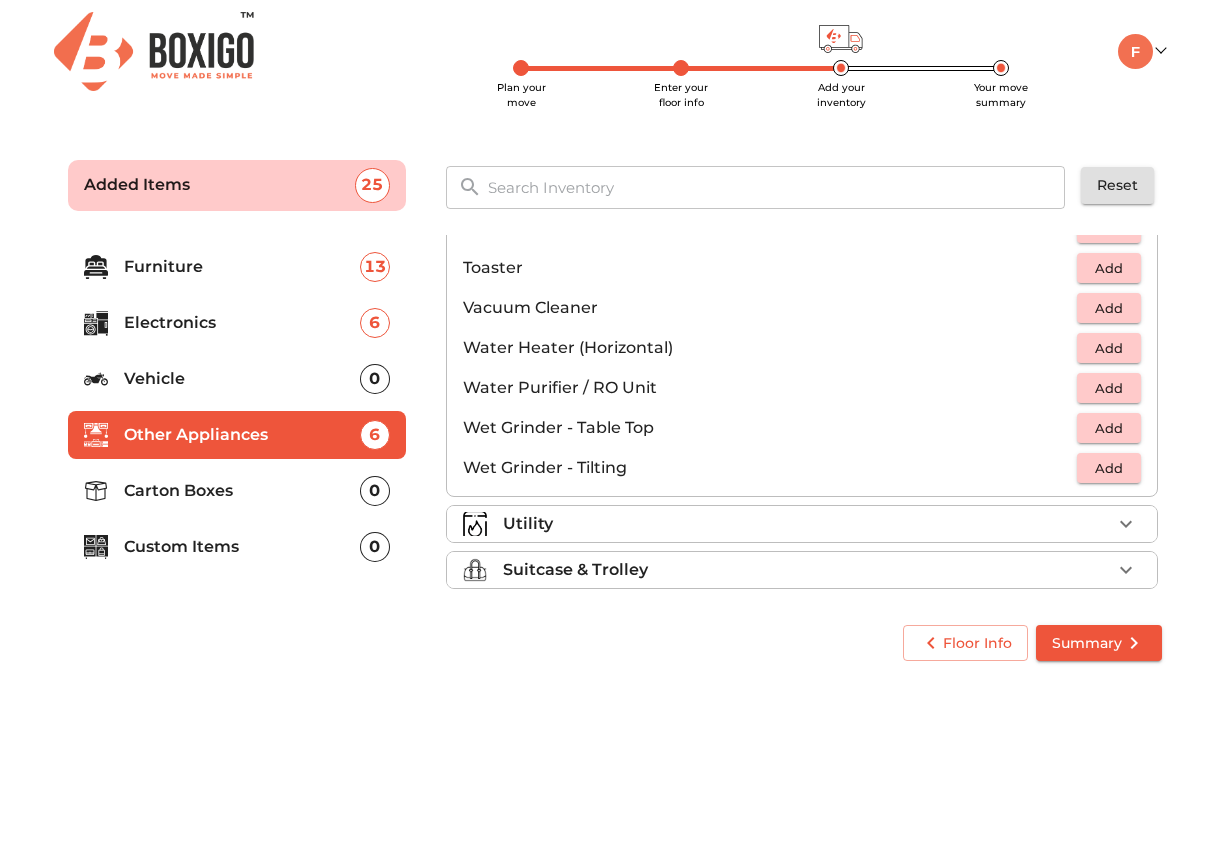 scroll, scrollTop: 1387, scrollLeft: 0, axis: vertical 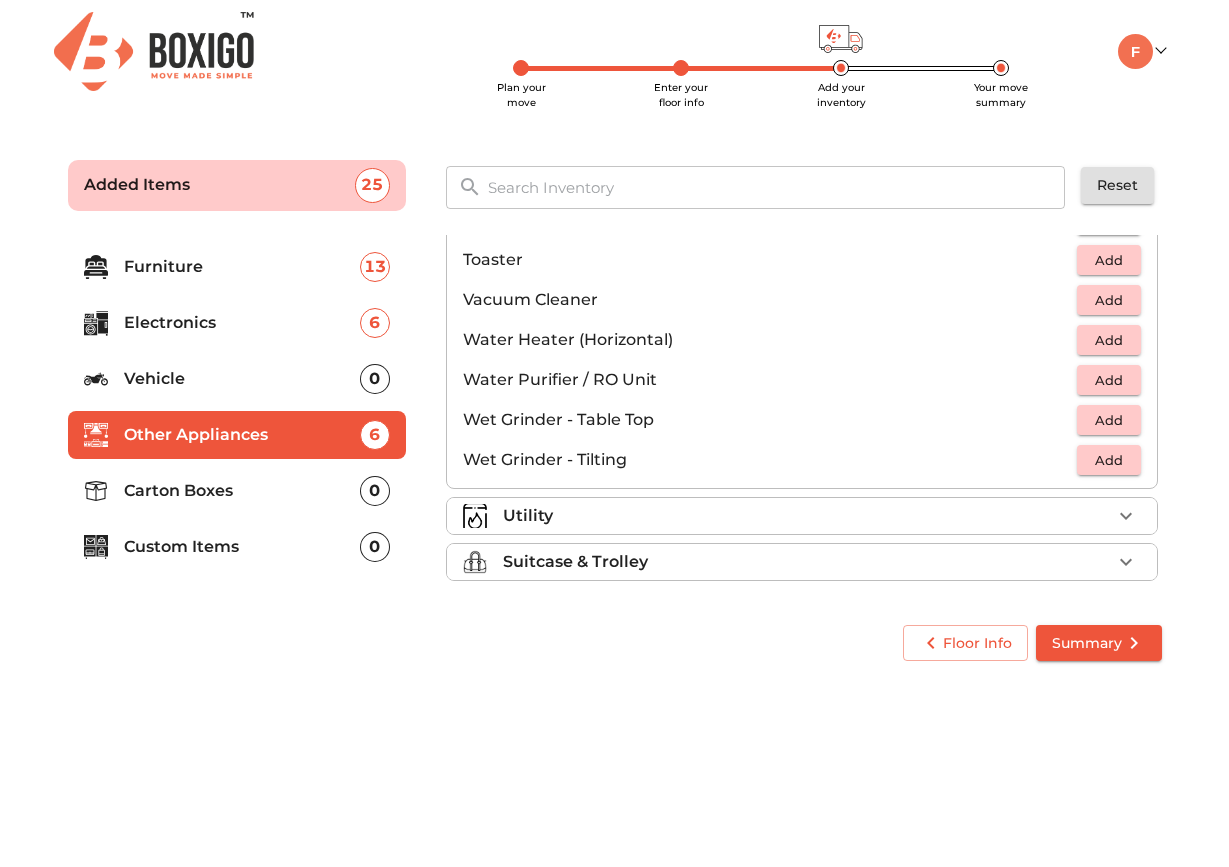 click on "Utility" at bounding box center [802, 516] 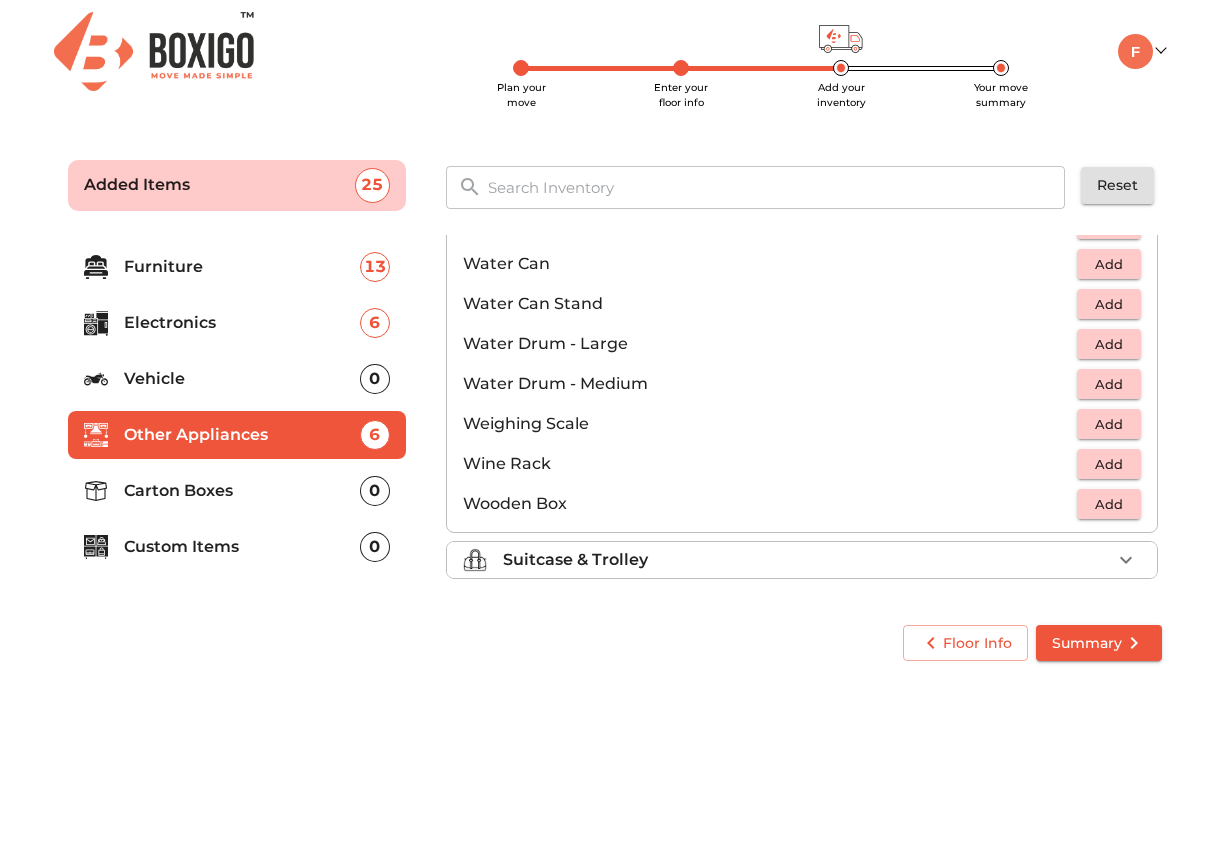 scroll, scrollTop: 1509, scrollLeft: 0, axis: vertical 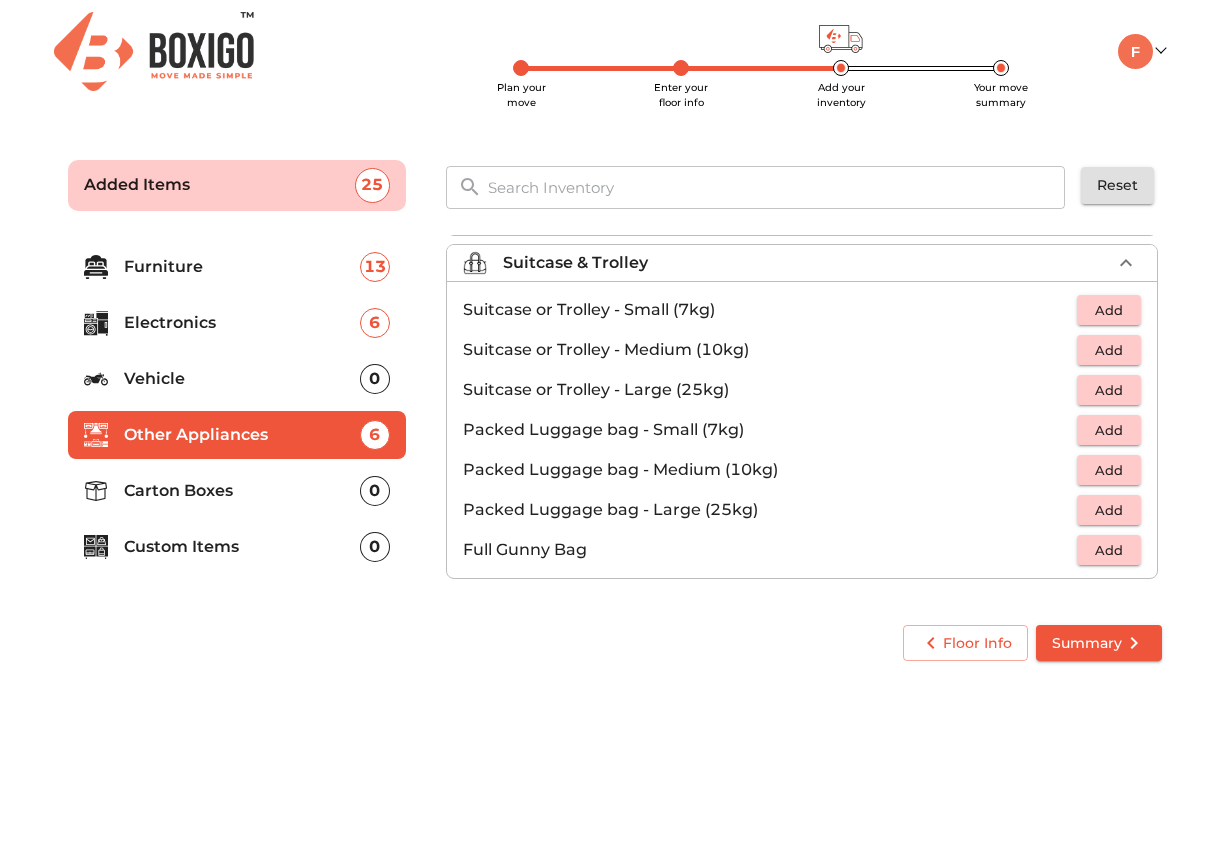 click on "Summary" at bounding box center [1099, 643] 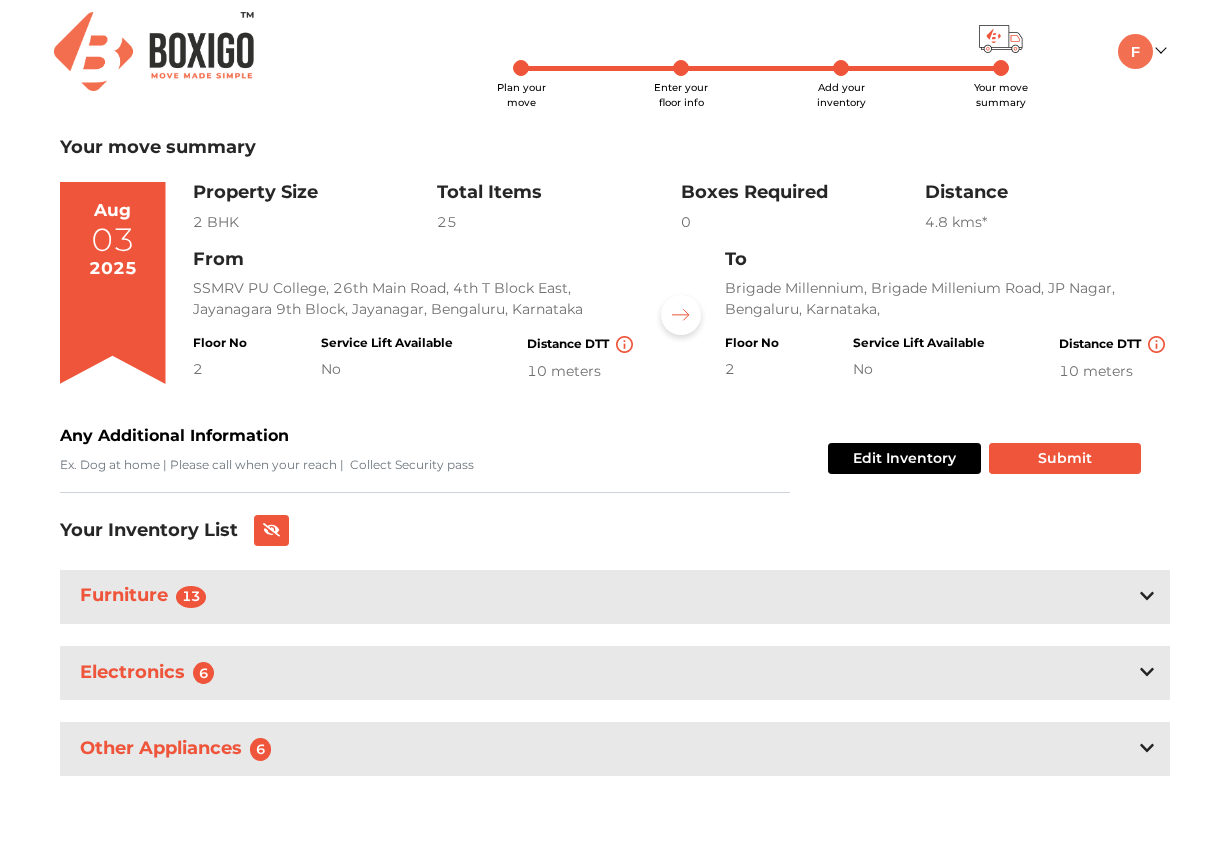 click on "Edit Inventory" at bounding box center [904, 458] 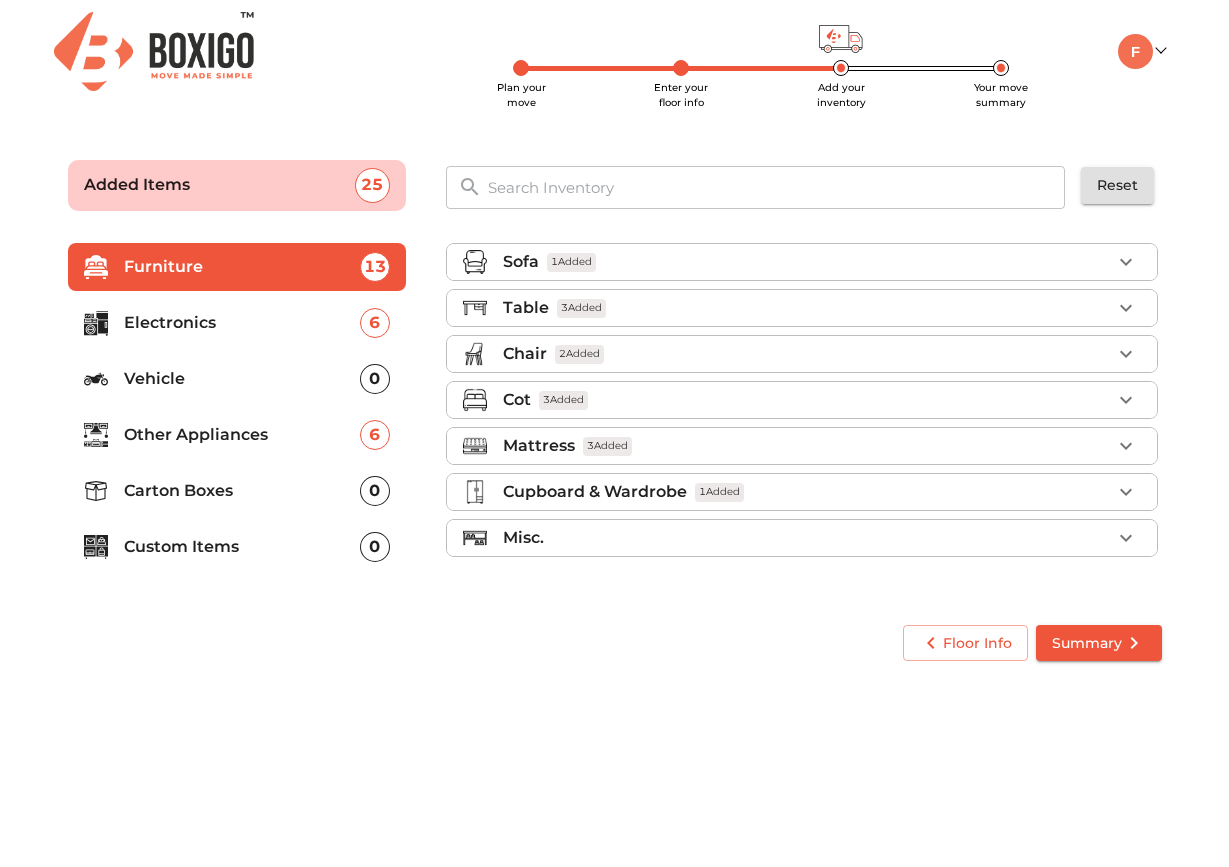 click on "Carton Boxes 0" at bounding box center [237, 491] 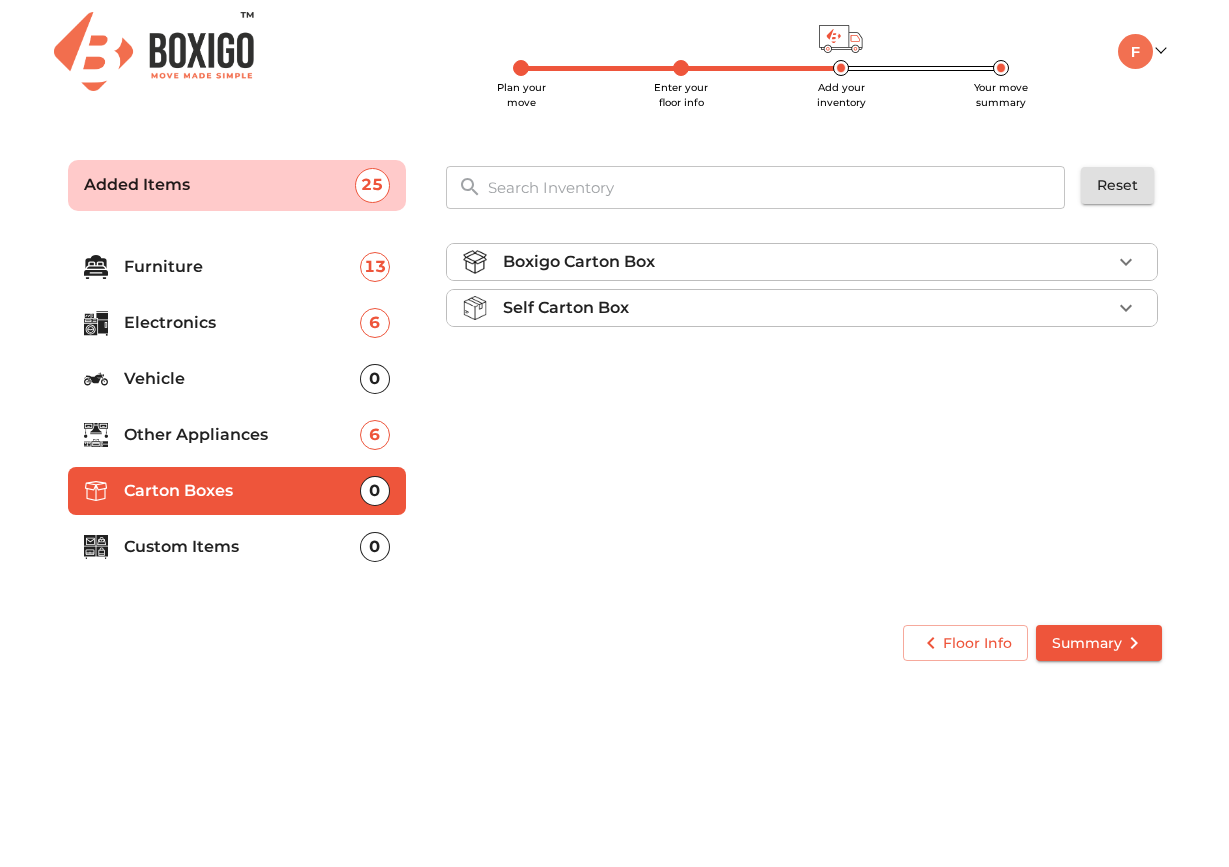 click on "Self Carton Box" at bounding box center (807, 308) 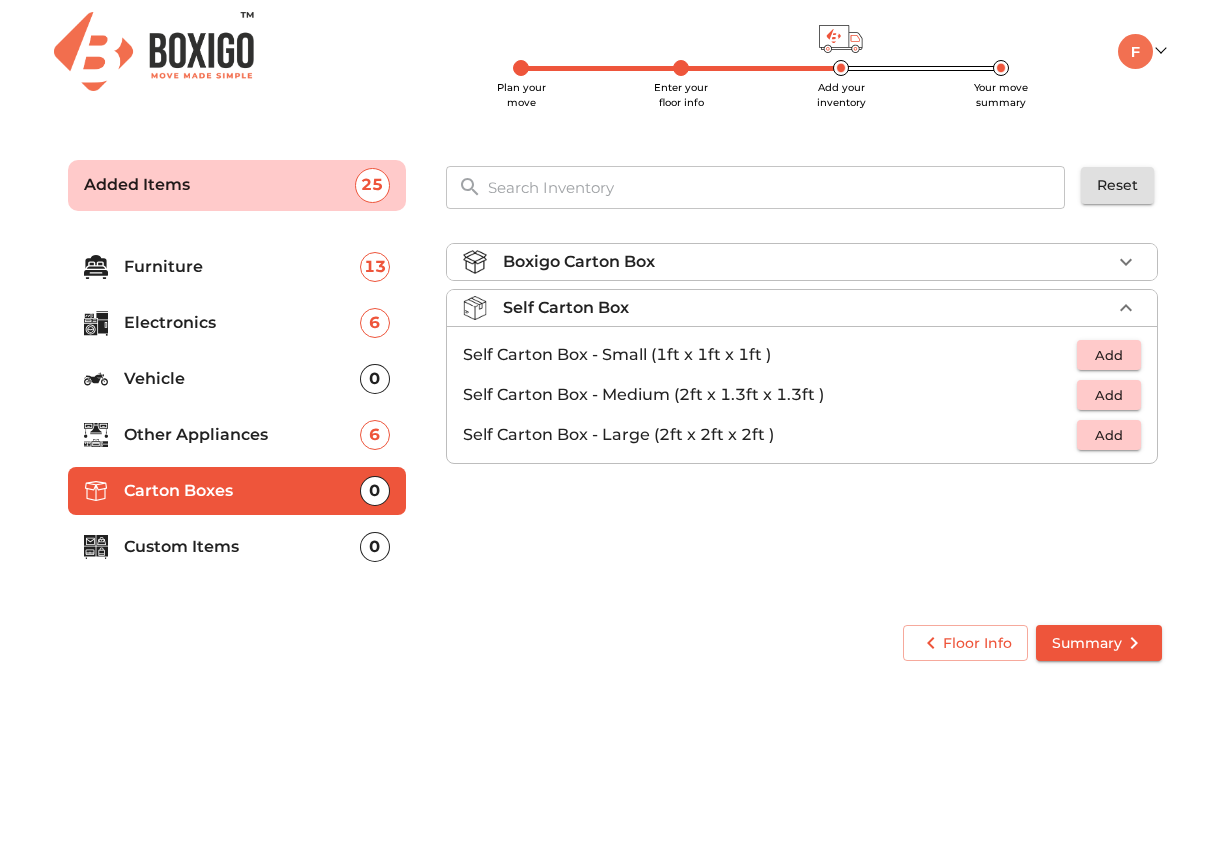 click on "Boxigo Carton Box" at bounding box center (807, 262) 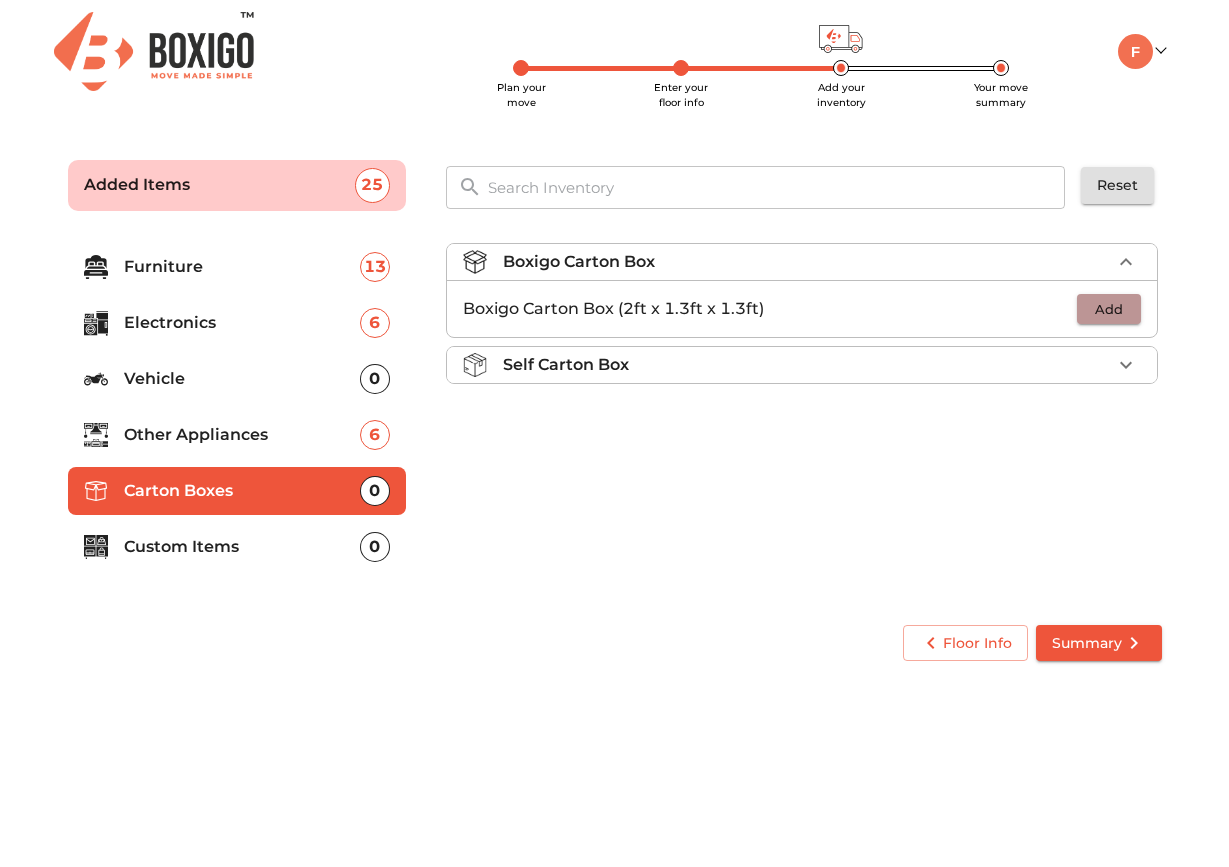 click on "Add" at bounding box center (1109, 309) 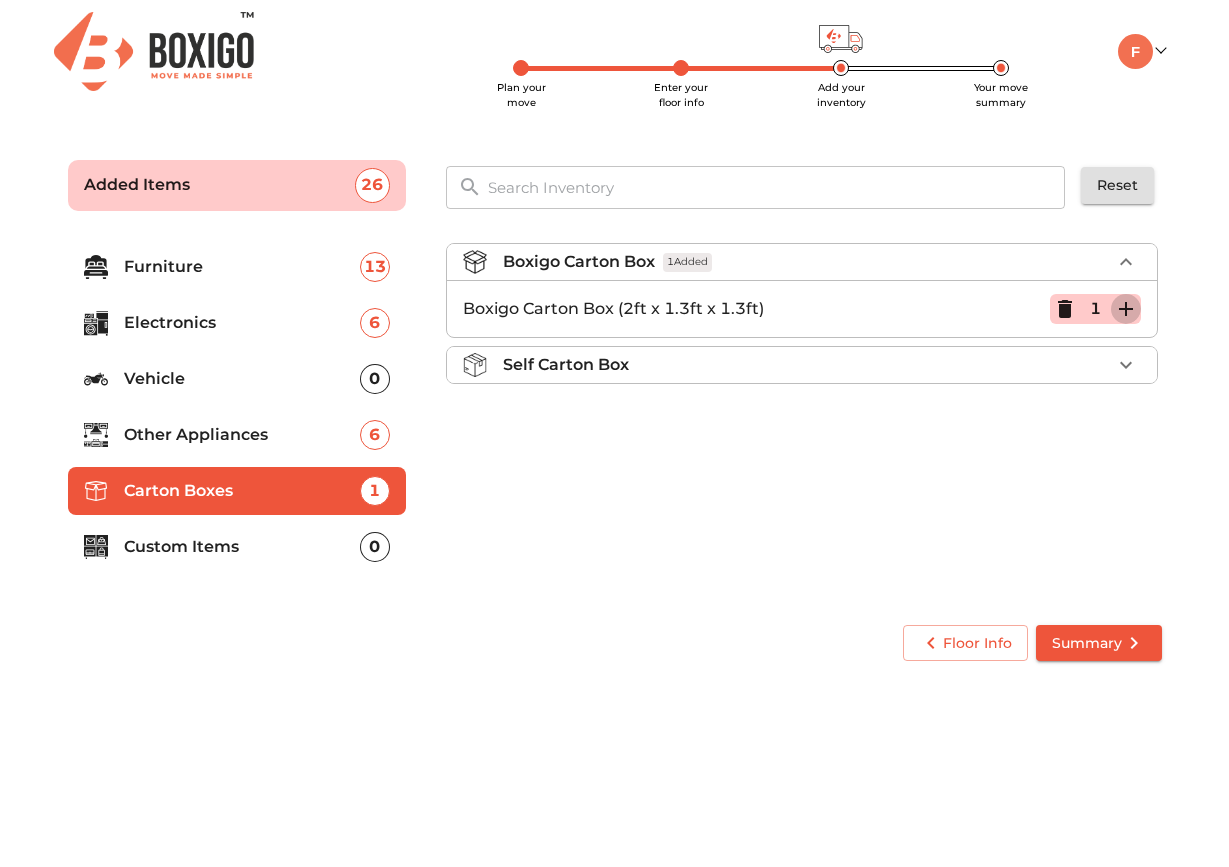 click 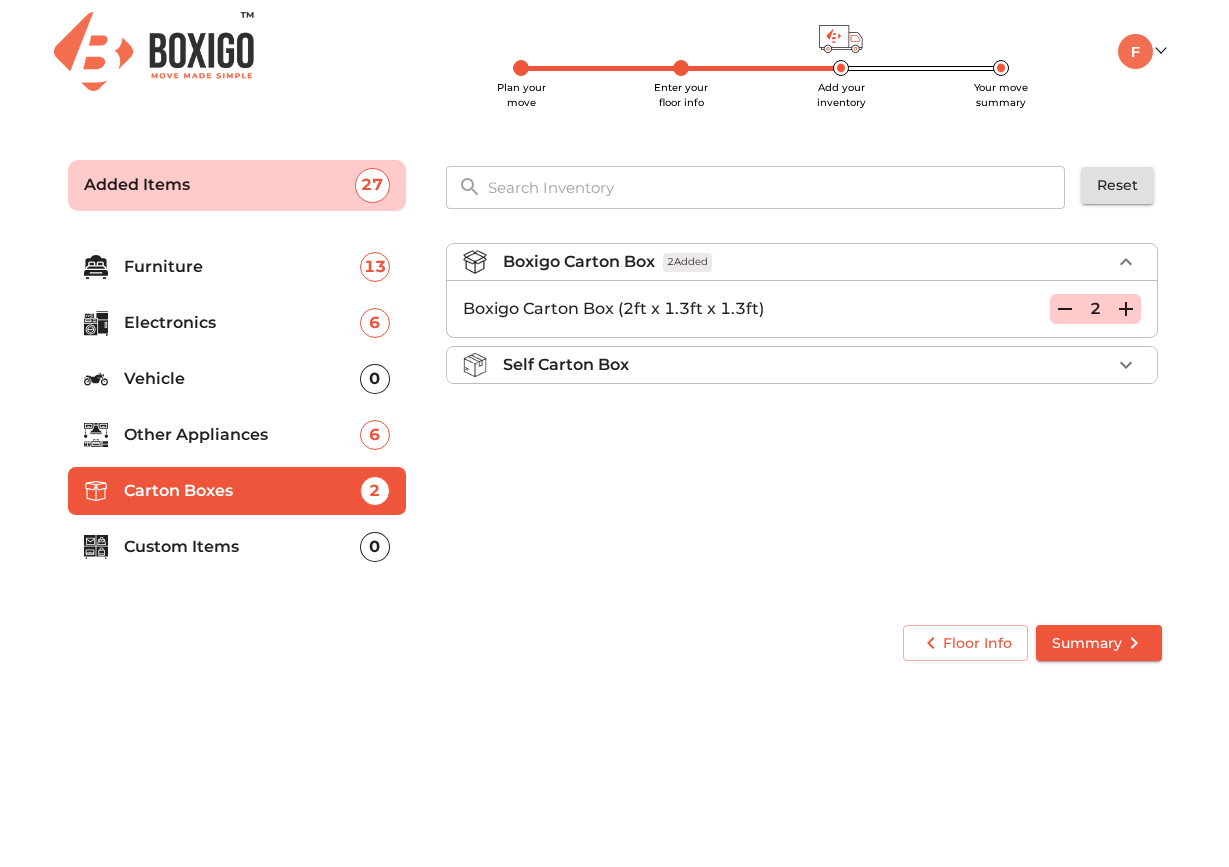 click 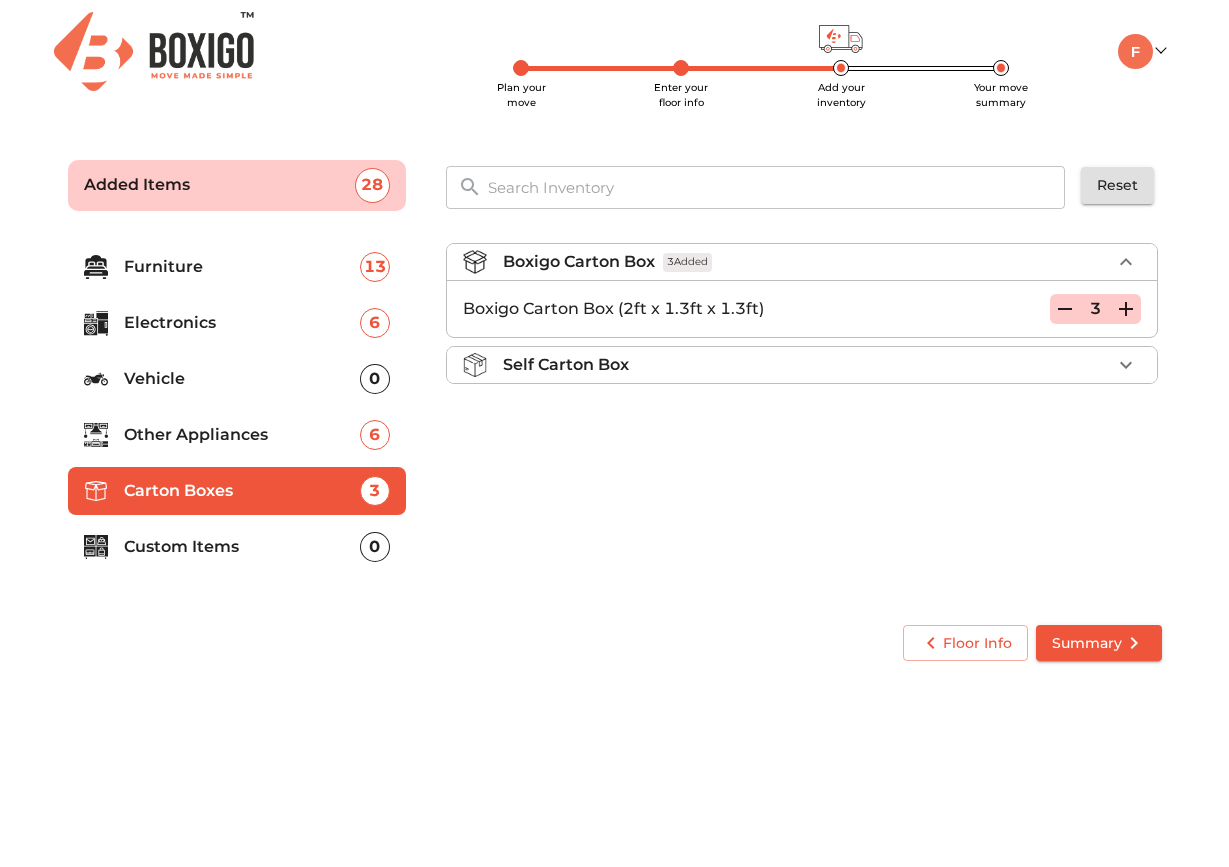 click 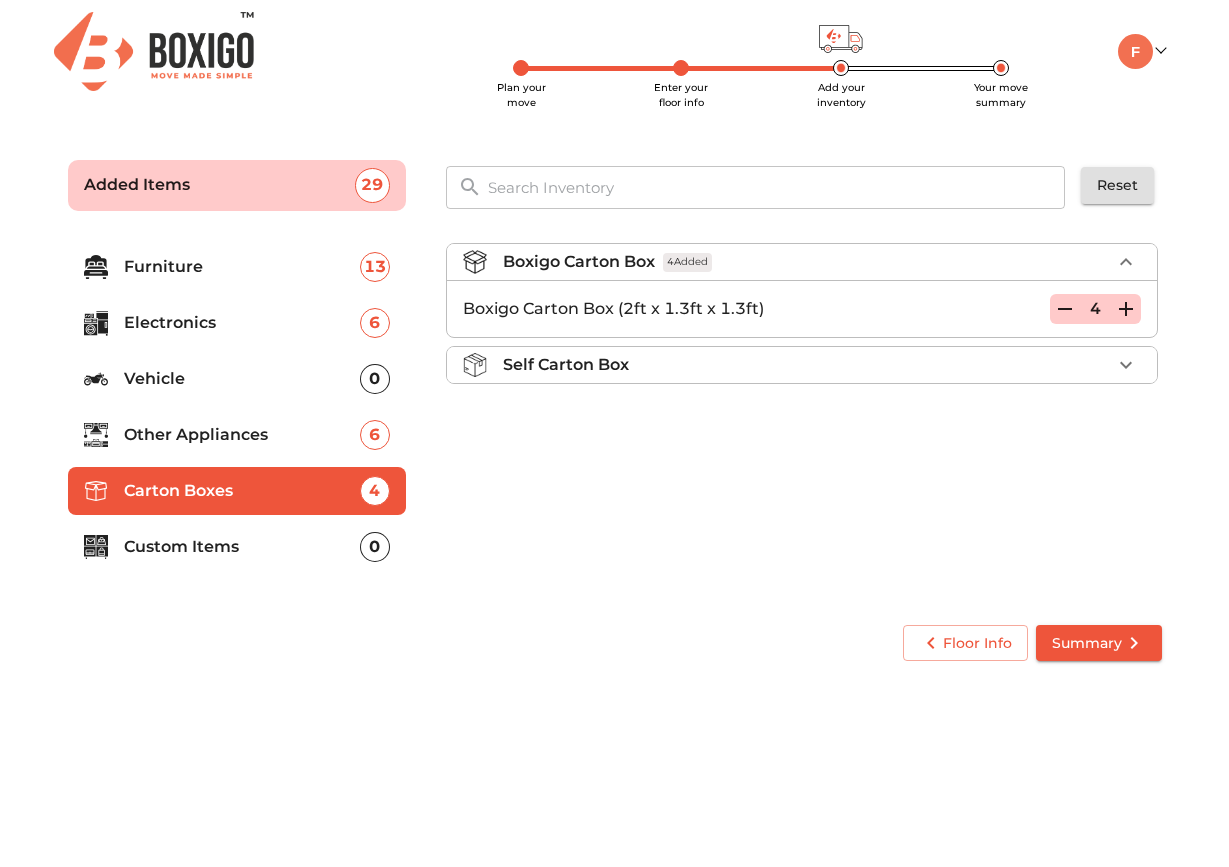 click 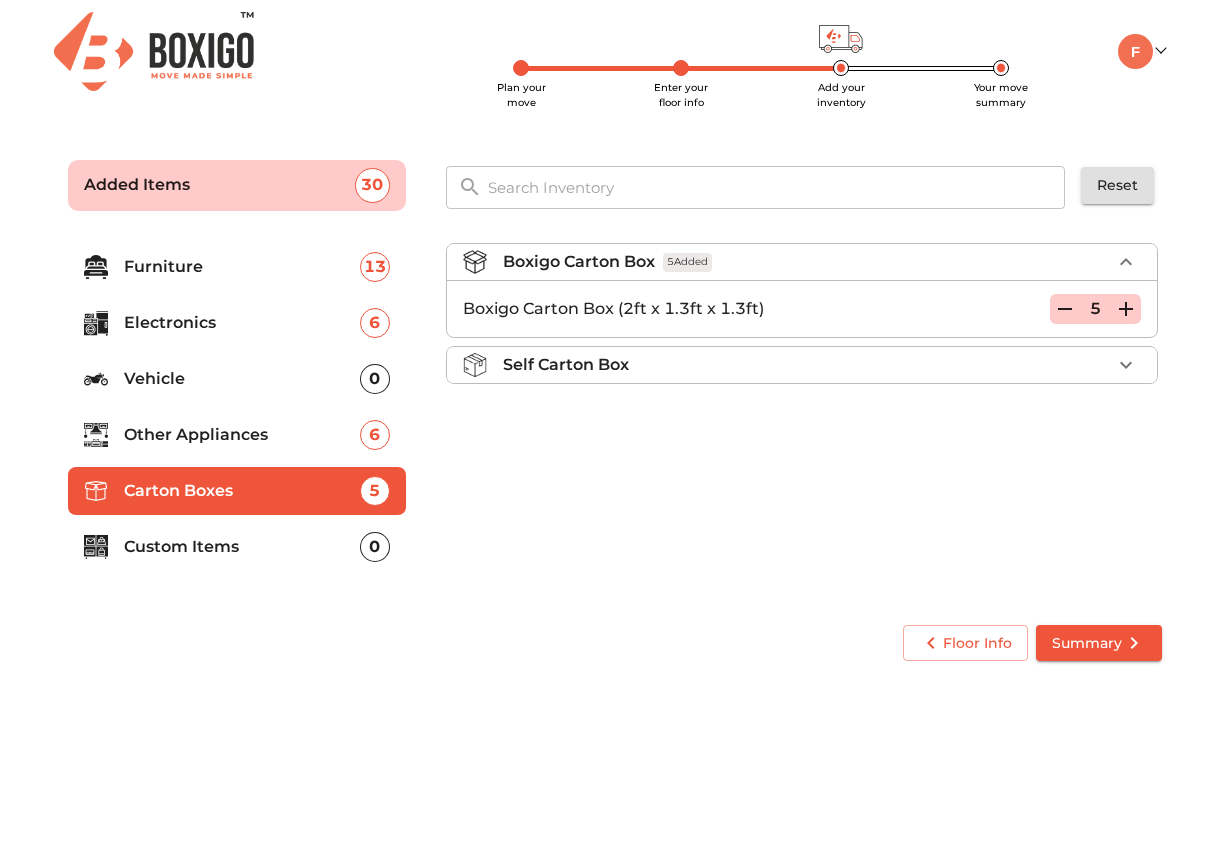 click 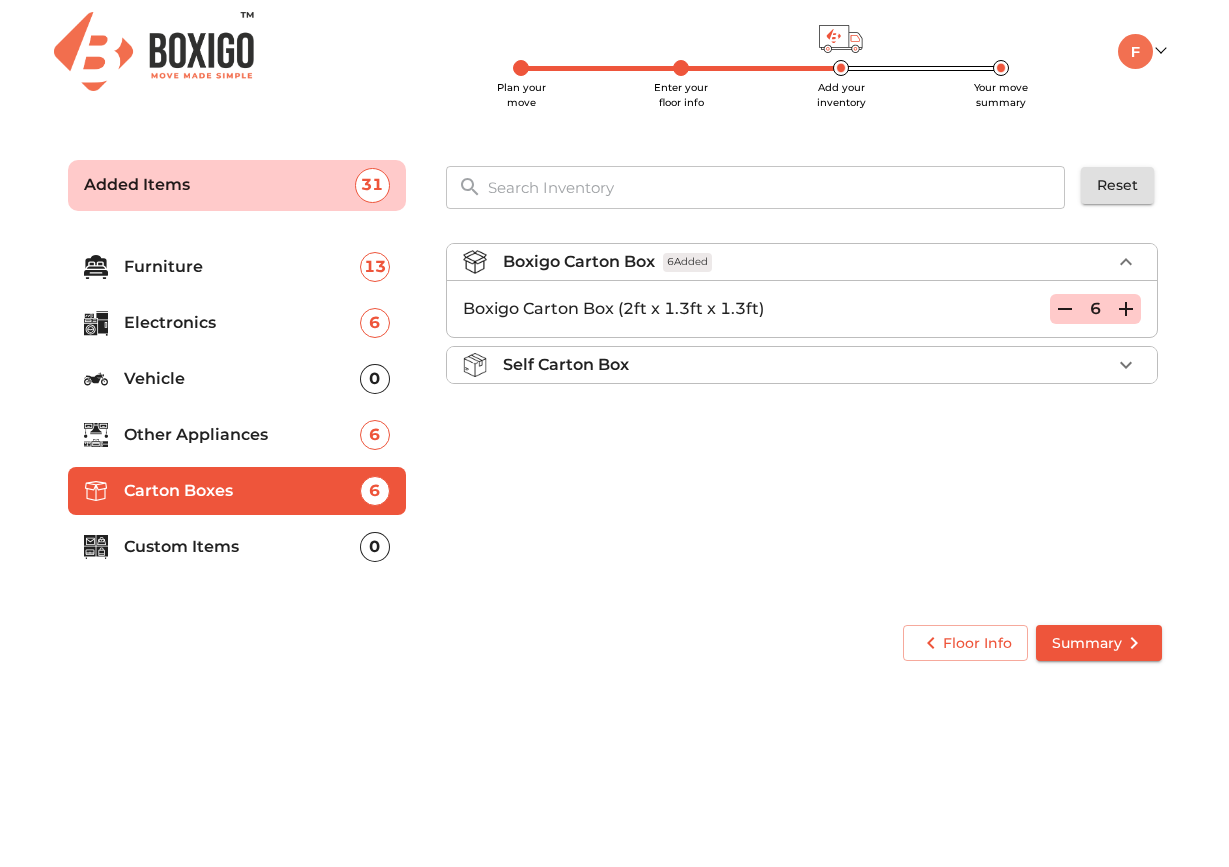 click 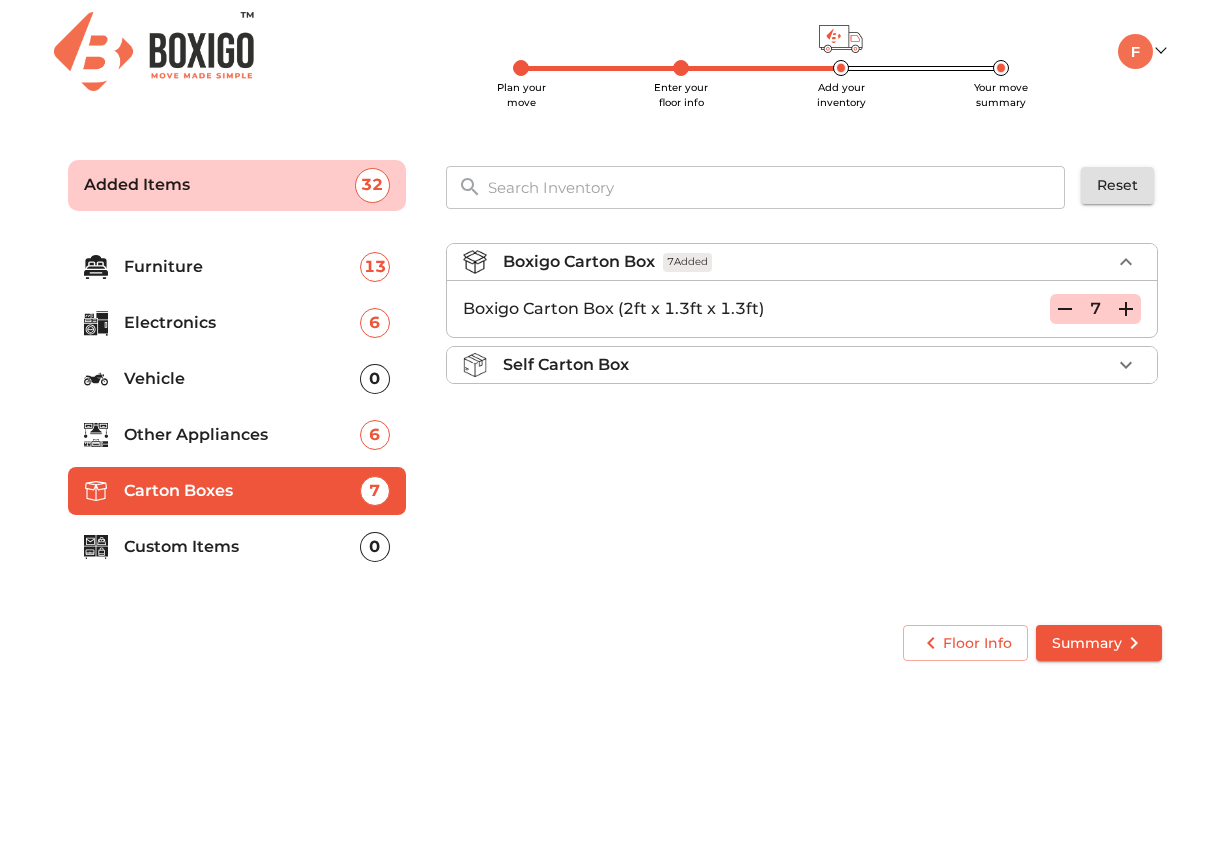 click 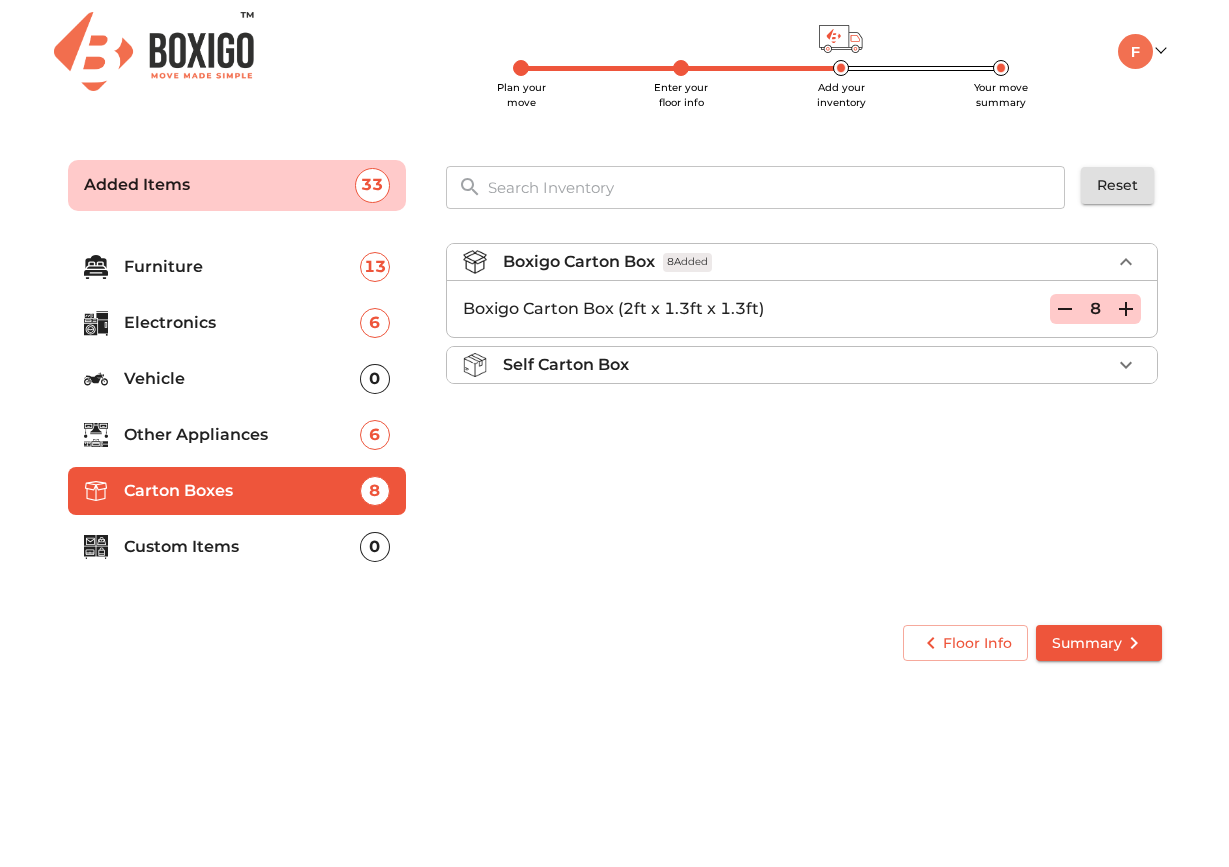 click 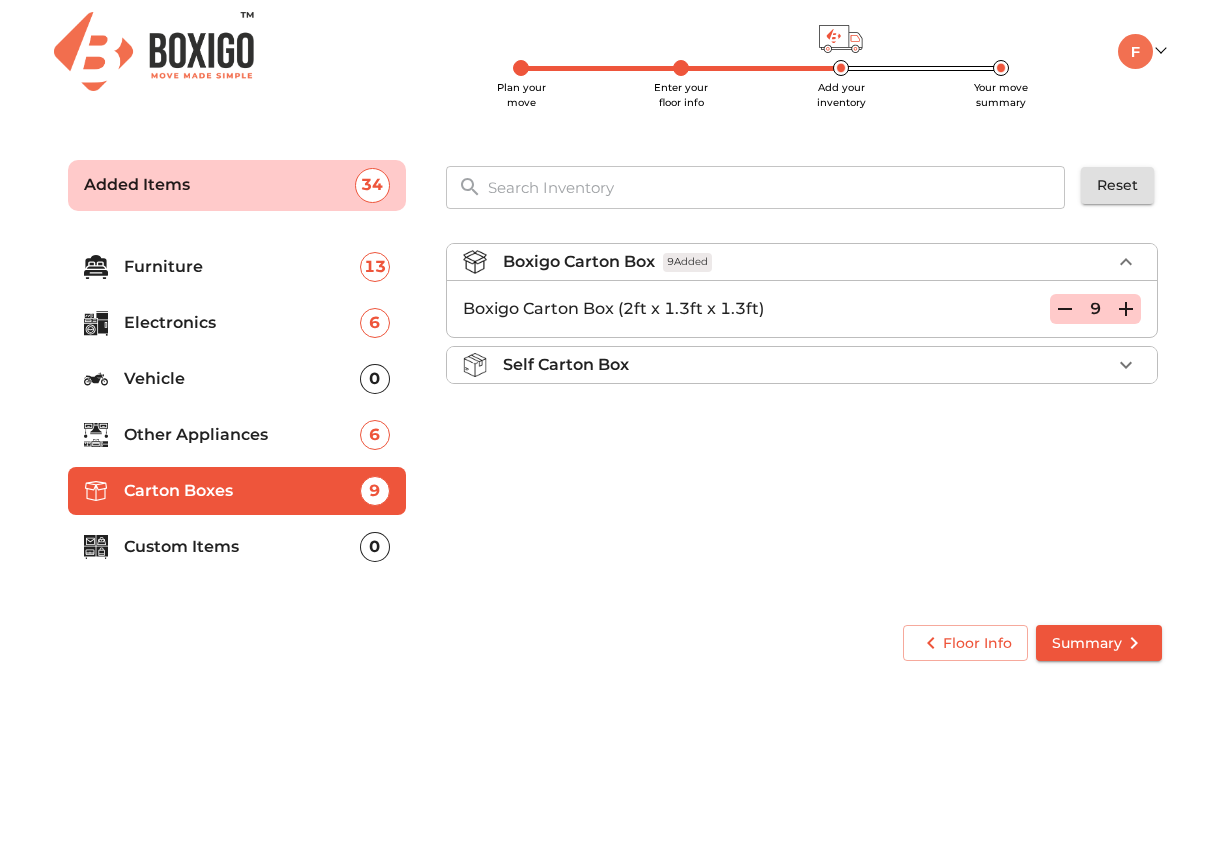 click 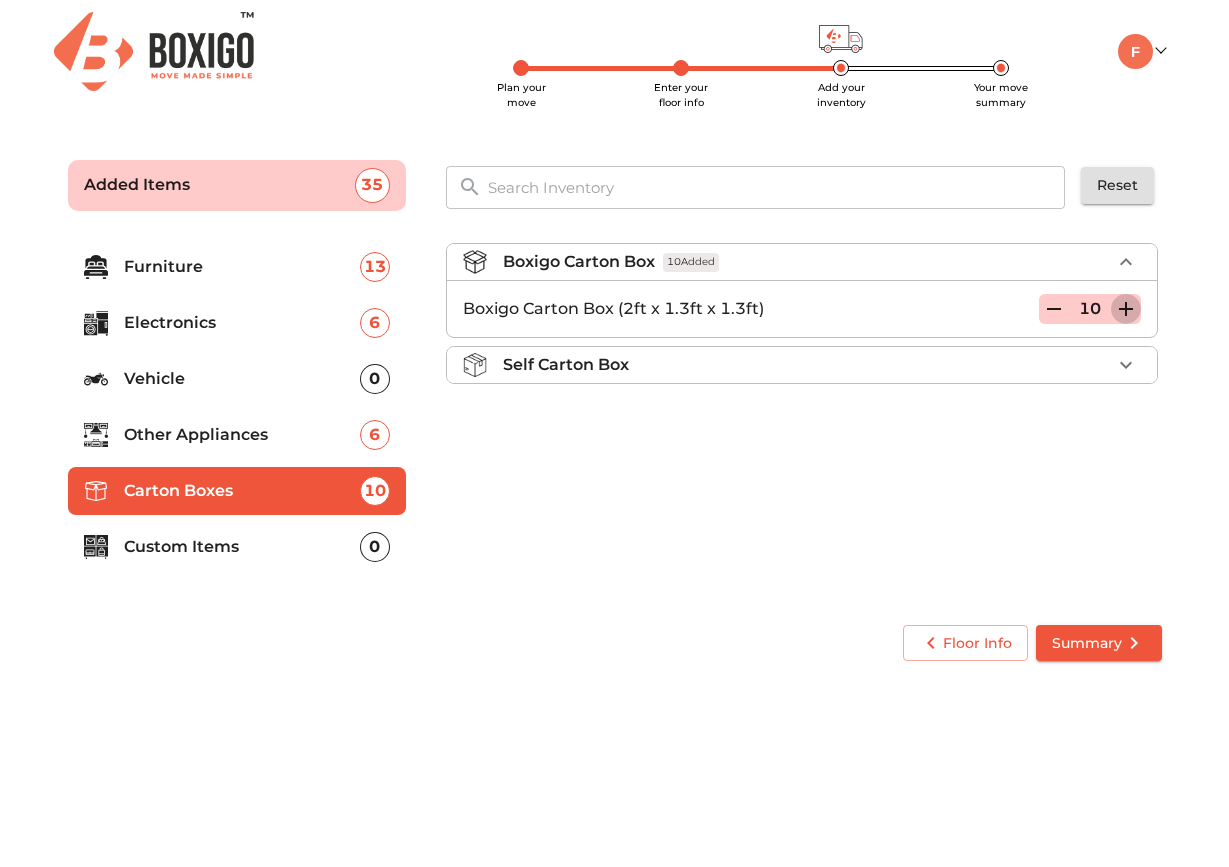 click 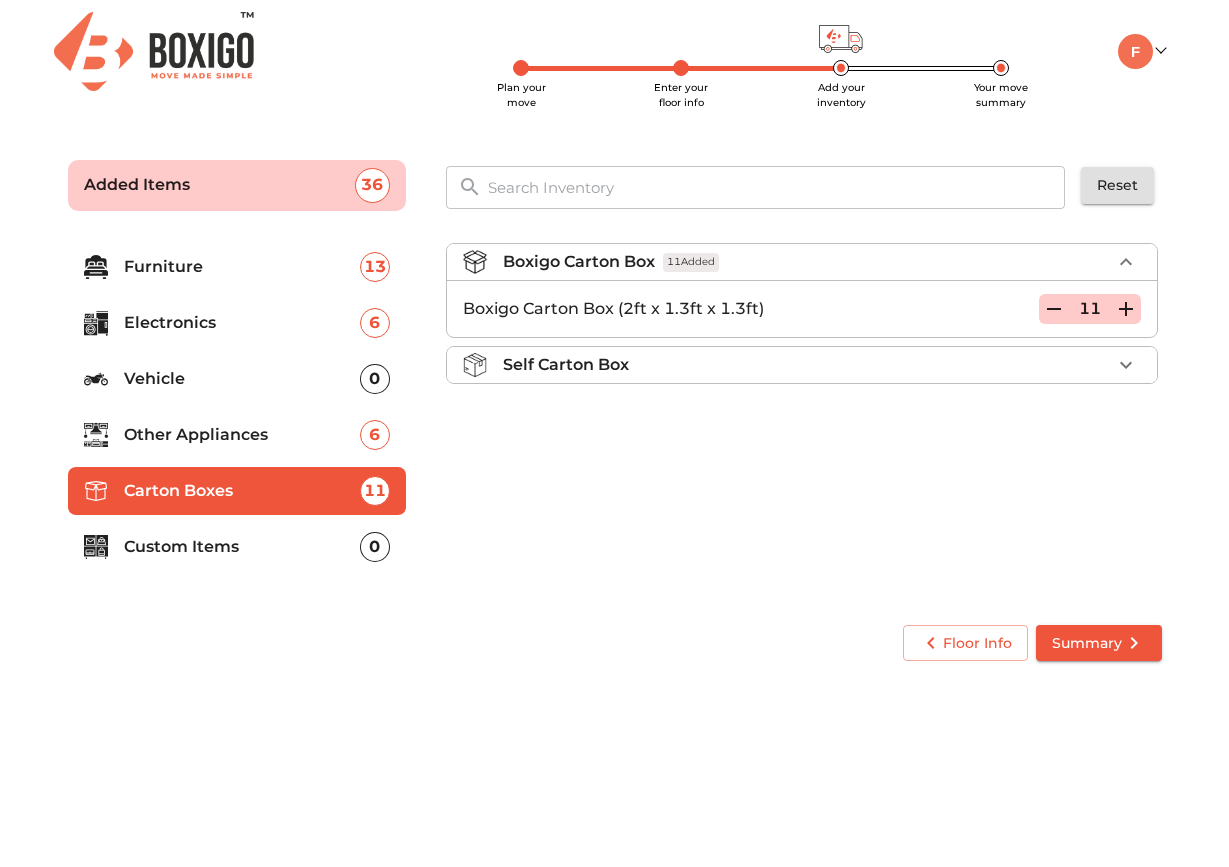 click 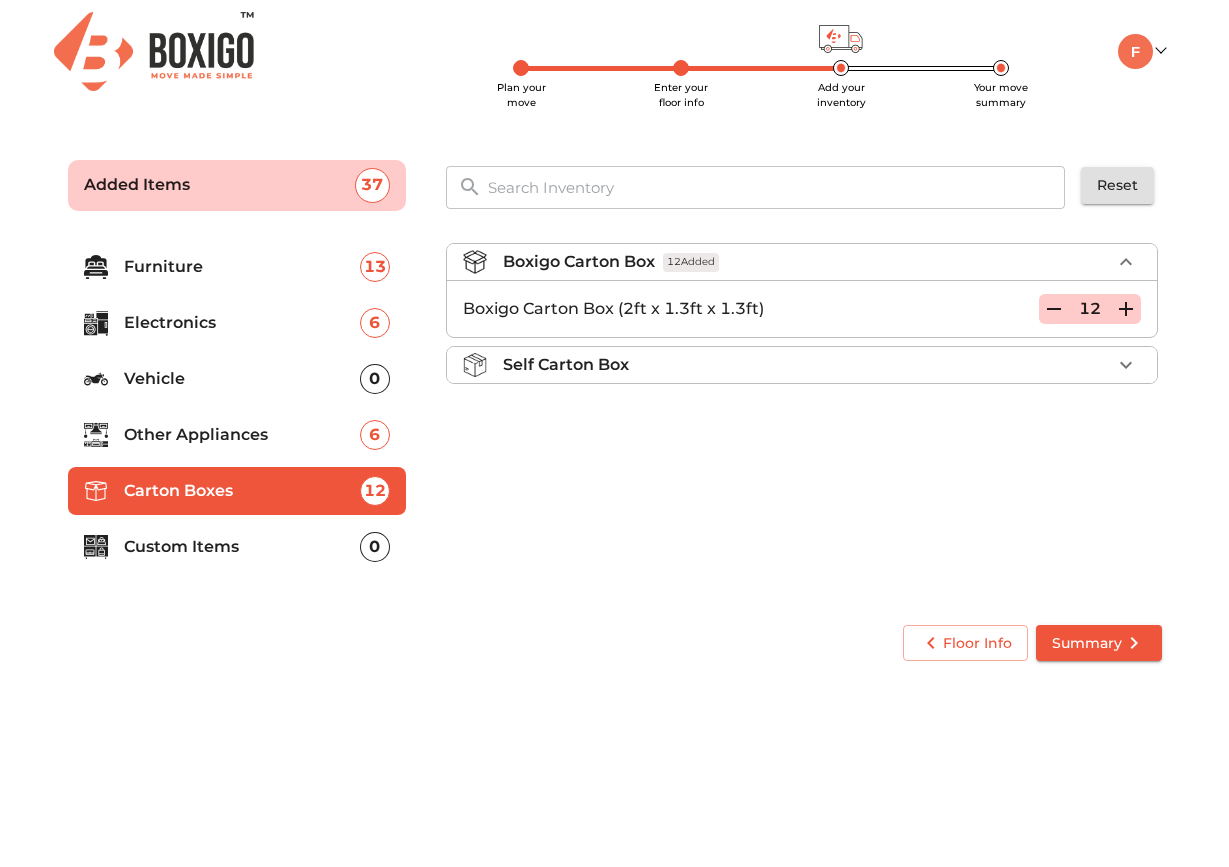 click 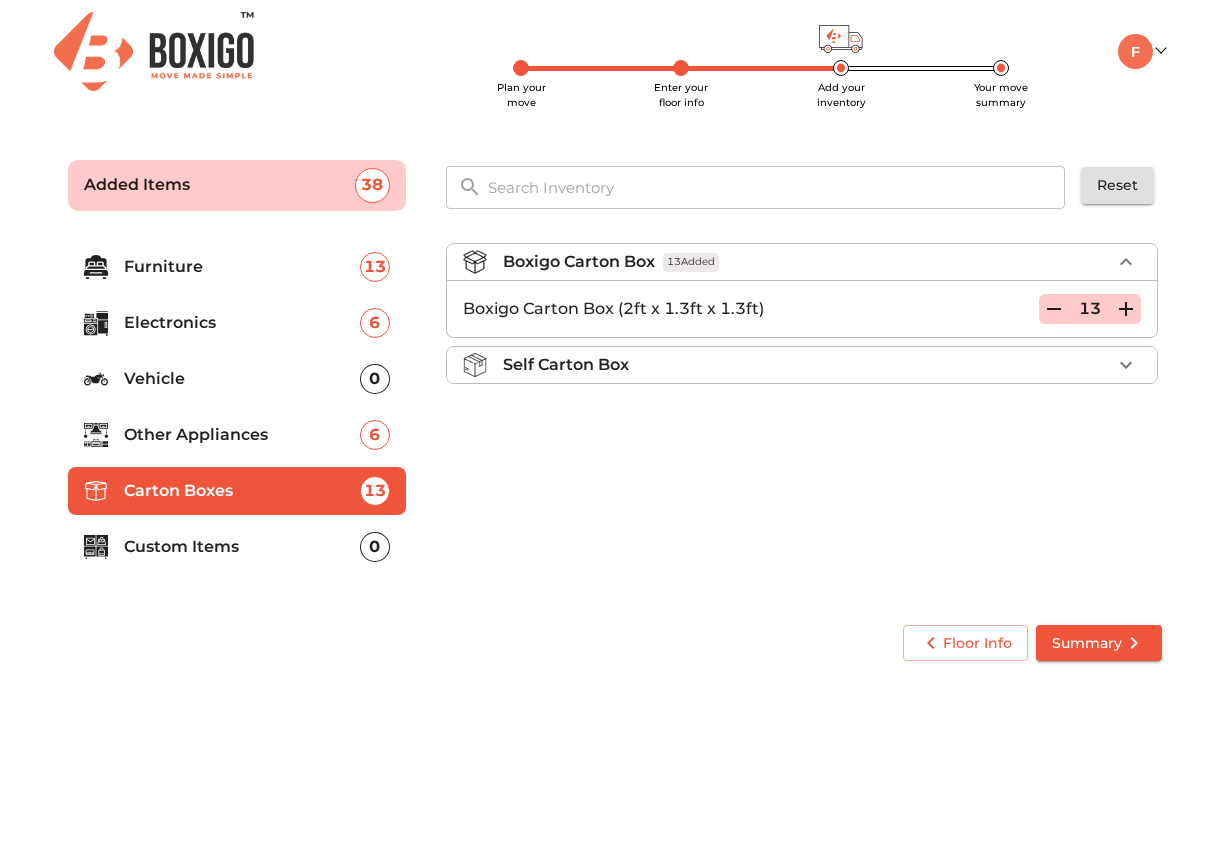 click 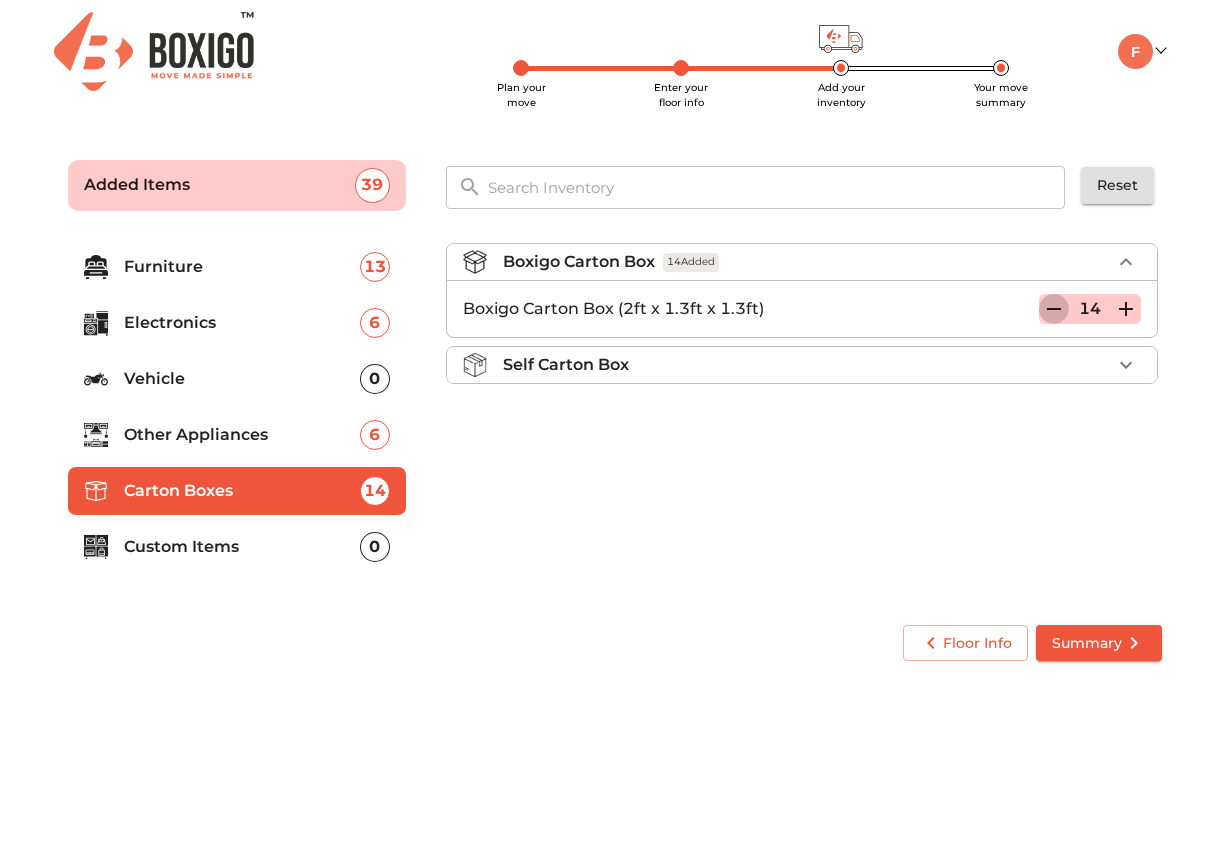 click 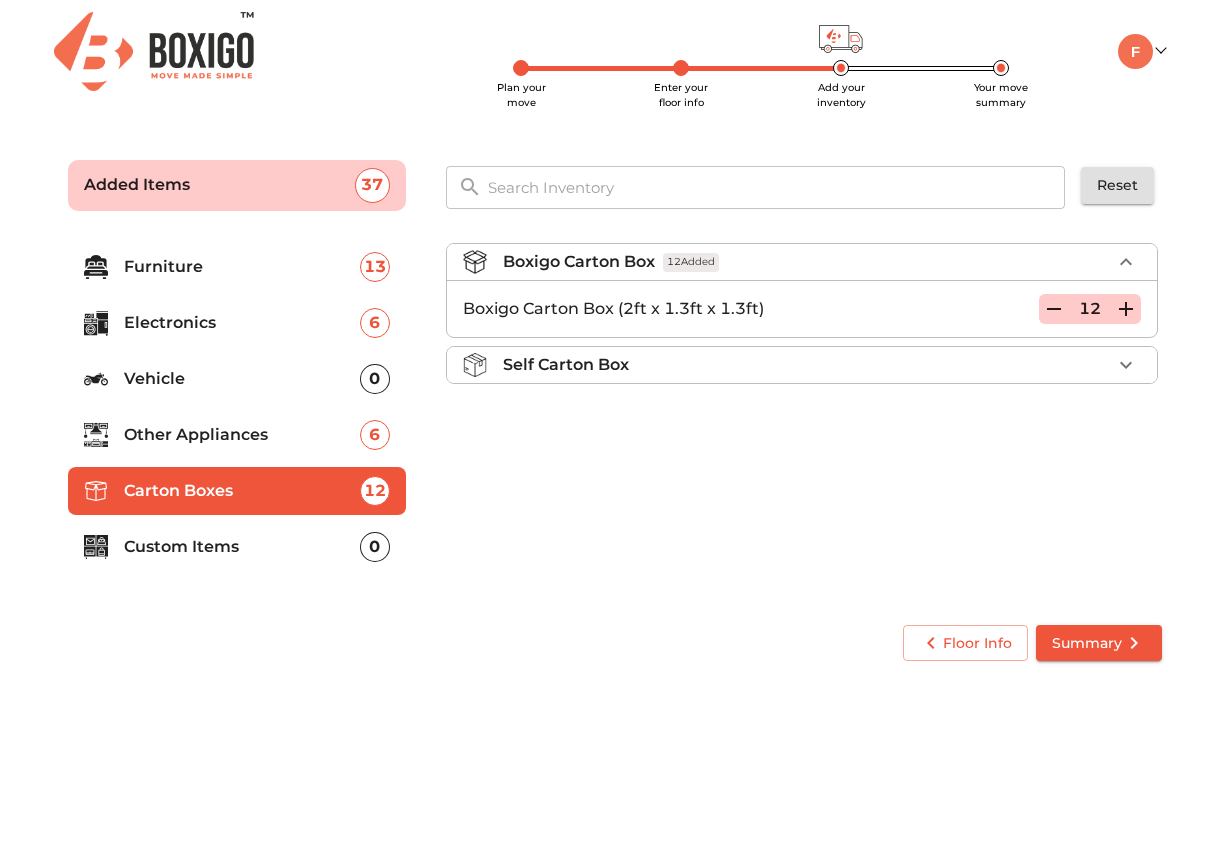click 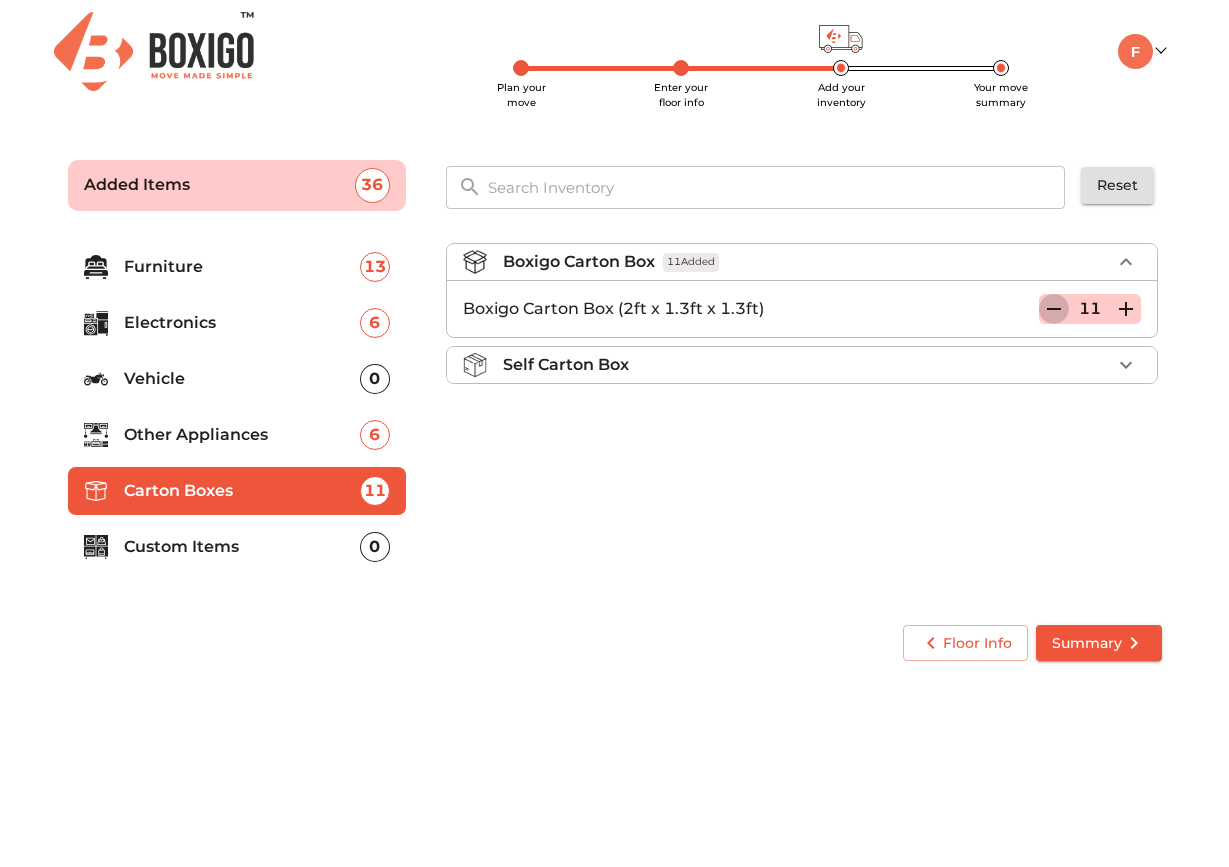 click 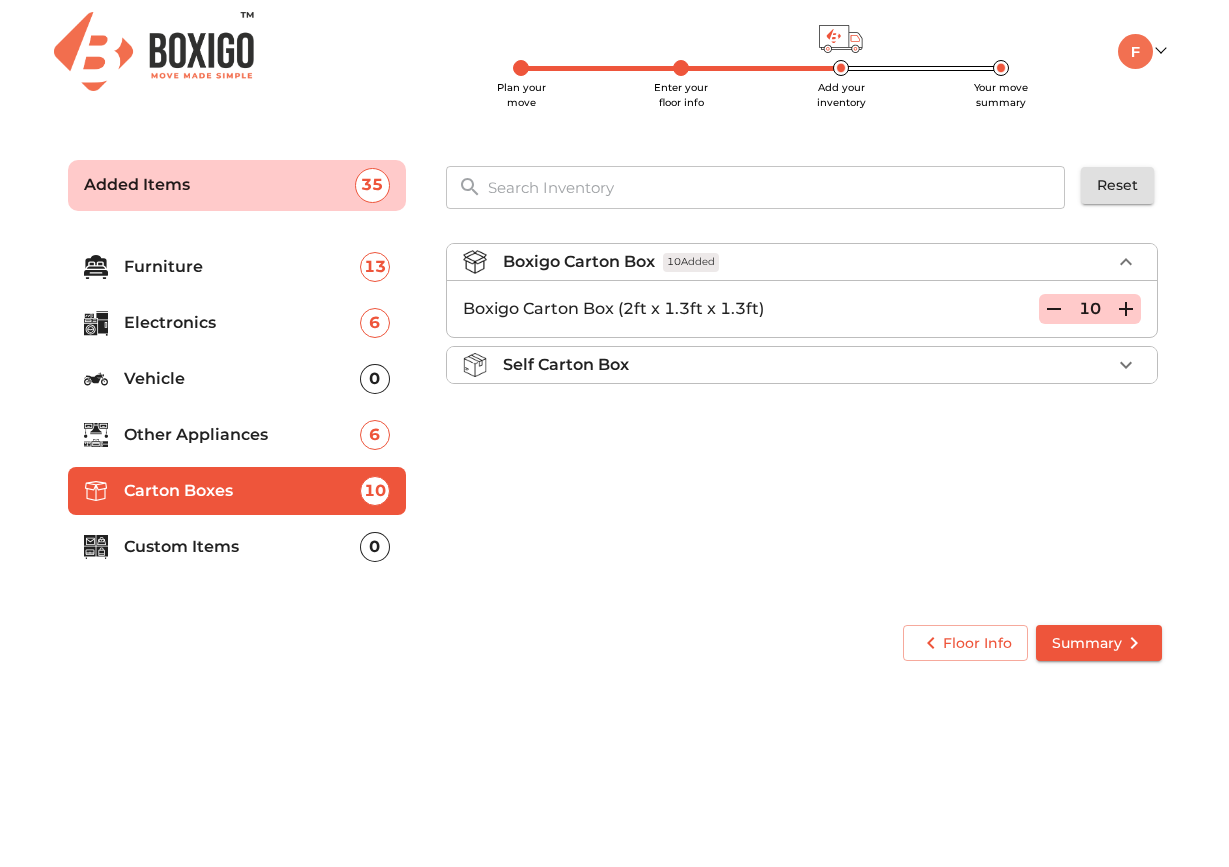 click on "Custom Items 0" at bounding box center (237, 547) 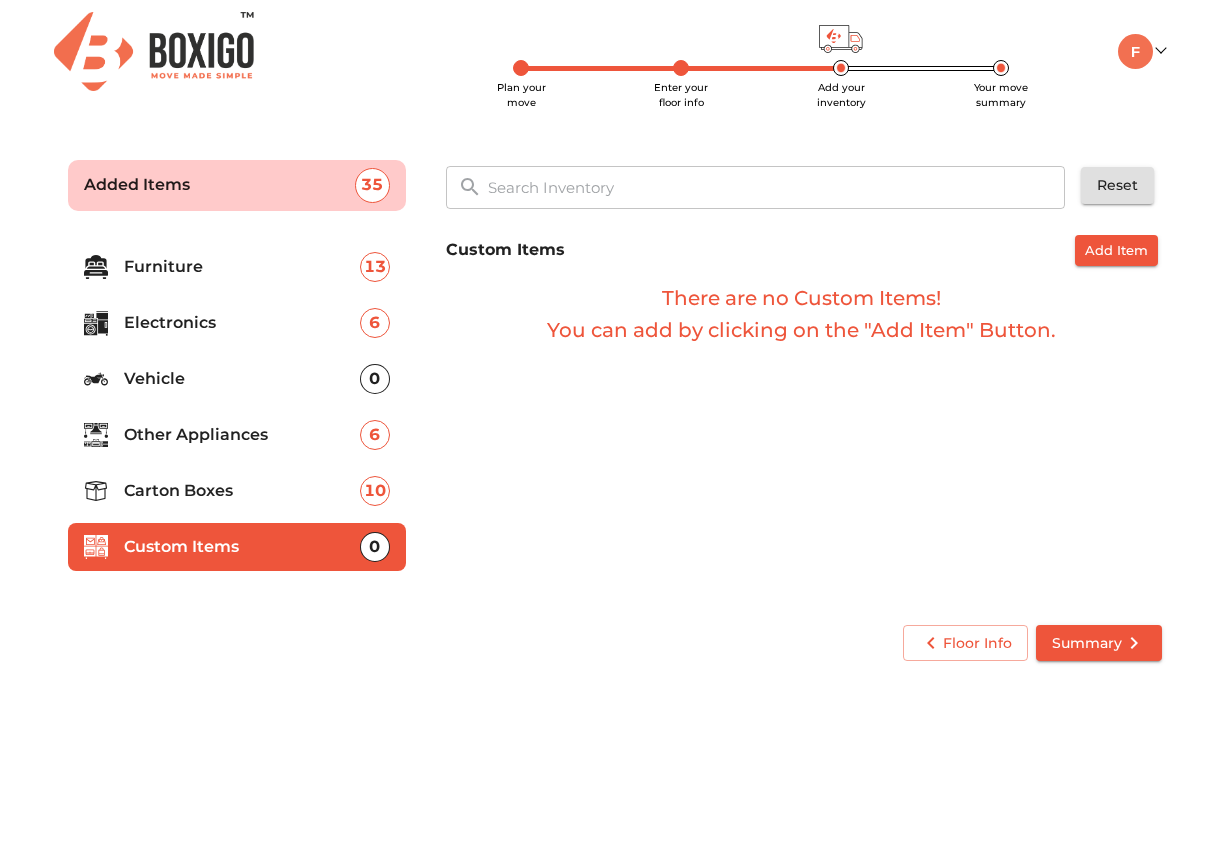 click on "Add Item" at bounding box center [1116, 250] 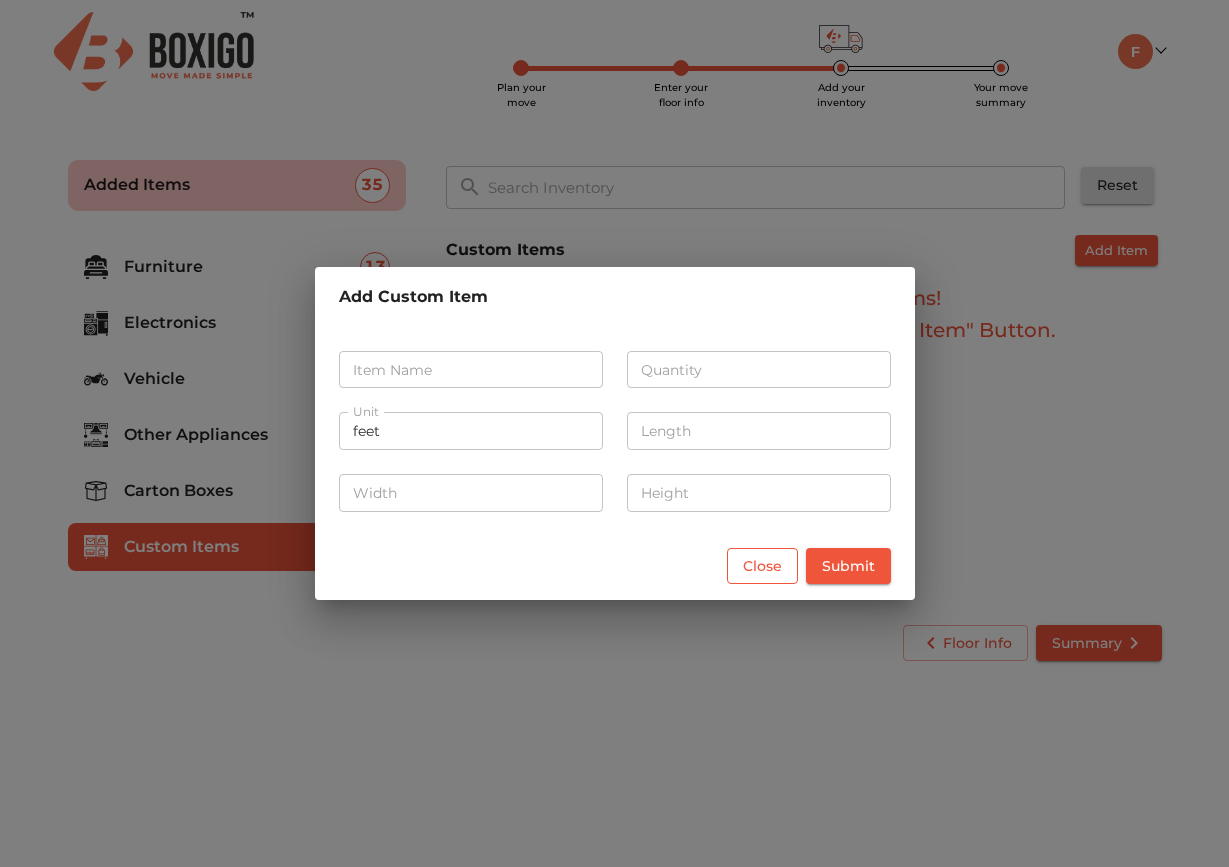 click on "Close" at bounding box center (762, 566) 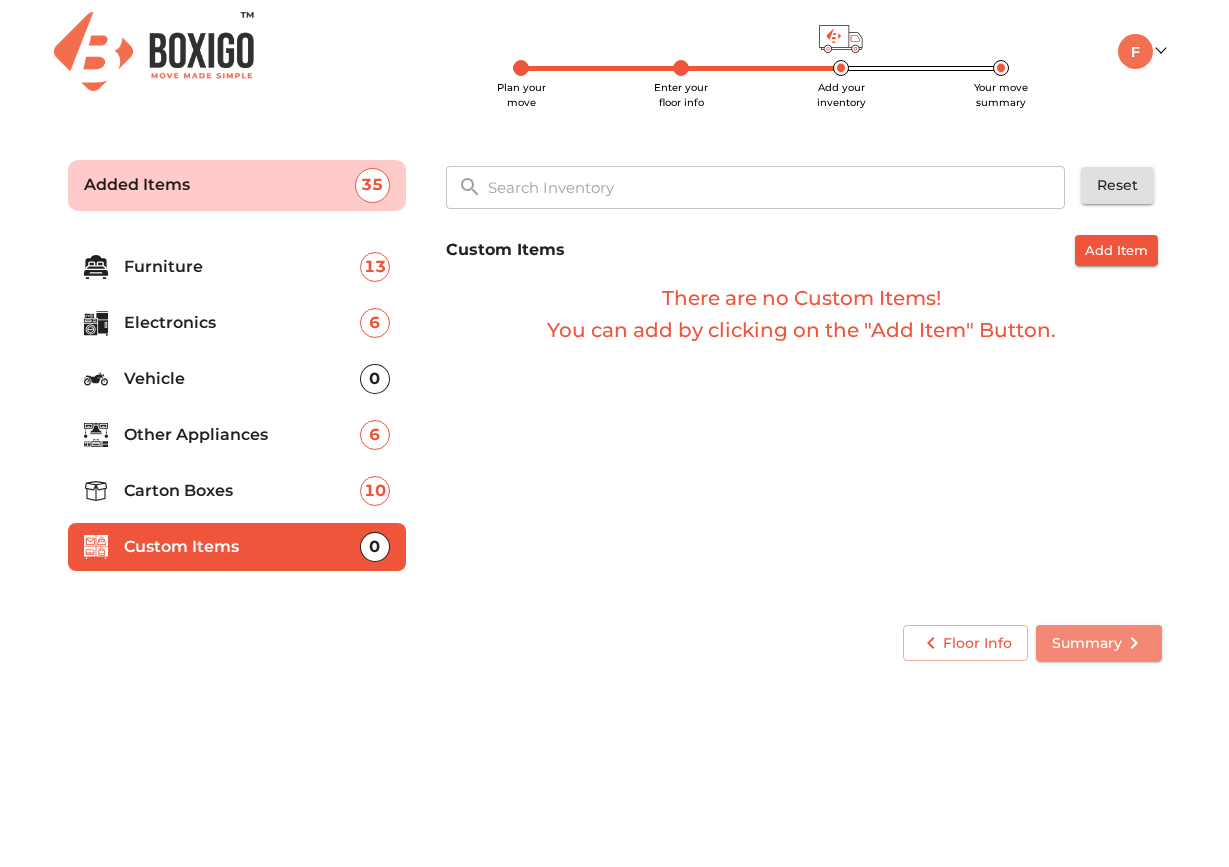 click on "Summary" at bounding box center [1099, 643] 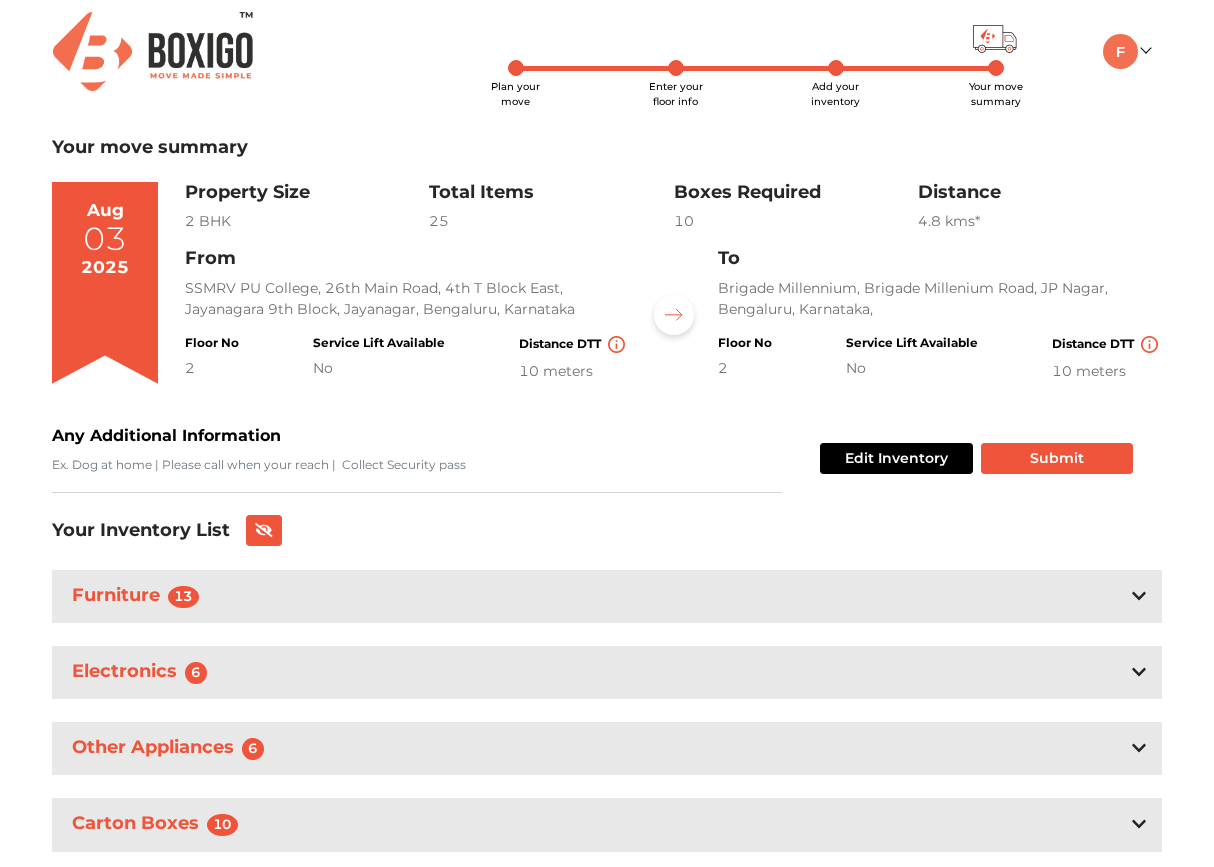 scroll, scrollTop: 0, scrollLeft: 0, axis: both 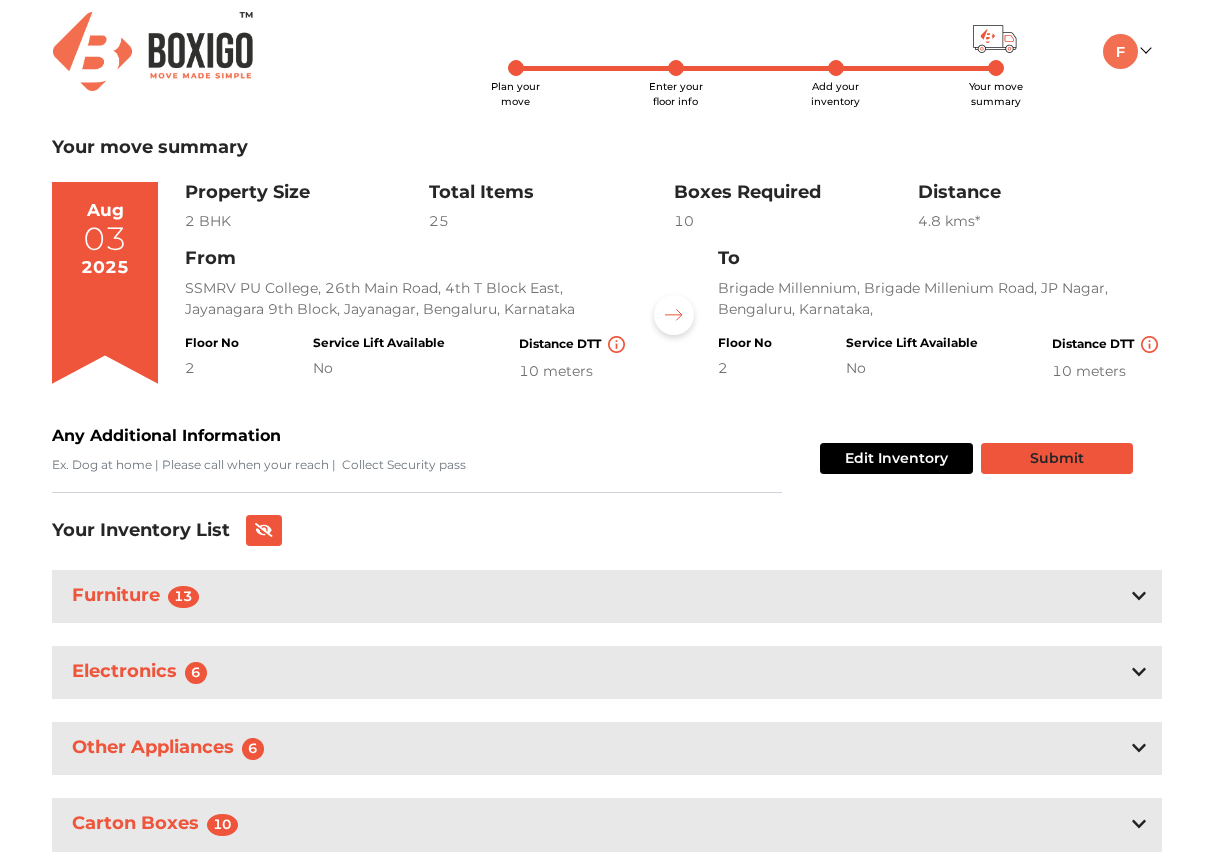 click on "Submit" at bounding box center [1057, 458] 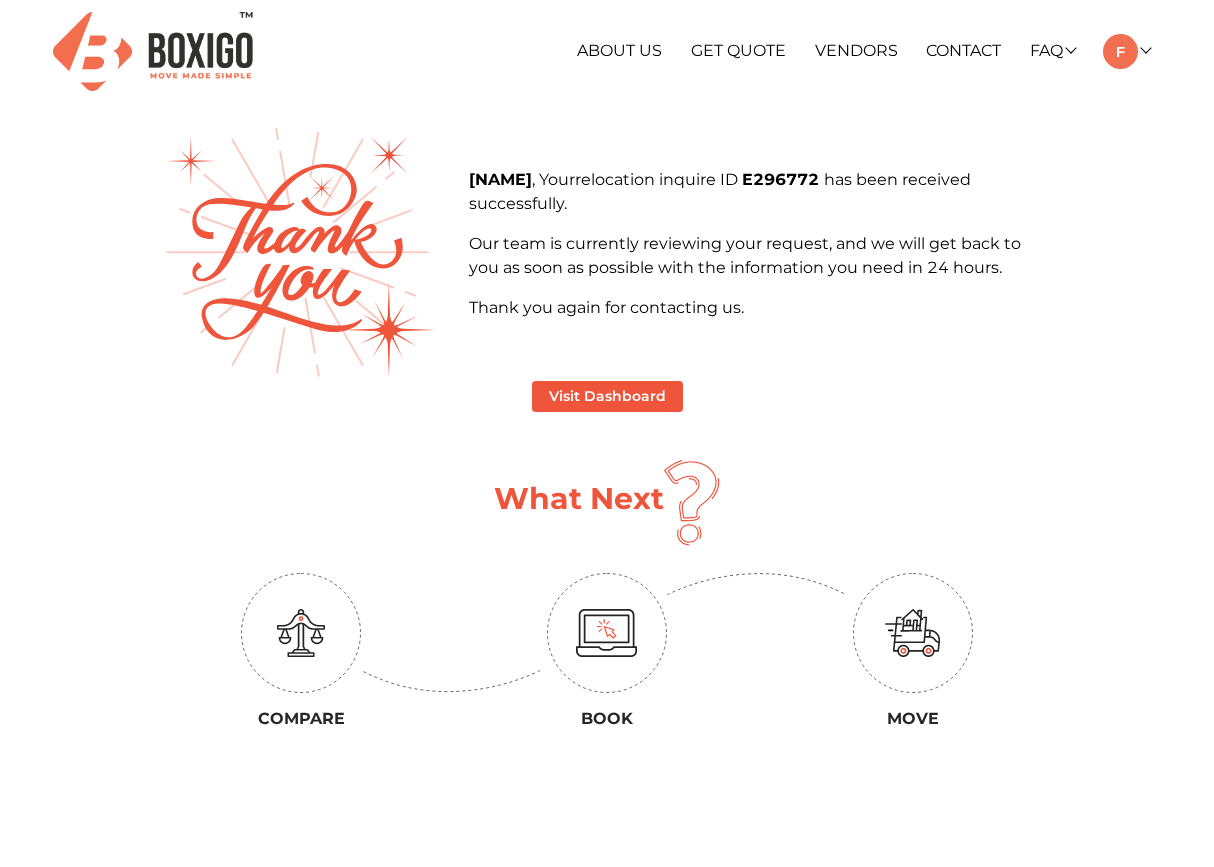scroll, scrollTop: 0, scrollLeft: 0, axis: both 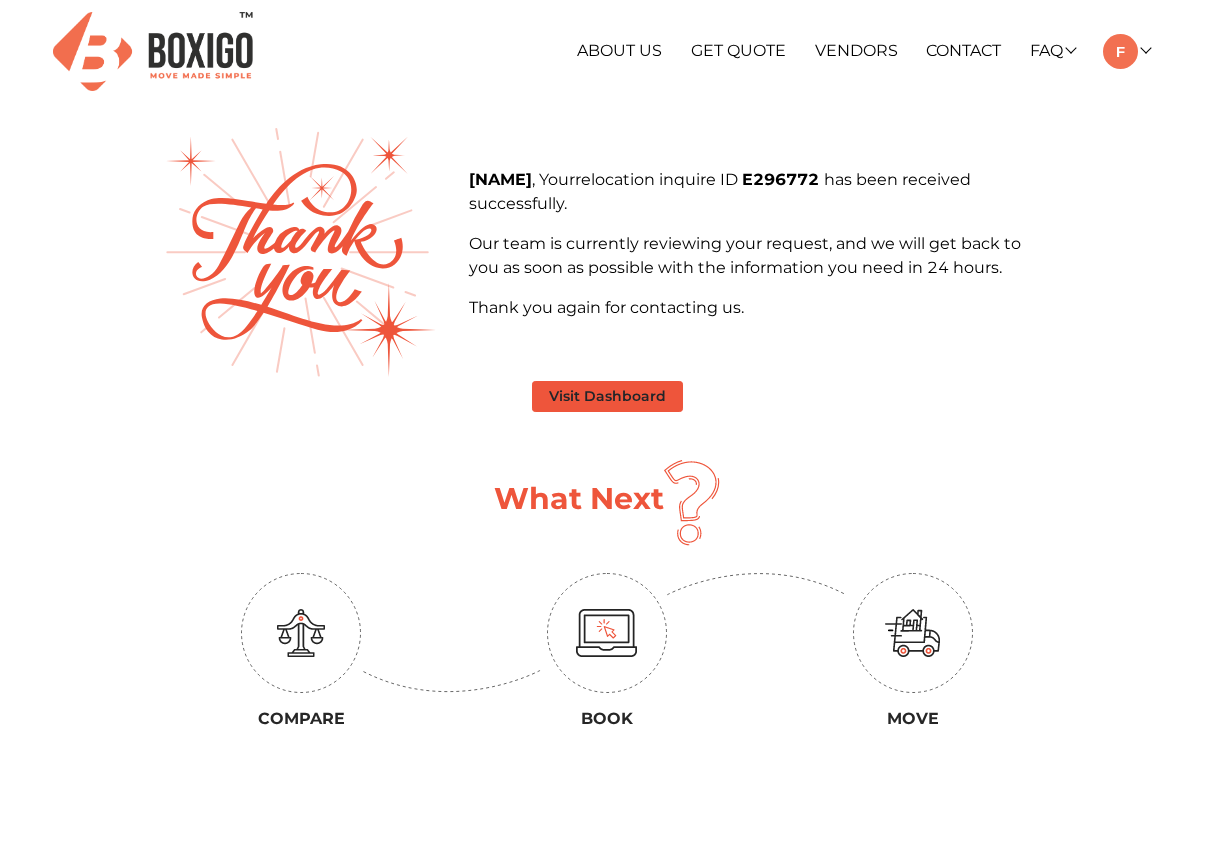 click on "Visit Dashboard" at bounding box center [607, 396] 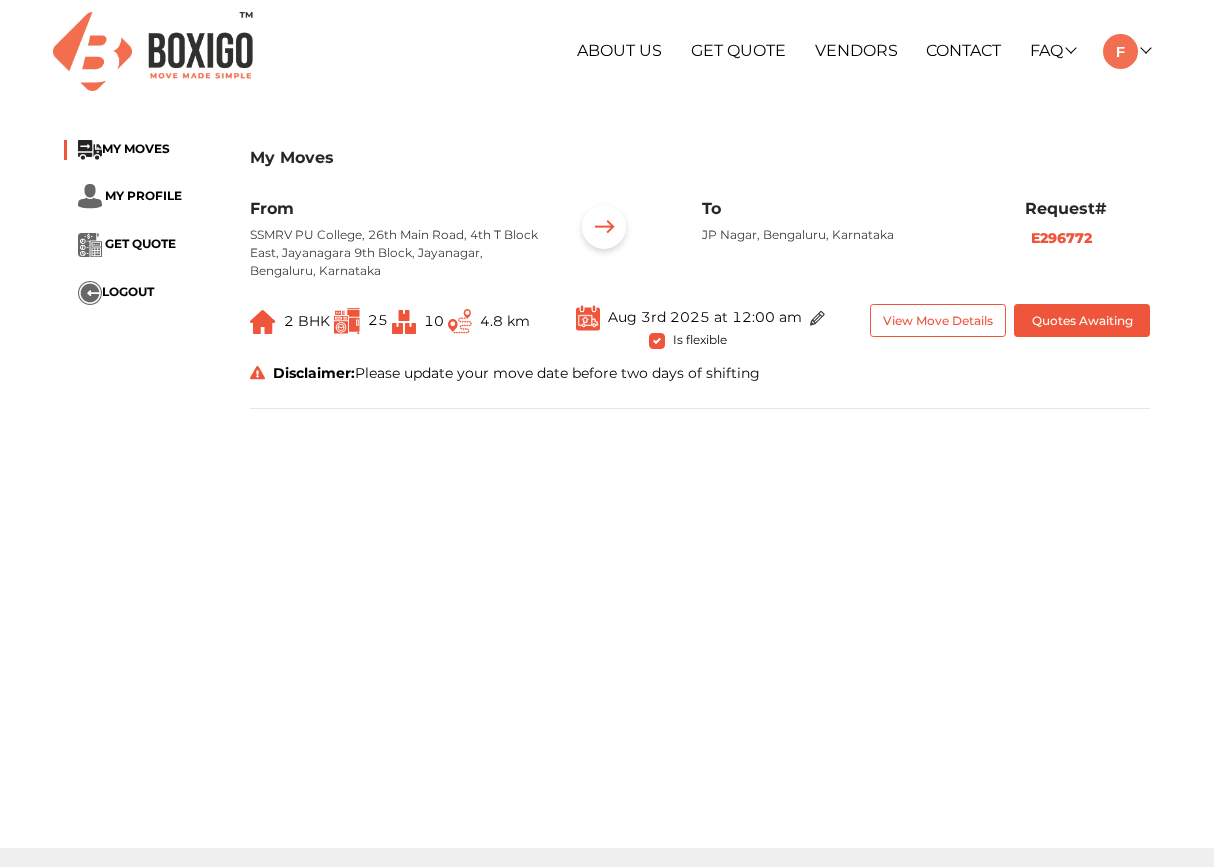 click on "View Move Details" at bounding box center [938, 320] 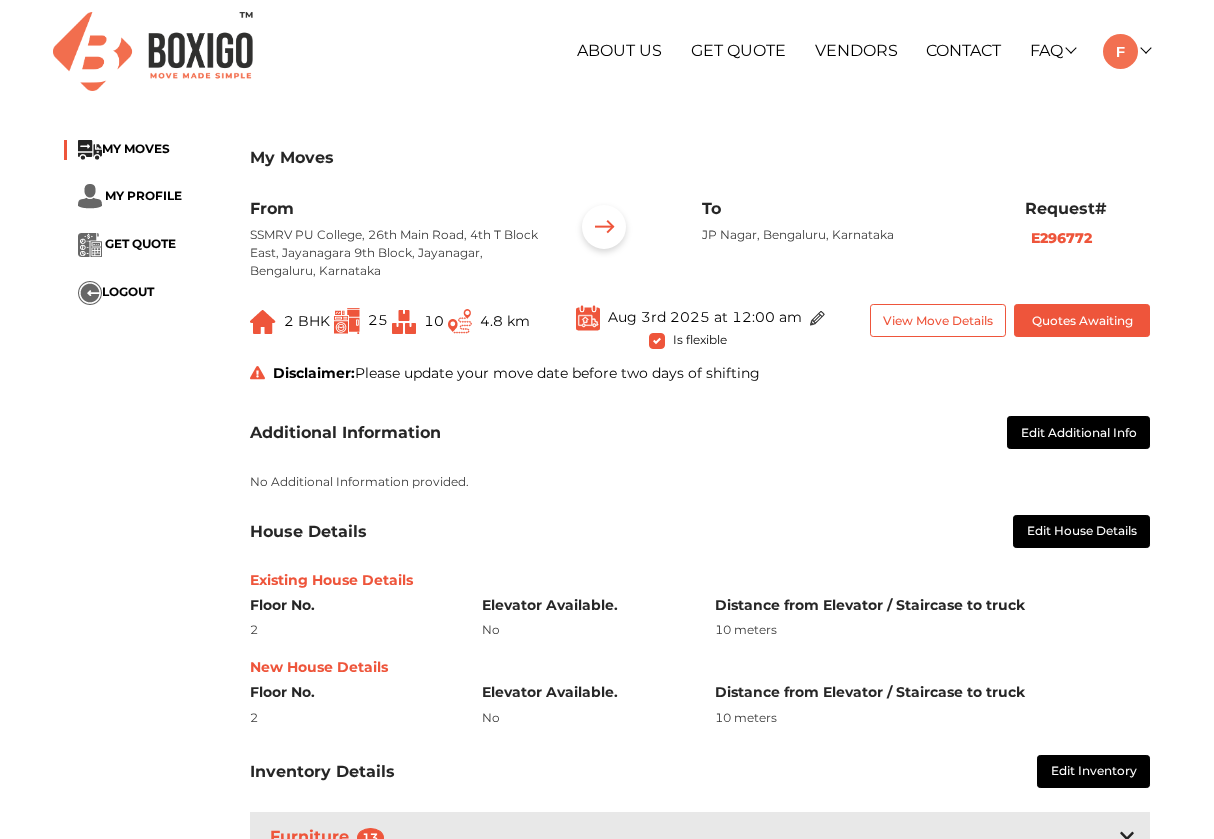 scroll, scrollTop: 0, scrollLeft: 0, axis: both 